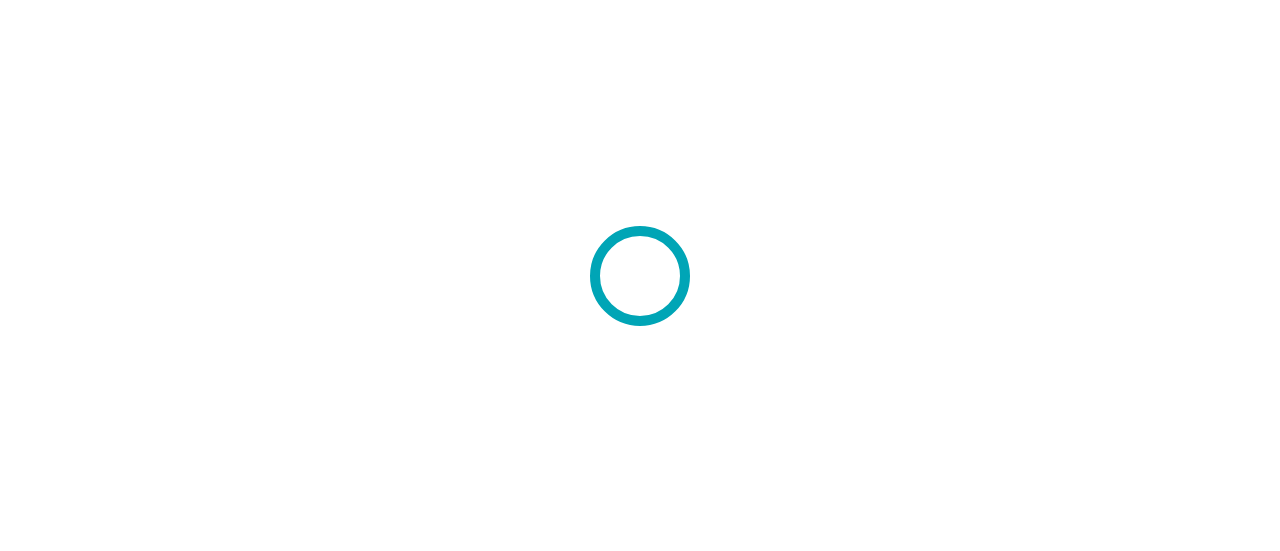 scroll, scrollTop: 0, scrollLeft: 0, axis: both 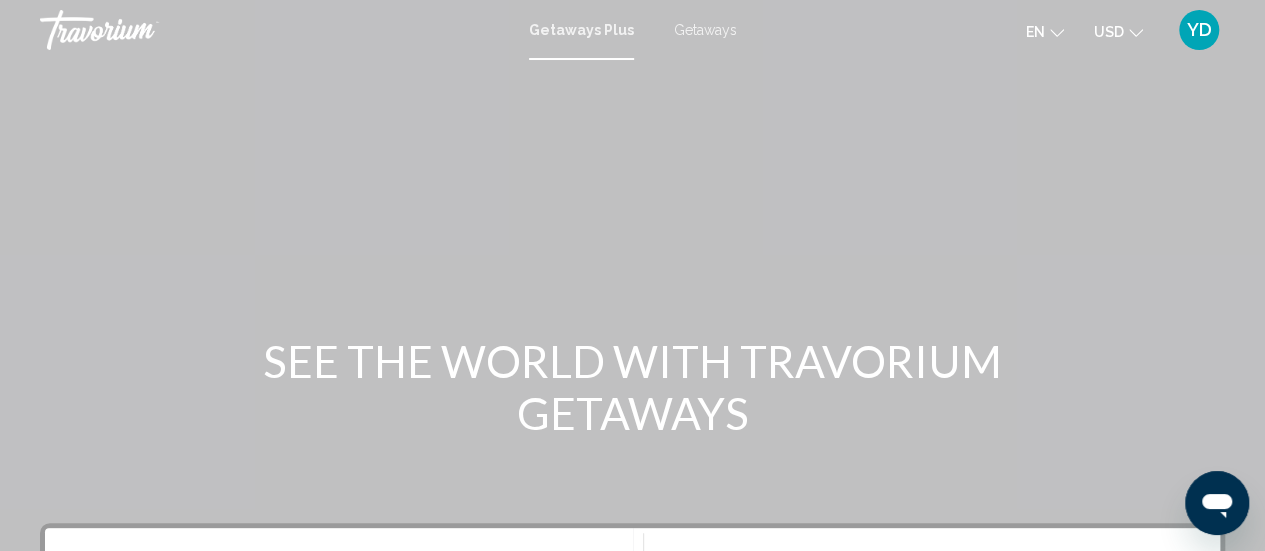 click on "Getaways" at bounding box center (705, 30) 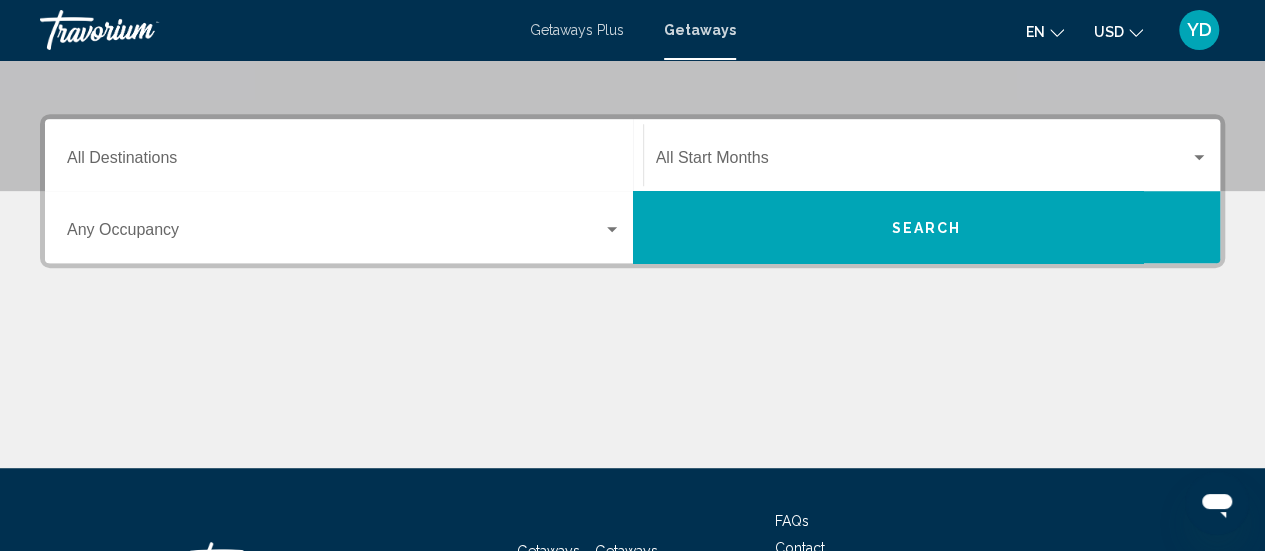 scroll, scrollTop: 412, scrollLeft: 0, axis: vertical 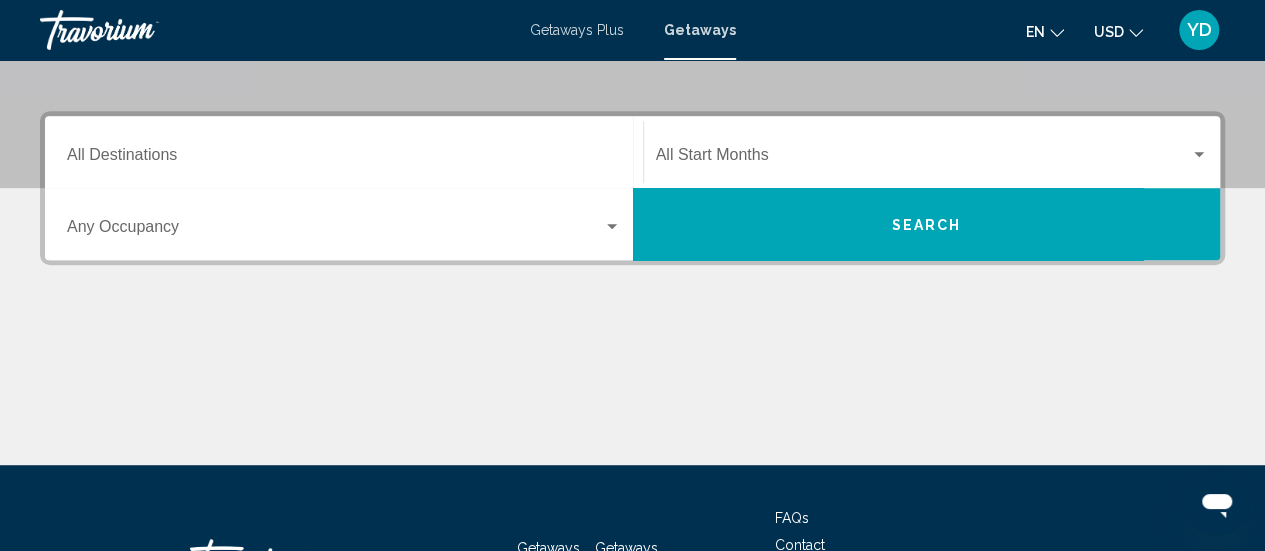 click on "Destination All Destinations" at bounding box center [344, 159] 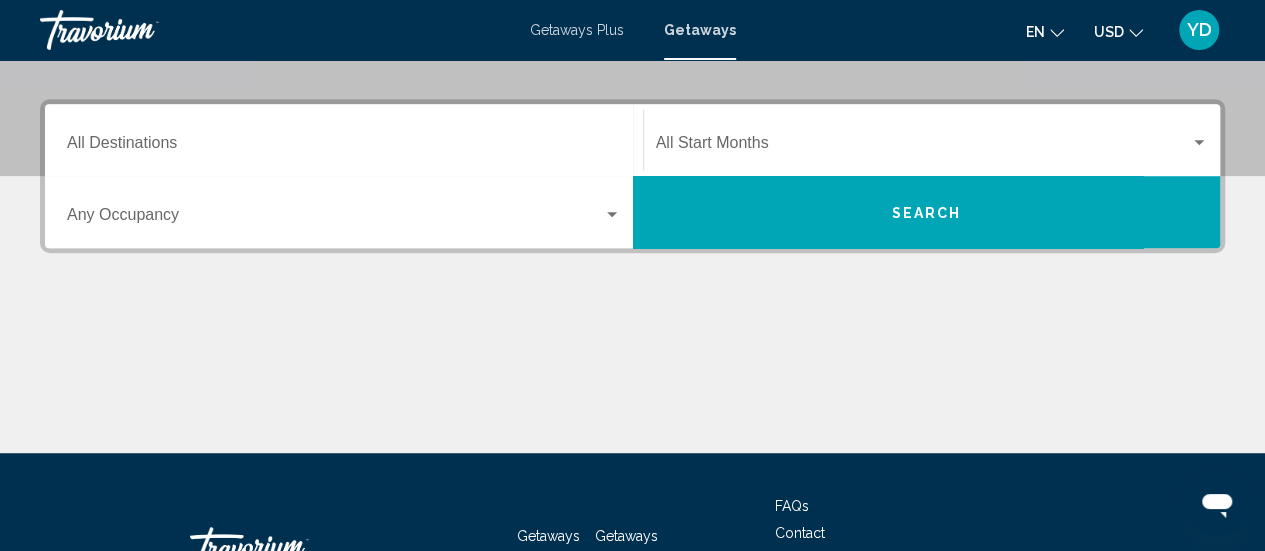 scroll, scrollTop: 458, scrollLeft: 0, axis: vertical 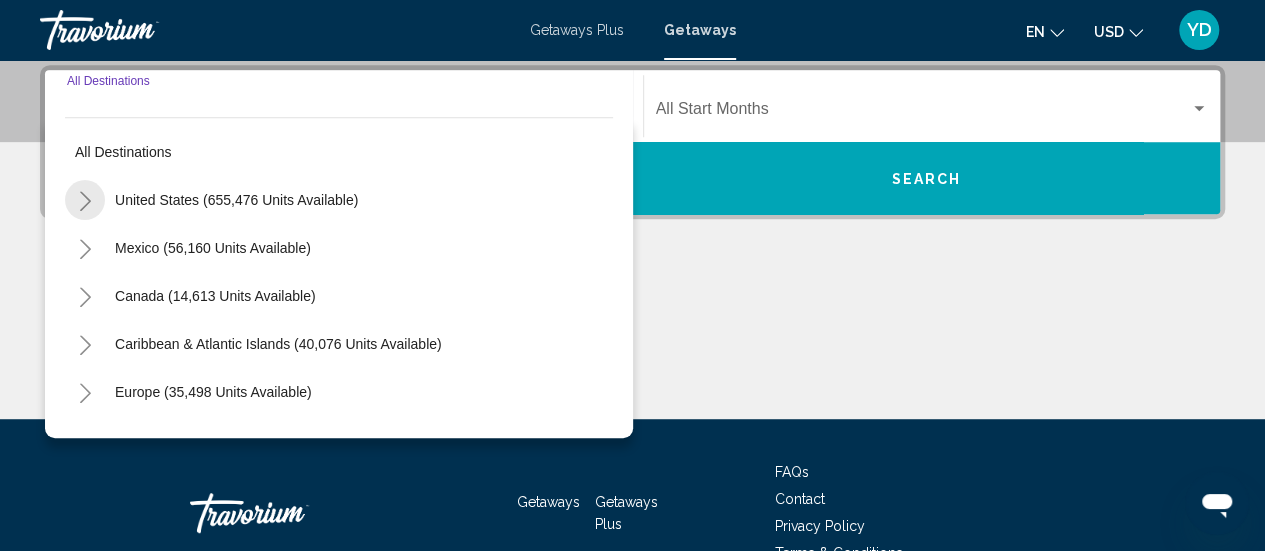 click 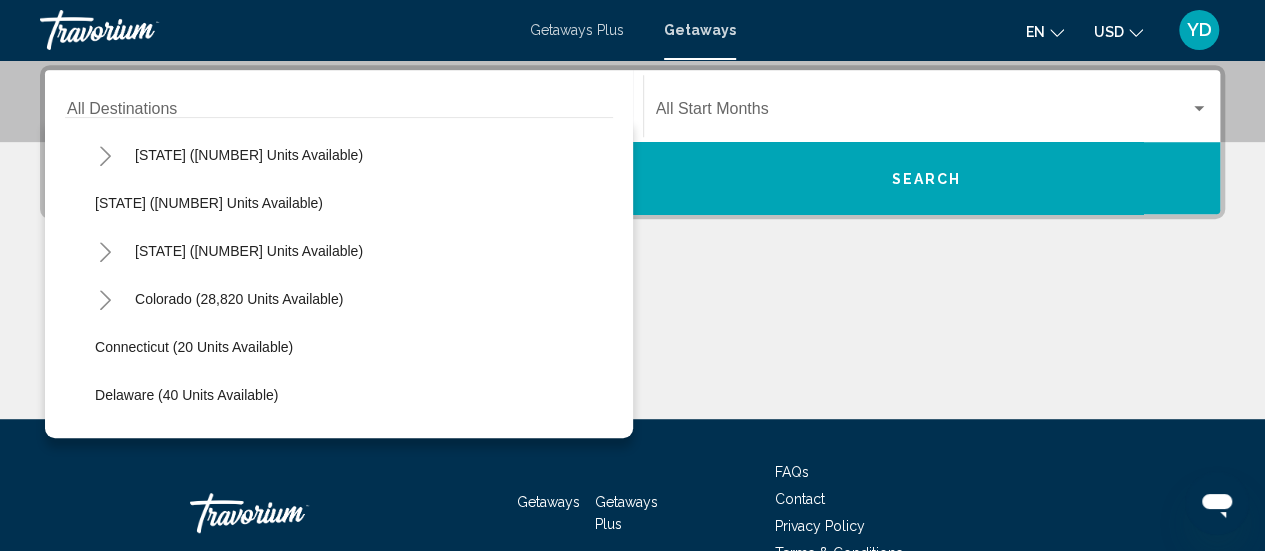 scroll, scrollTop: 0, scrollLeft: 0, axis: both 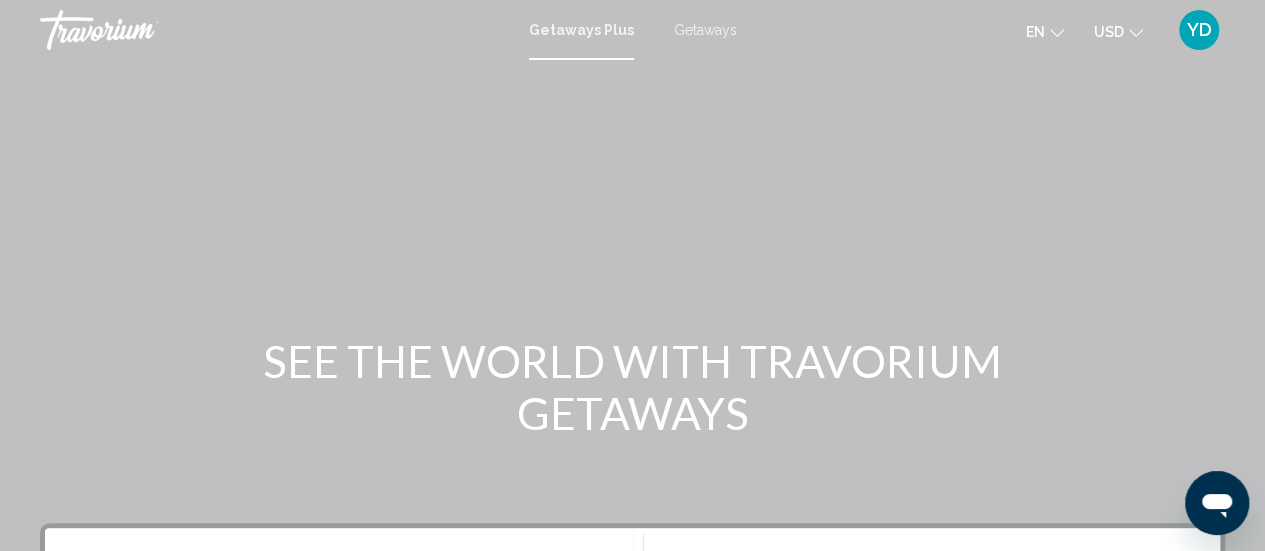click on "YD" at bounding box center [1199, 30] 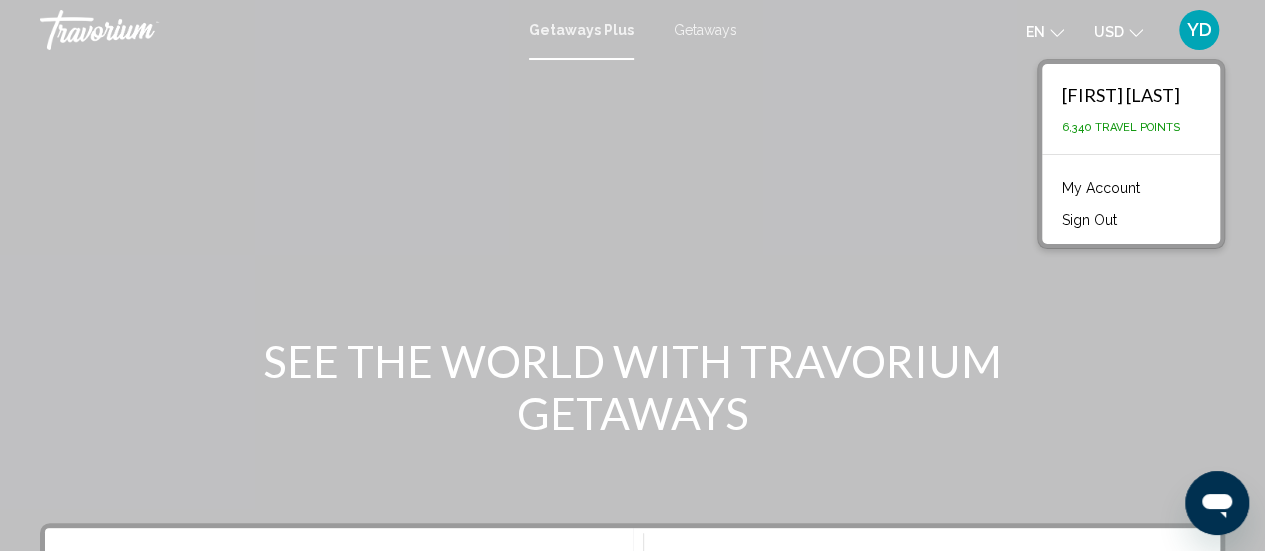click on "YD" at bounding box center [1199, 30] 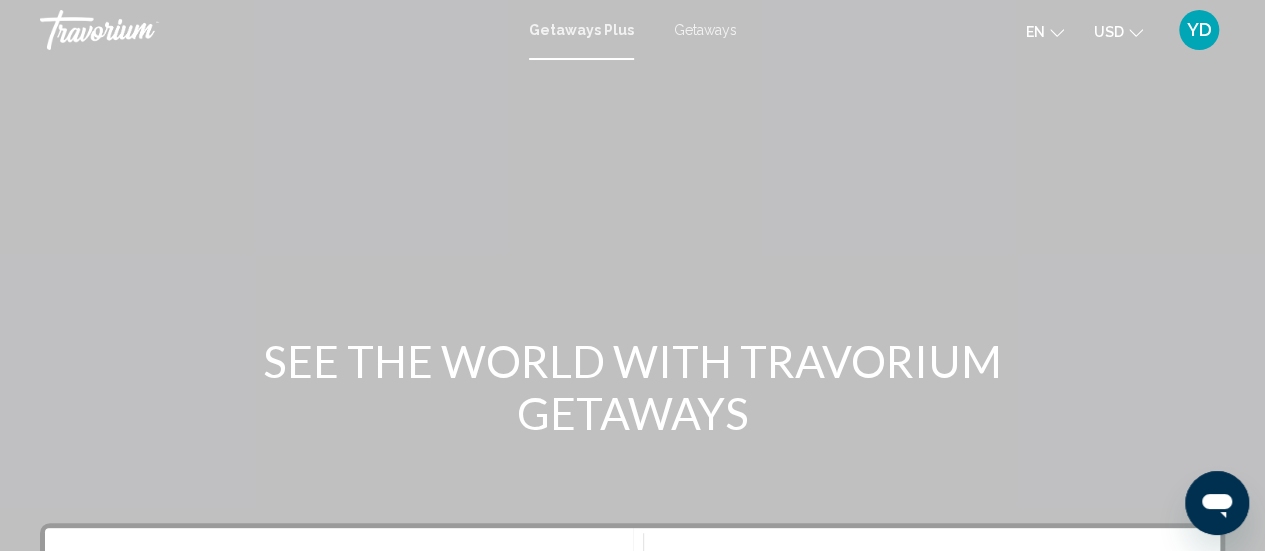 click on "YD" at bounding box center (1199, 30) 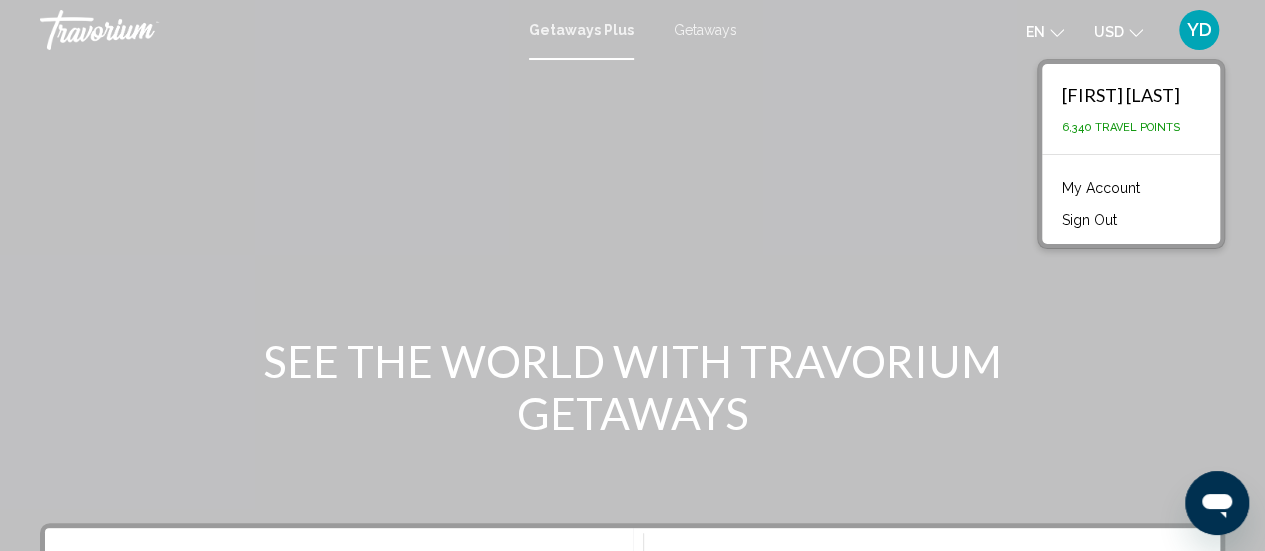 click on "SEE THE WORLD WITH TRAVORIUM GETAWAYS" at bounding box center [633, 387] 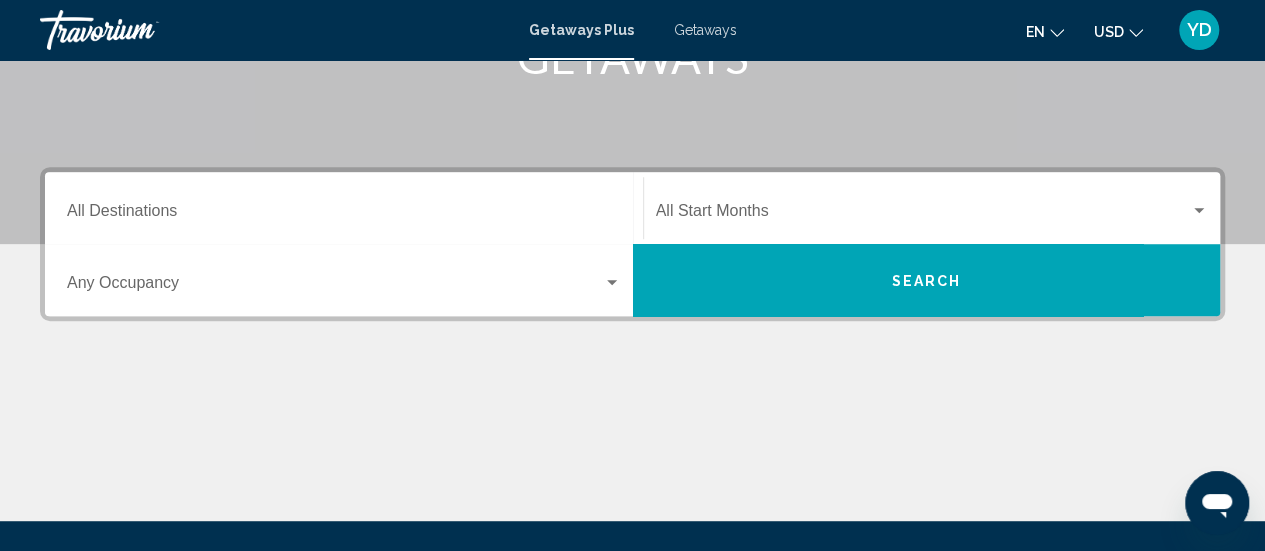 scroll, scrollTop: 354, scrollLeft: 0, axis: vertical 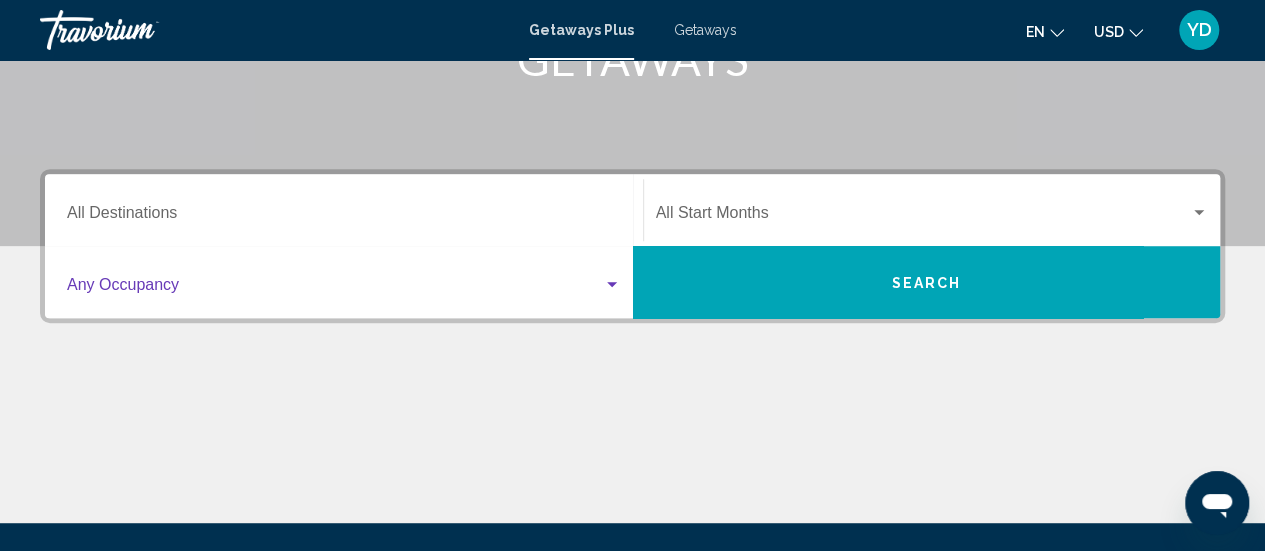 click at bounding box center (335, 289) 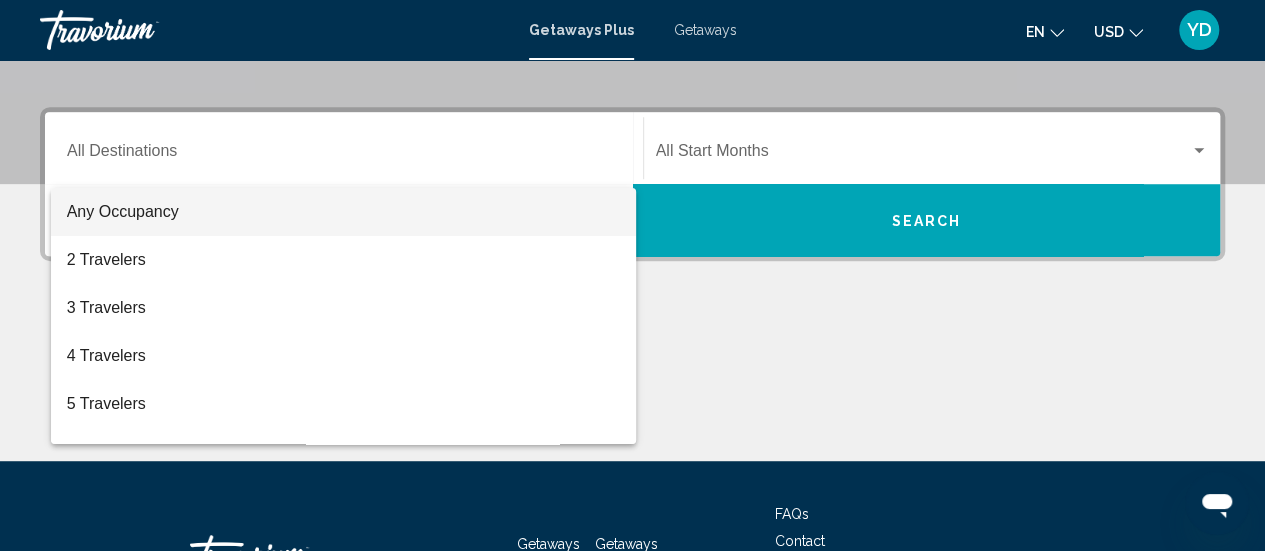 scroll, scrollTop: 458, scrollLeft: 0, axis: vertical 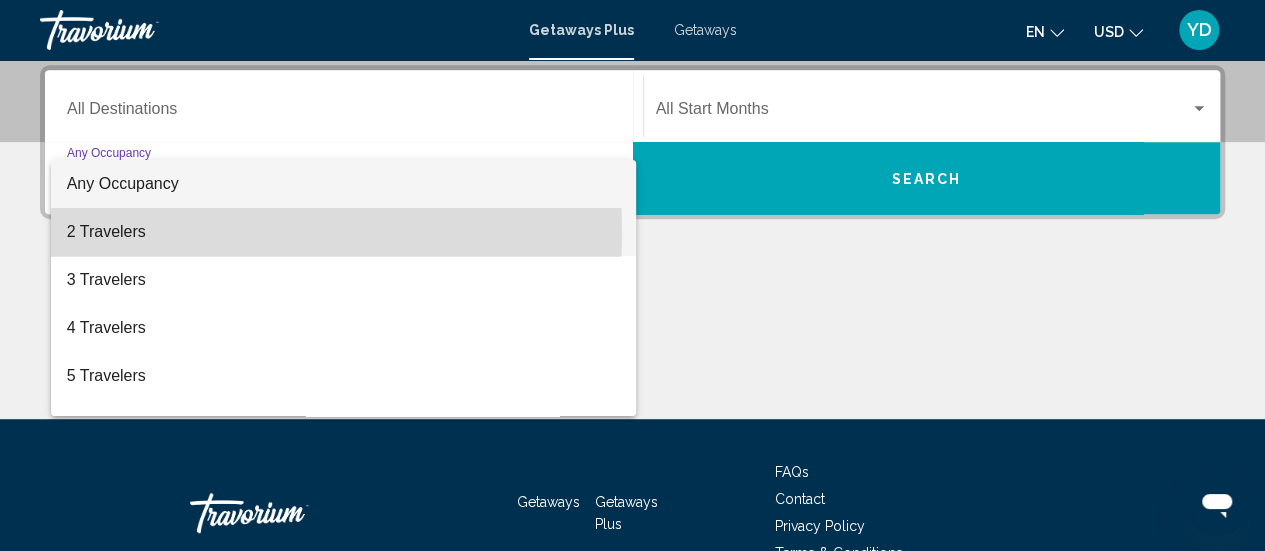 click on "2 Travelers" at bounding box center [344, 232] 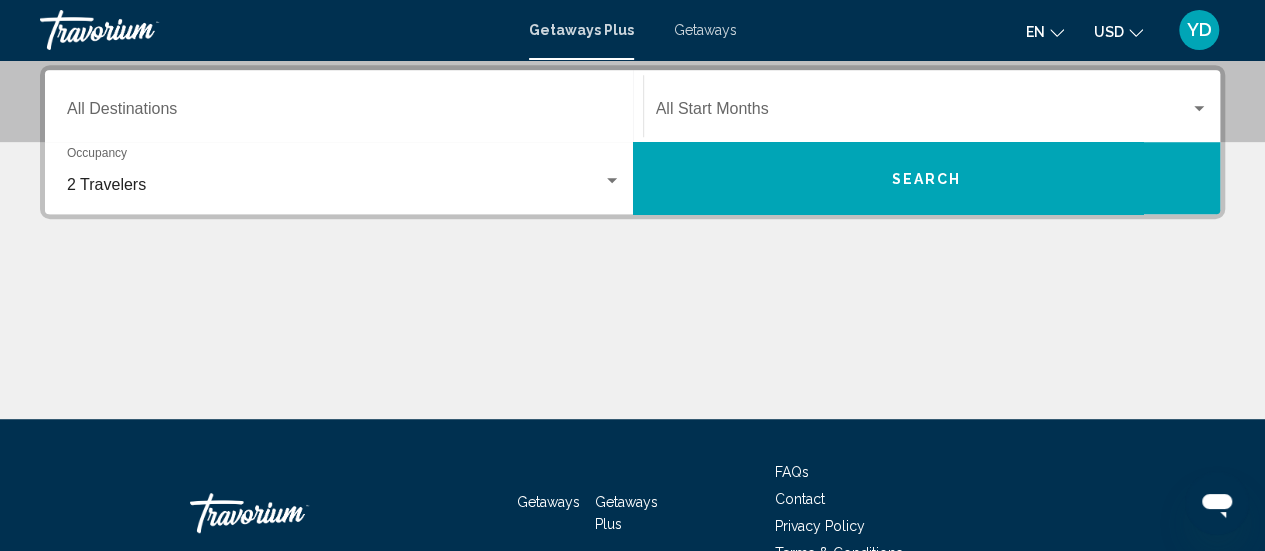 click on "Destination All Destinations Start Month All Start Months 2 Travelers Occupancy Any Occupancy Search" at bounding box center [632, 242] 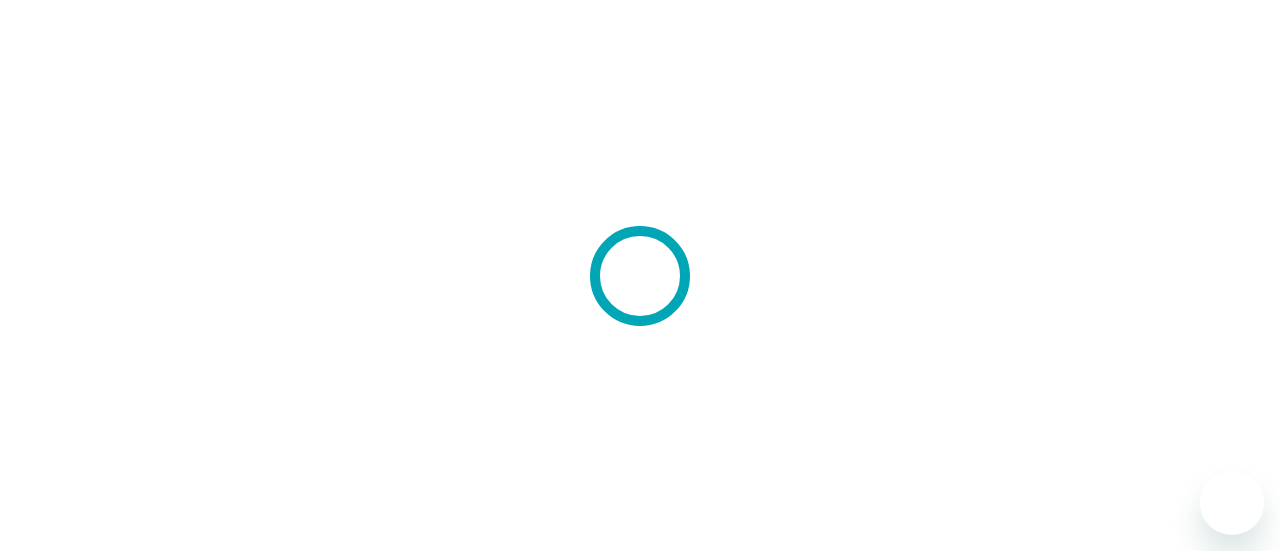 scroll, scrollTop: 0, scrollLeft: 0, axis: both 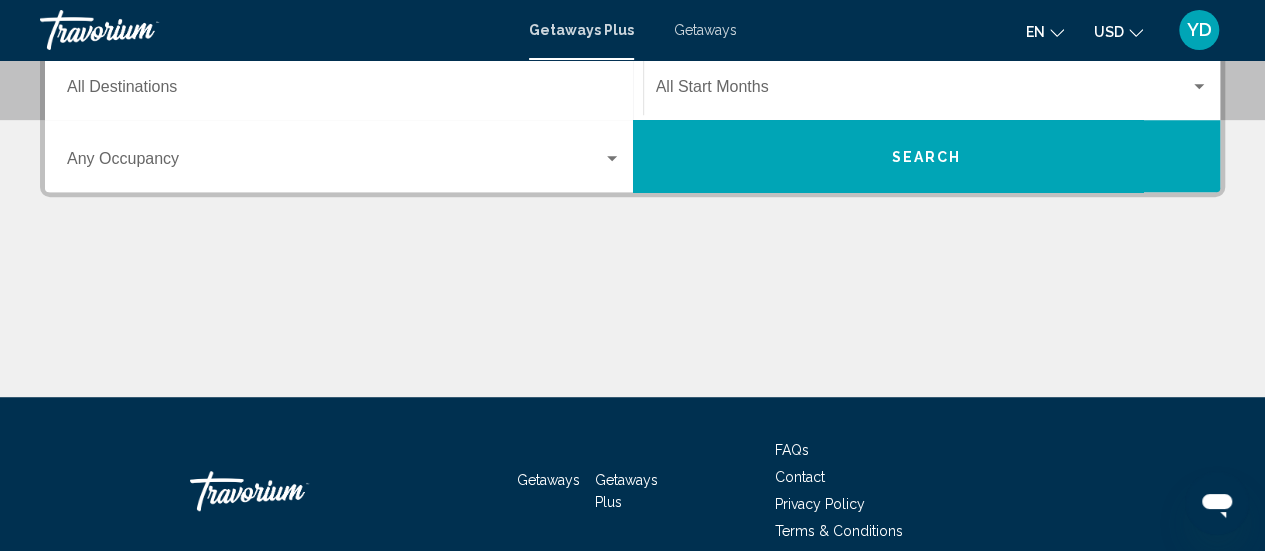 click 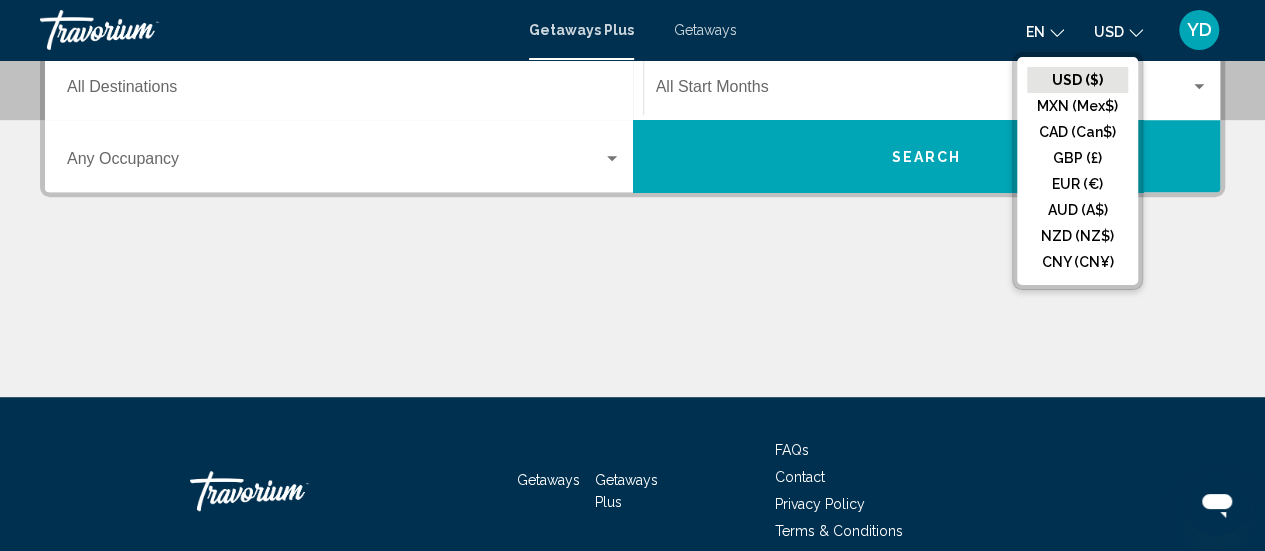click on "Getaways" at bounding box center [705, 30] 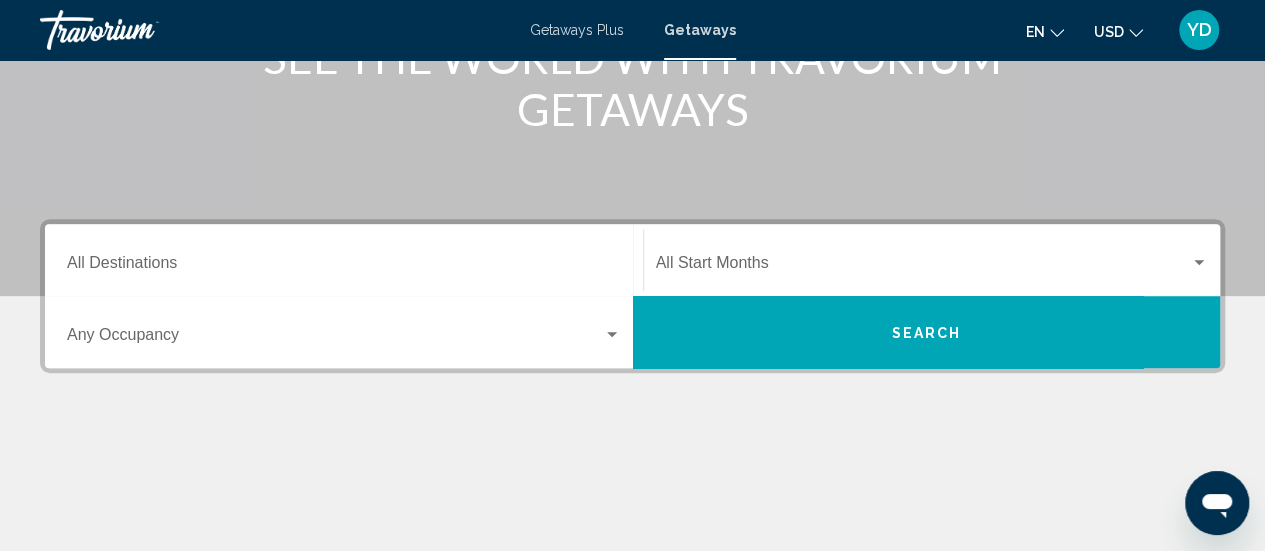 scroll, scrollTop: 303, scrollLeft: 0, axis: vertical 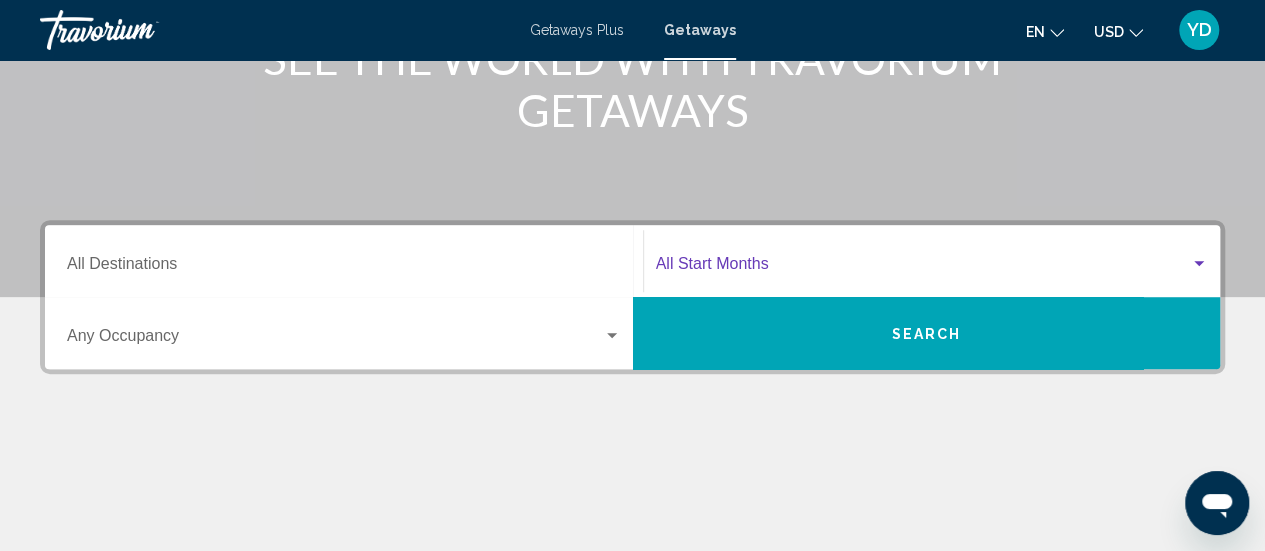 click at bounding box center [1199, 264] 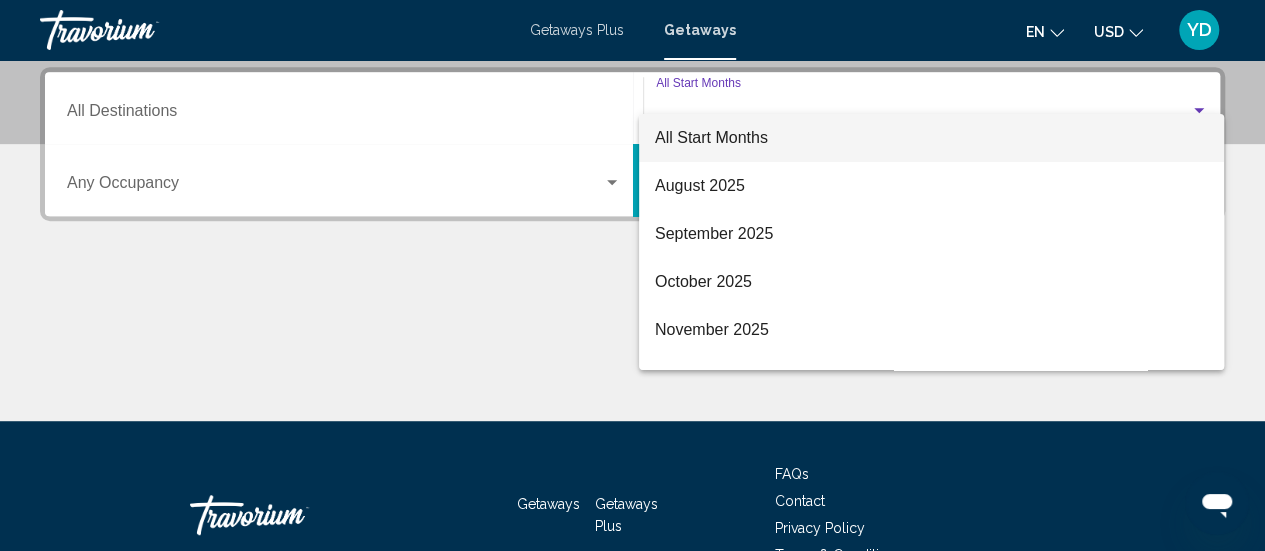 scroll, scrollTop: 458, scrollLeft: 0, axis: vertical 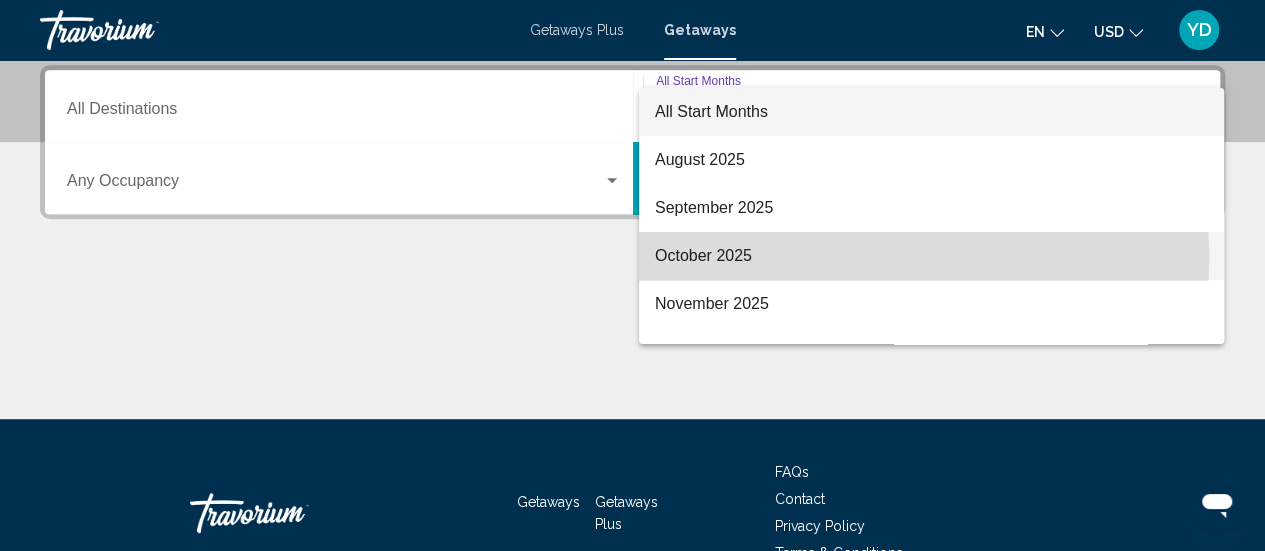 click on "October 2025" at bounding box center (931, 256) 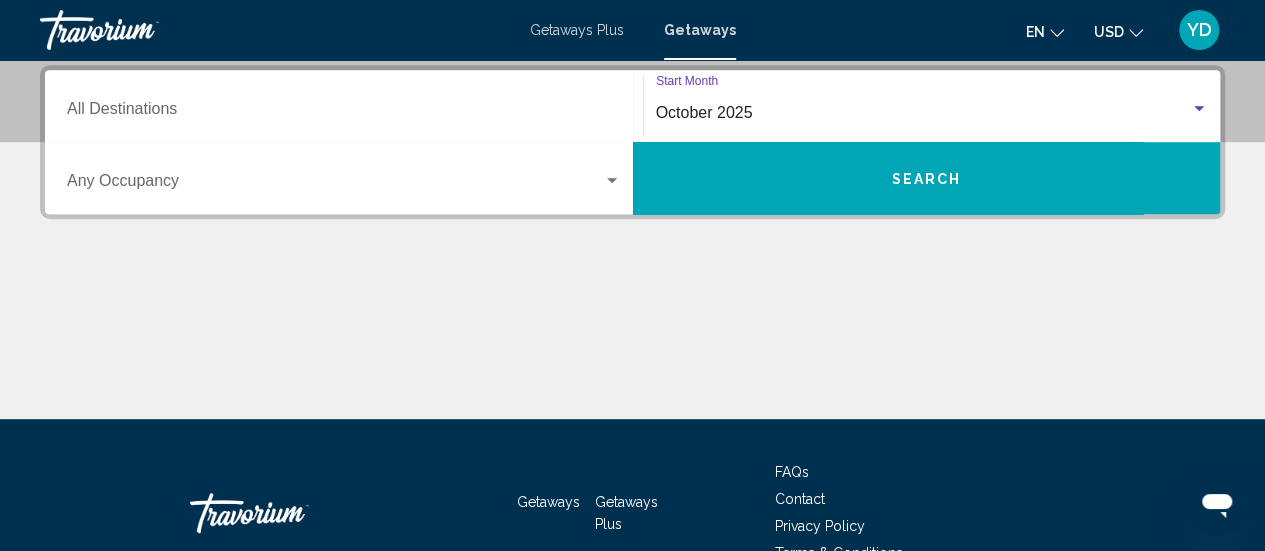 click at bounding box center (1199, 108) 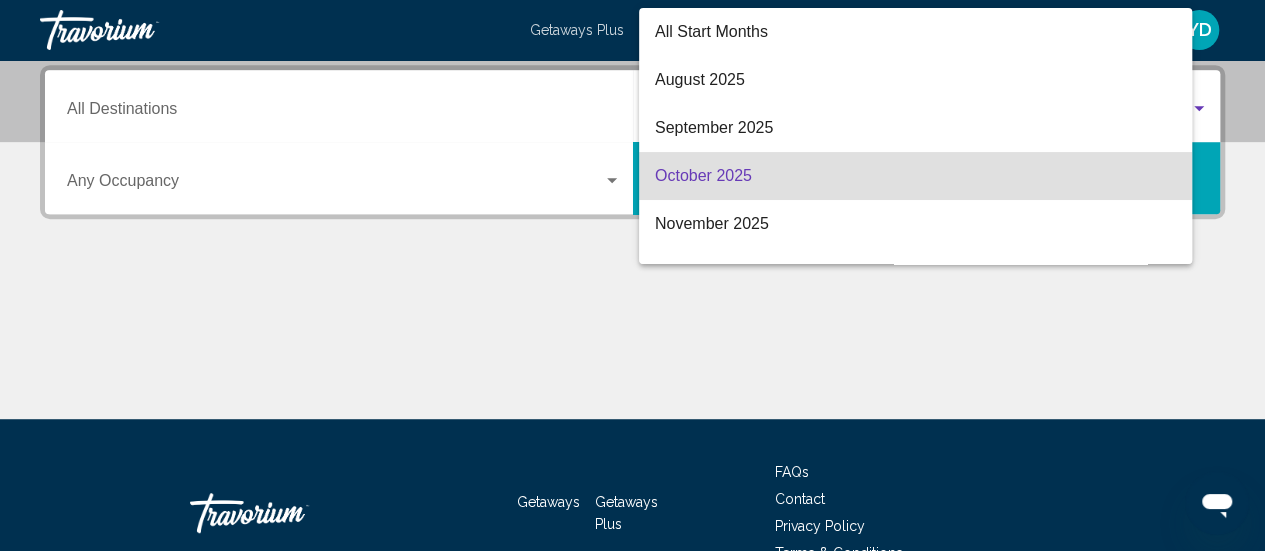 scroll, scrollTop: 64, scrollLeft: 0, axis: vertical 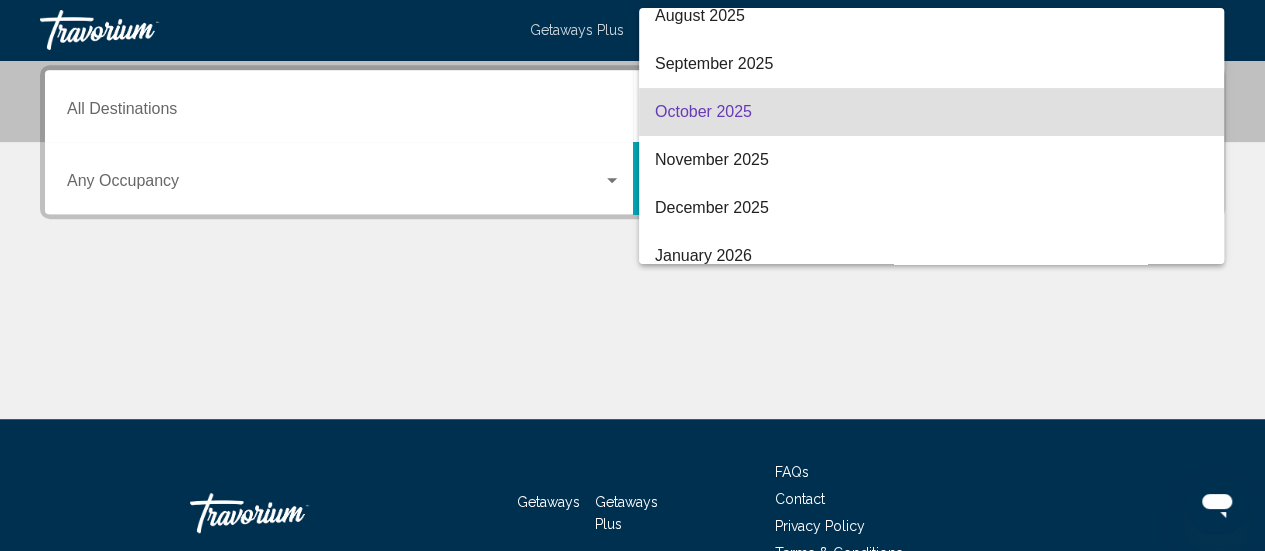 click at bounding box center [632, 275] 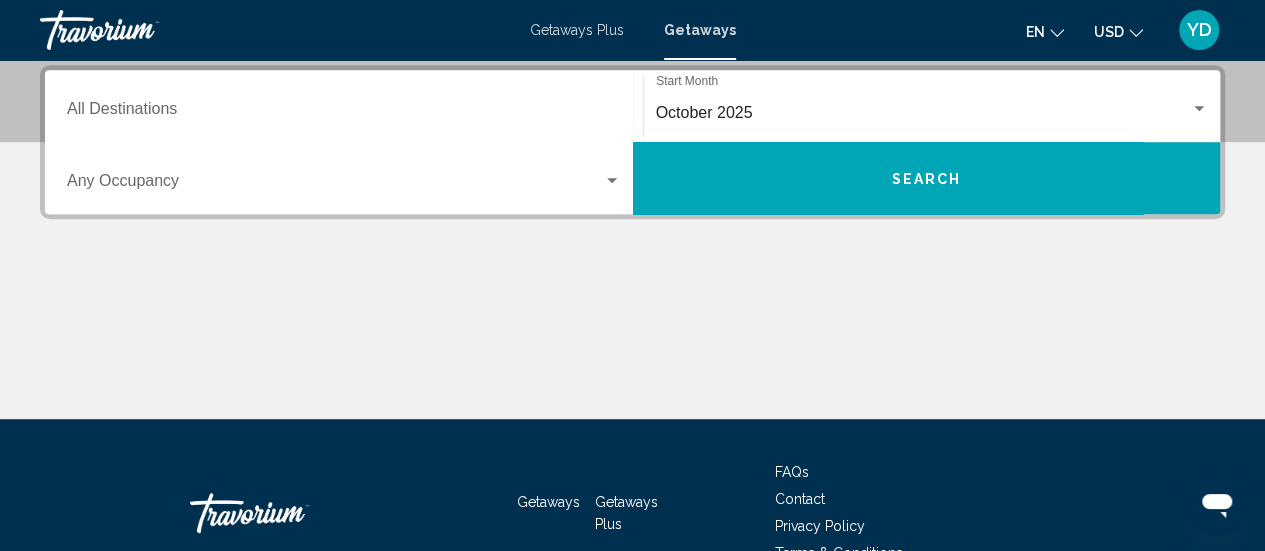 click at bounding box center (632, 344) 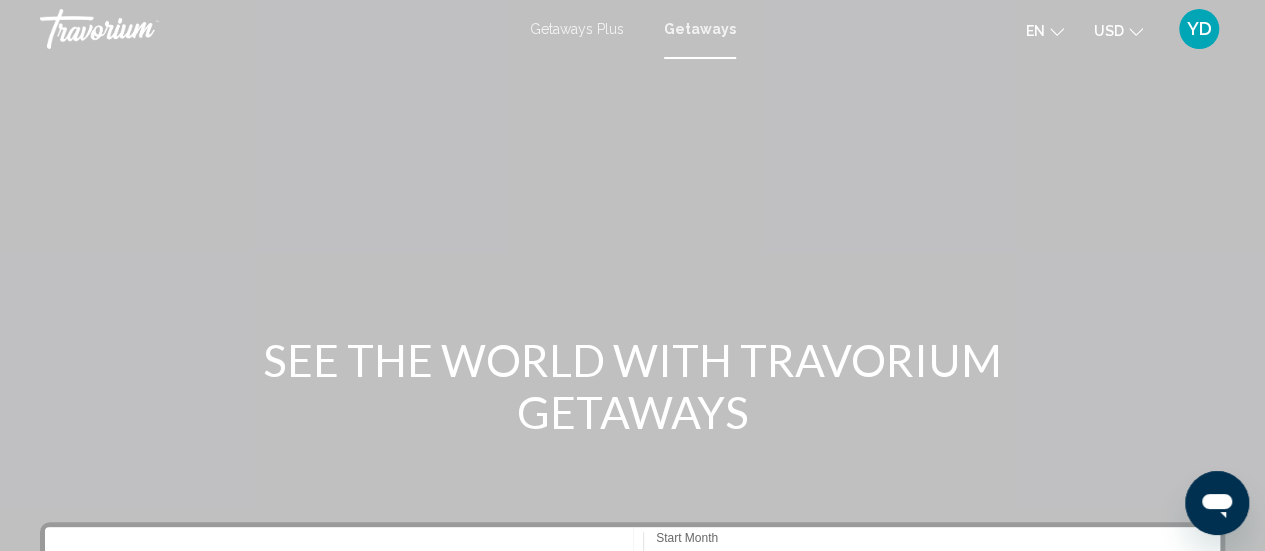 scroll, scrollTop: 0, scrollLeft: 0, axis: both 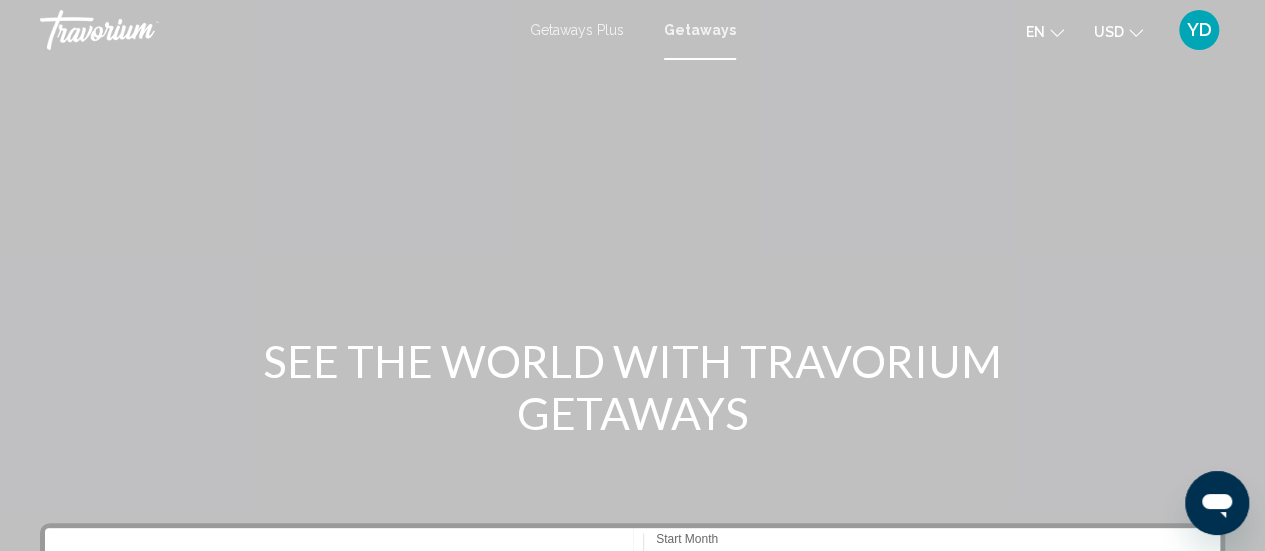 click at bounding box center (632, 300) 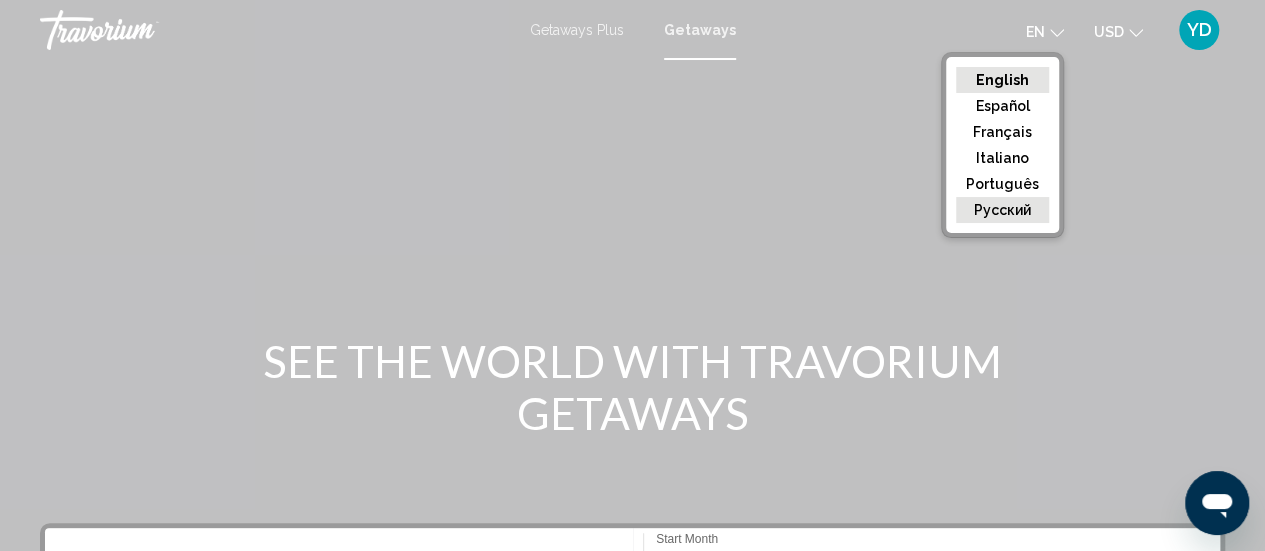 click on "русский" 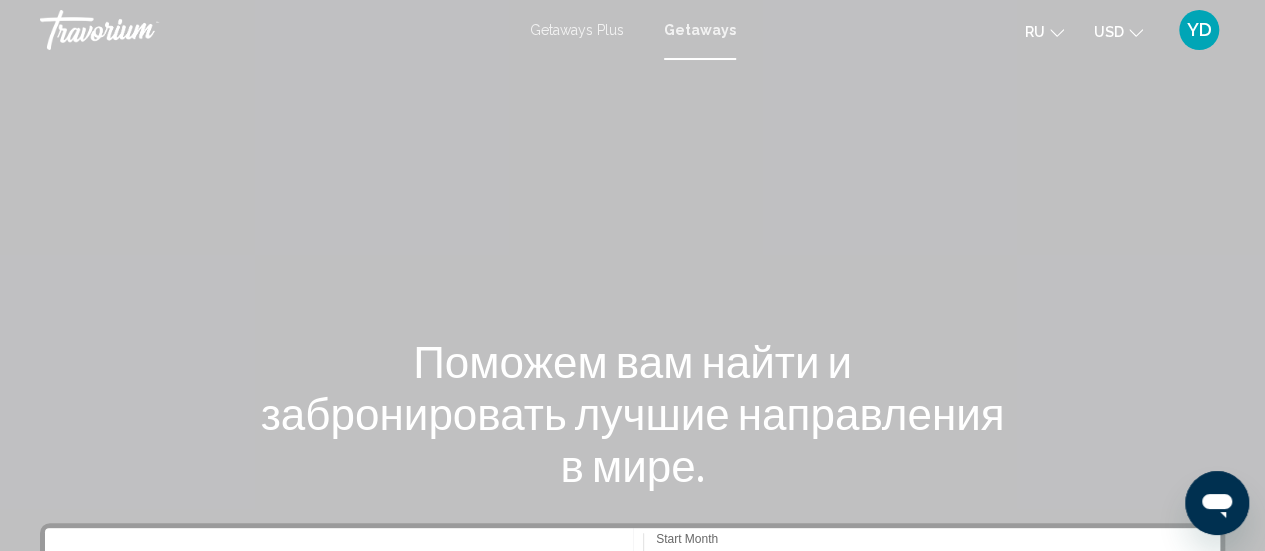 click 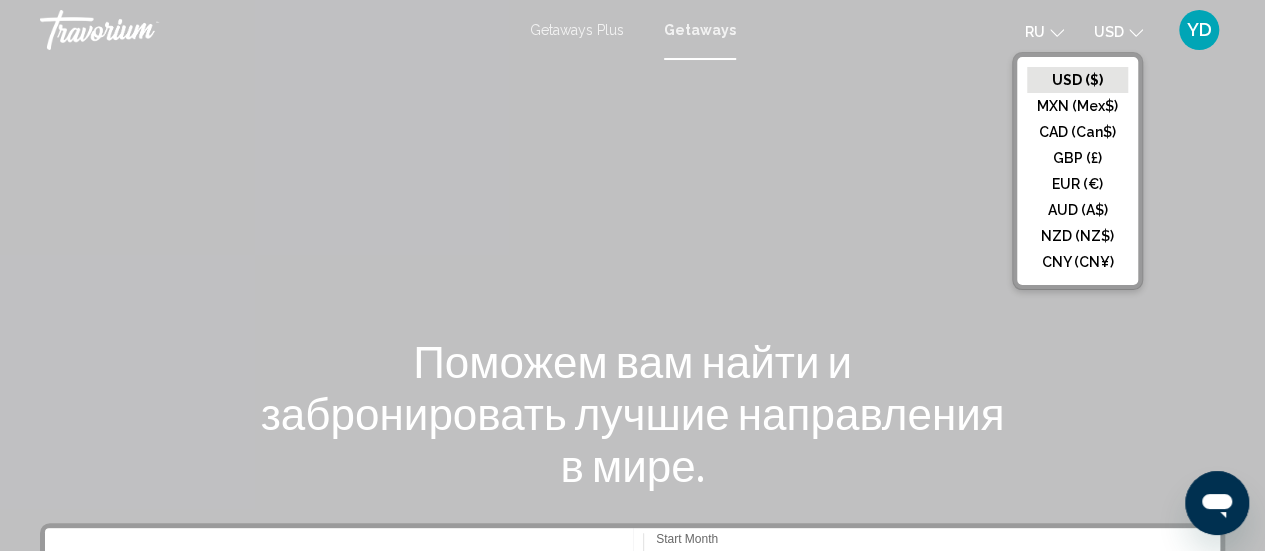 click at bounding box center [632, 300] 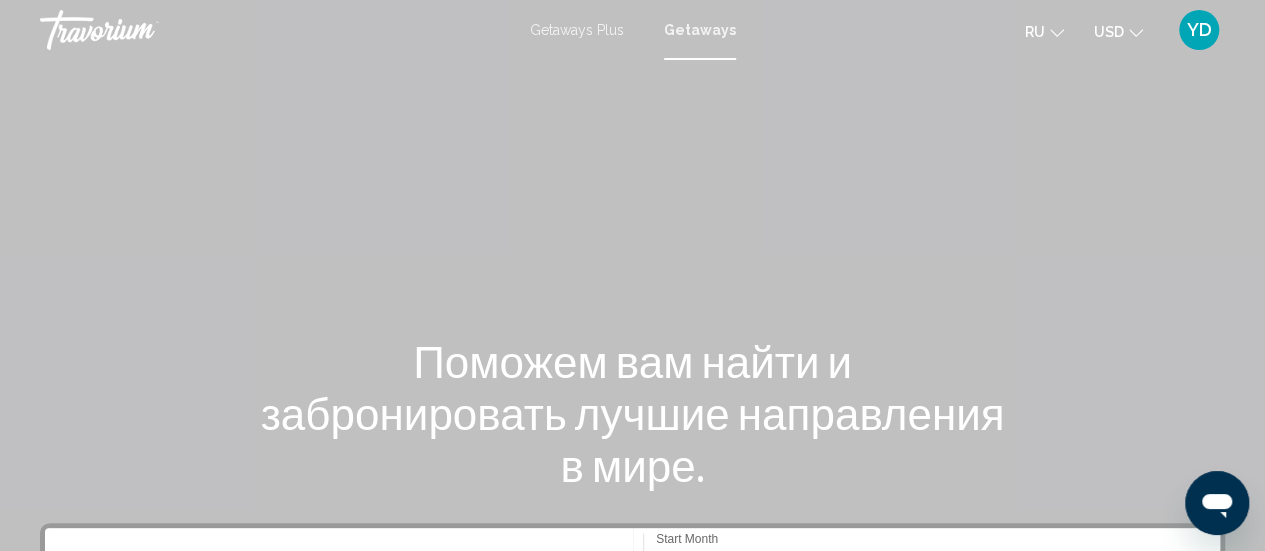 click on "YD" at bounding box center (1199, 30) 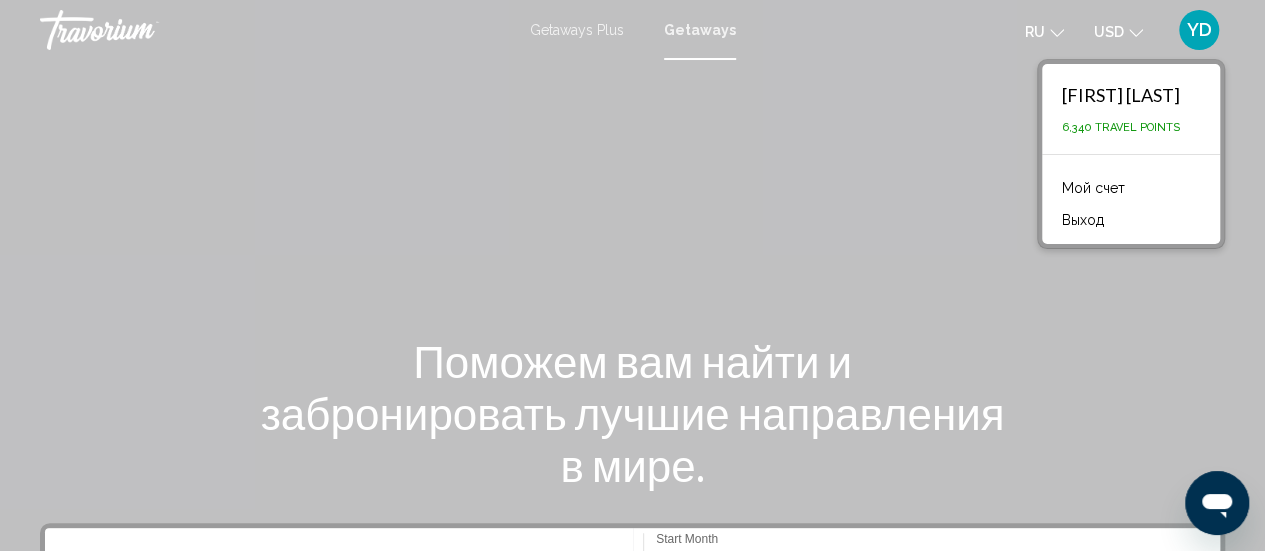 click at bounding box center [632, 300] 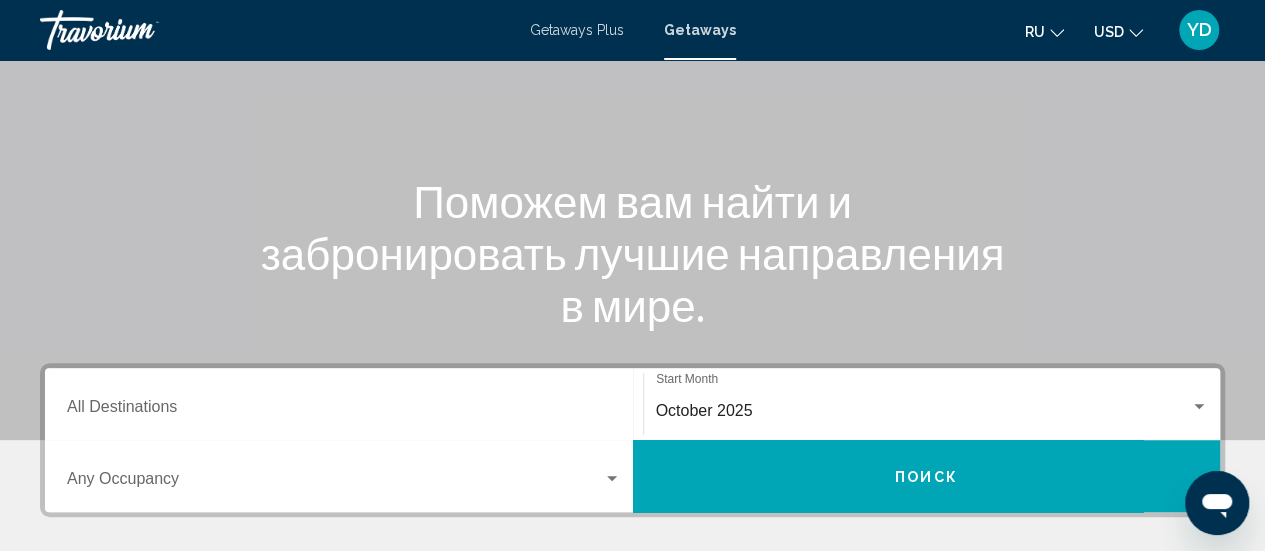 scroll, scrollTop: 200, scrollLeft: 0, axis: vertical 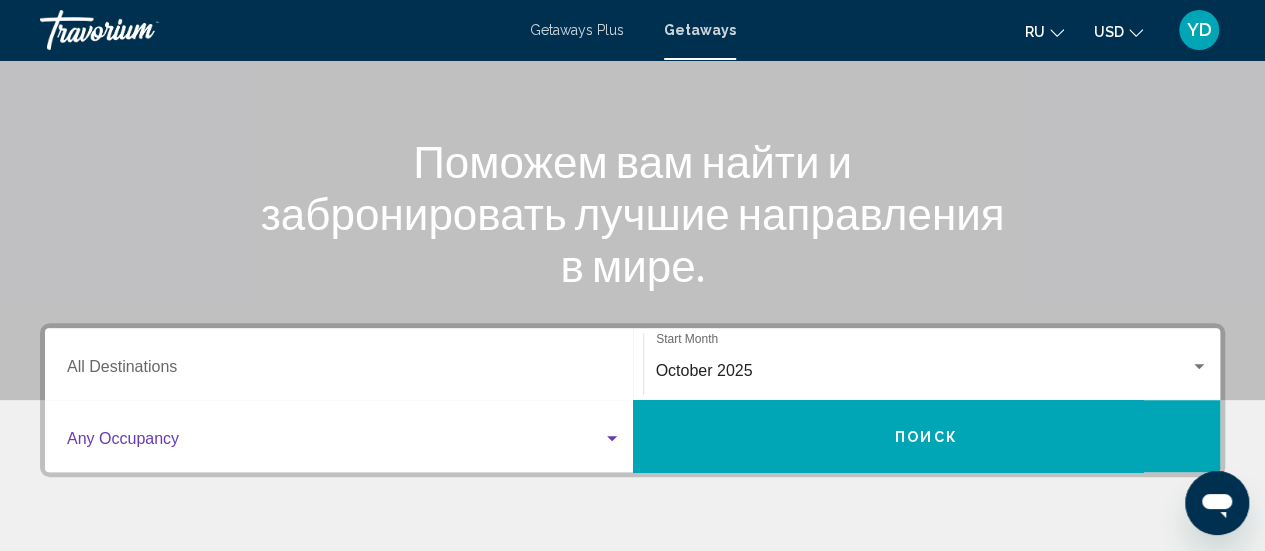 click at bounding box center [612, 439] 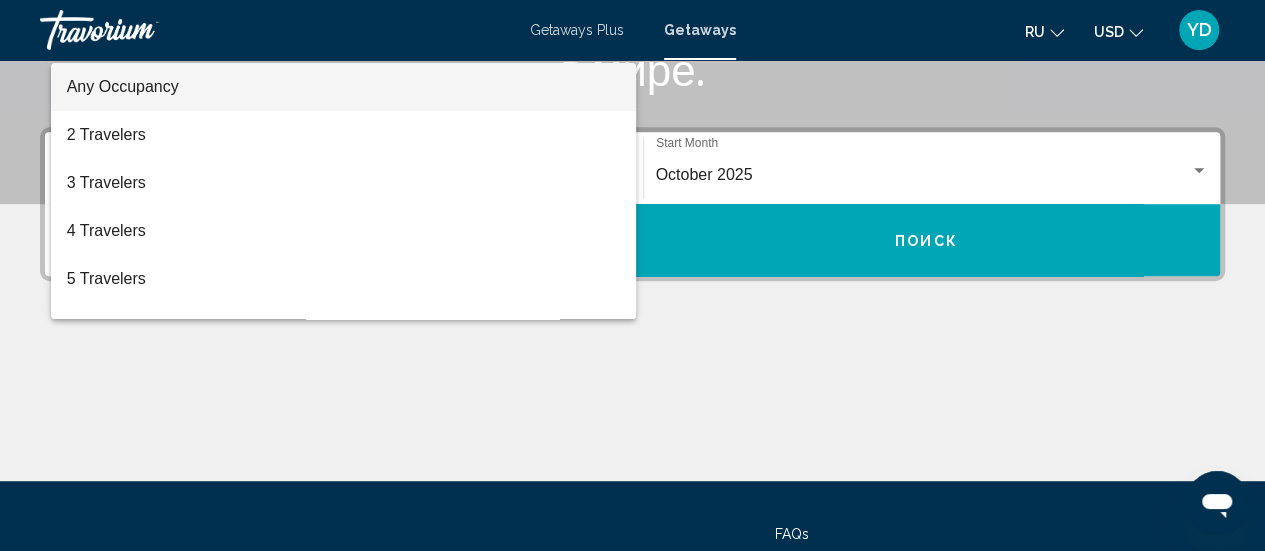 scroll, scrollTop: 458, scrollLeft: 0, axis: vertical 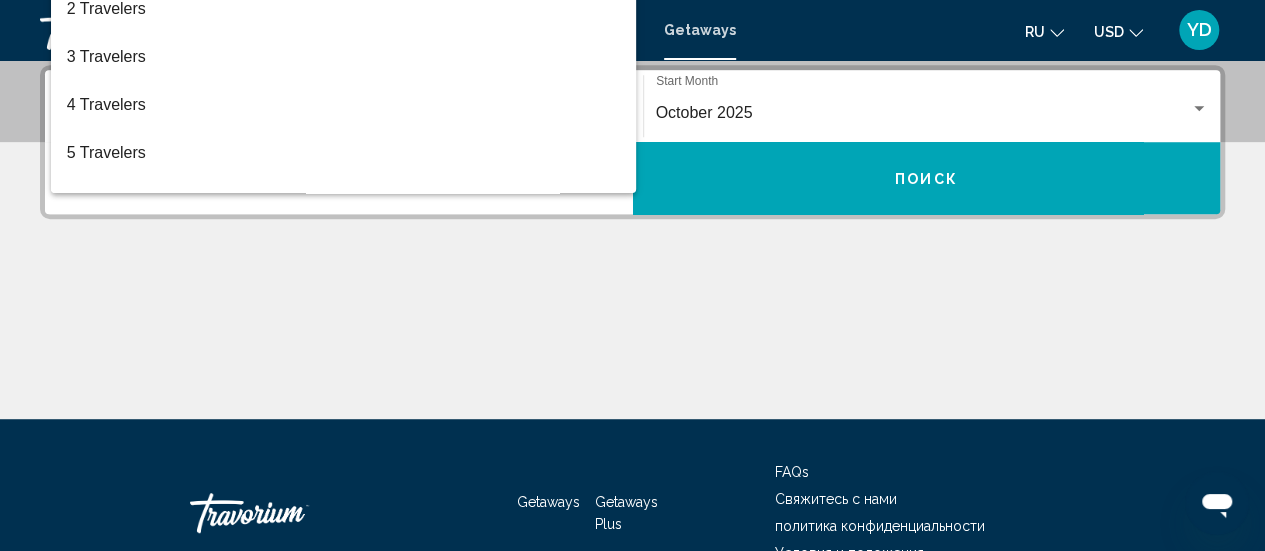 click at bounding box center (632, 275) 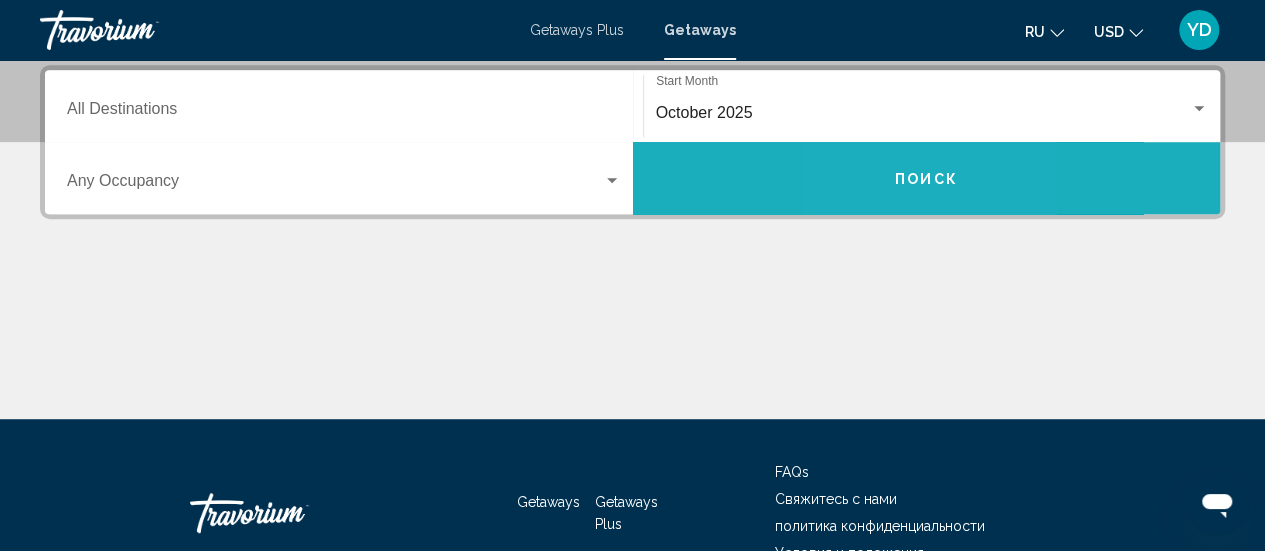 click on "Поиск" at bounding box center (927, 178) 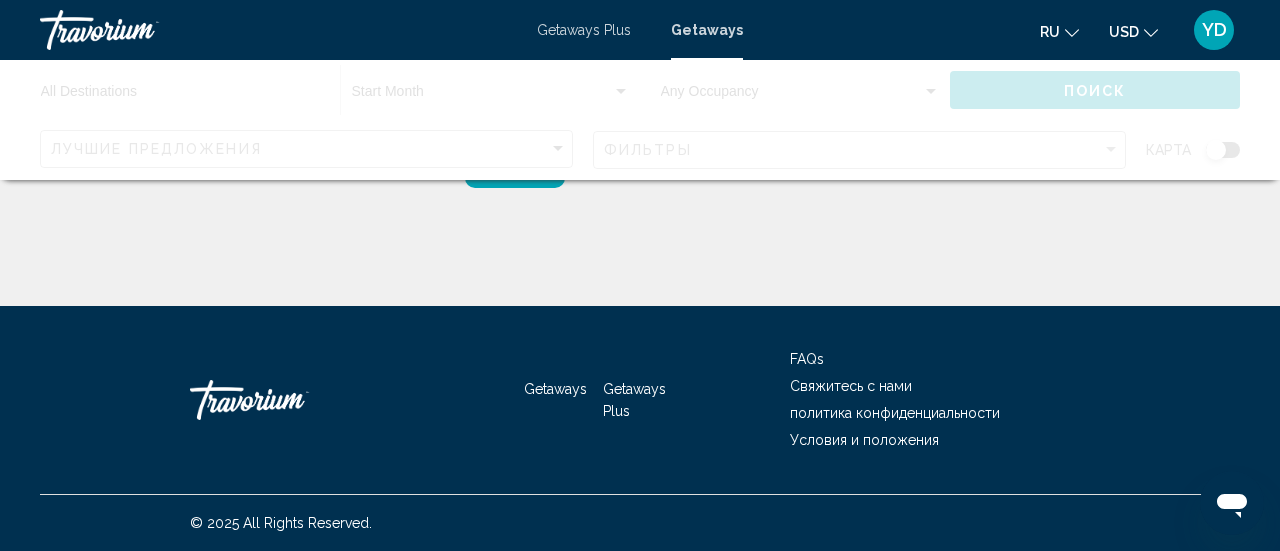 click 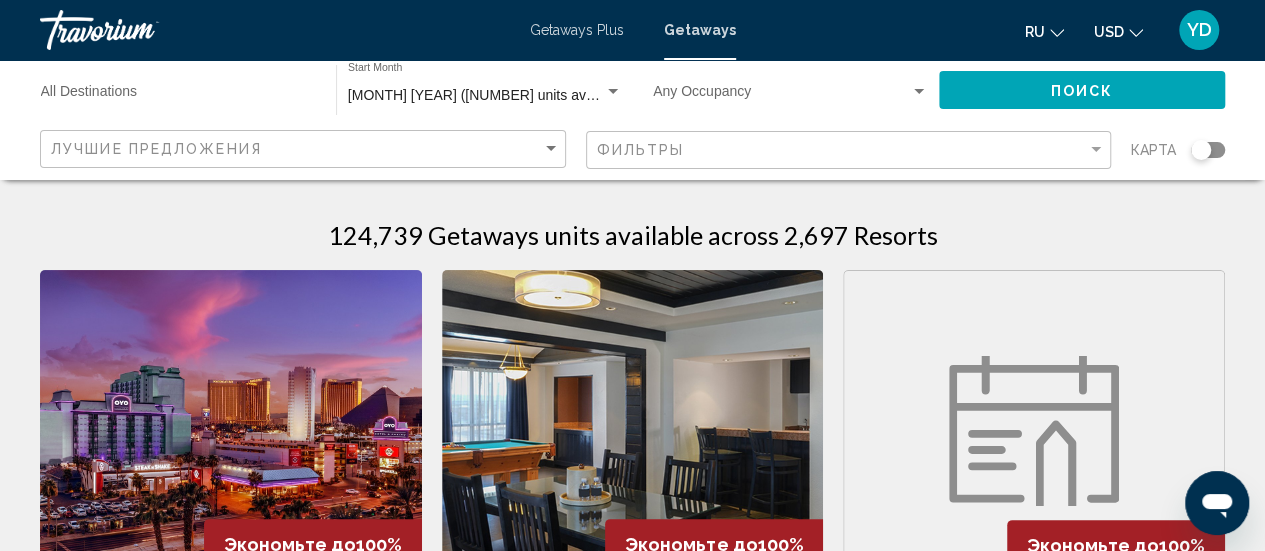 click 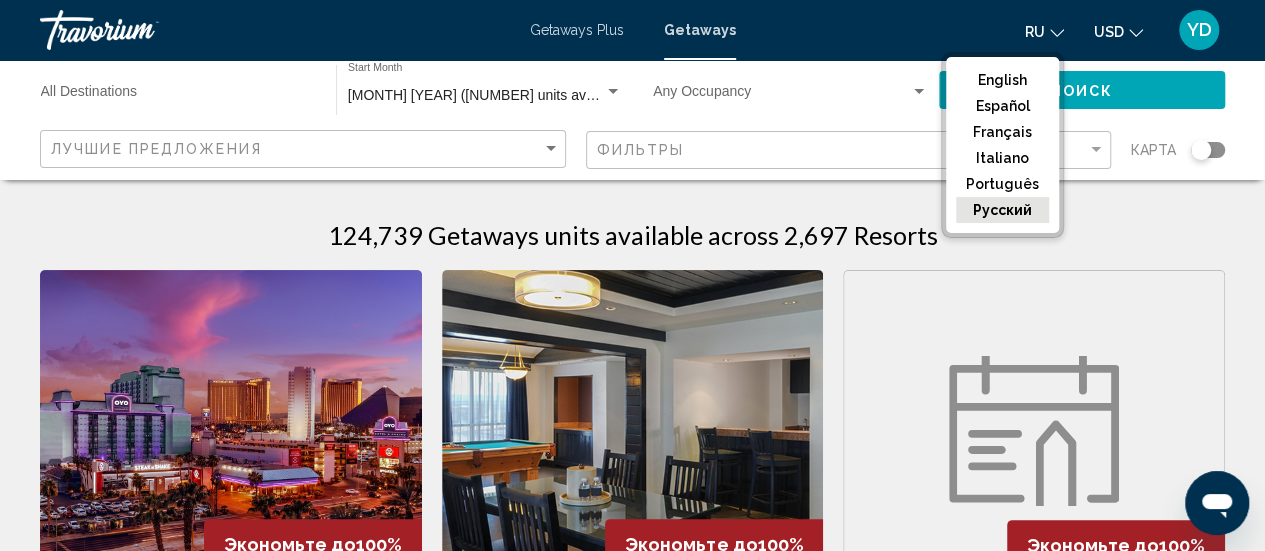 scroll, scrollTop: 482, scrollLeft: 0, axis: vertical 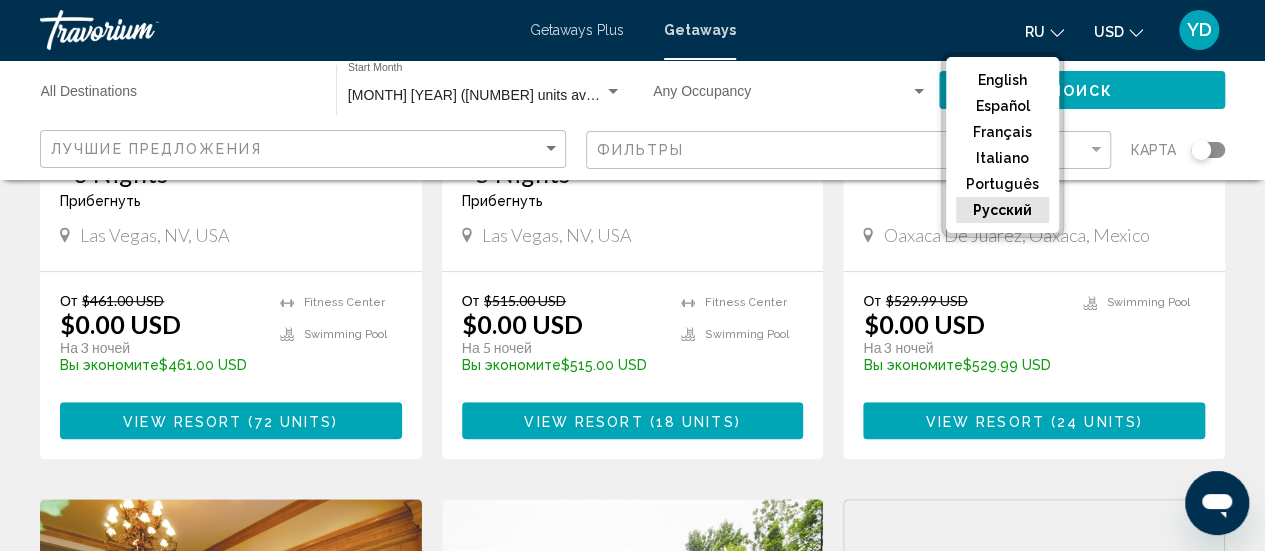 click on "Фильтры" 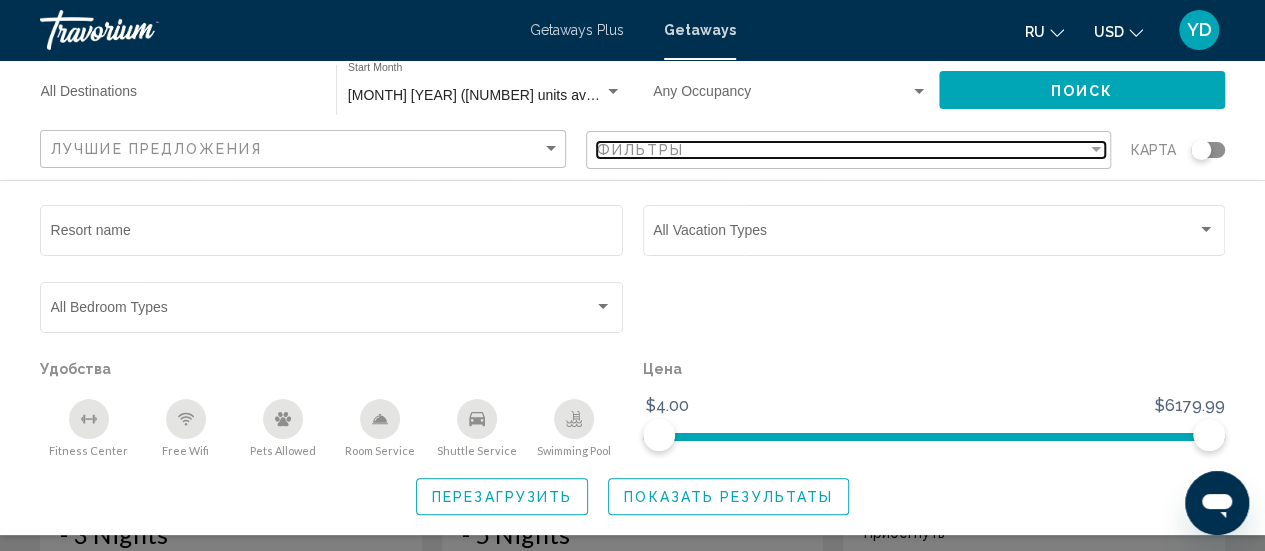 scroll, scrollTop: 0, scrollLeft: 0, axis: both 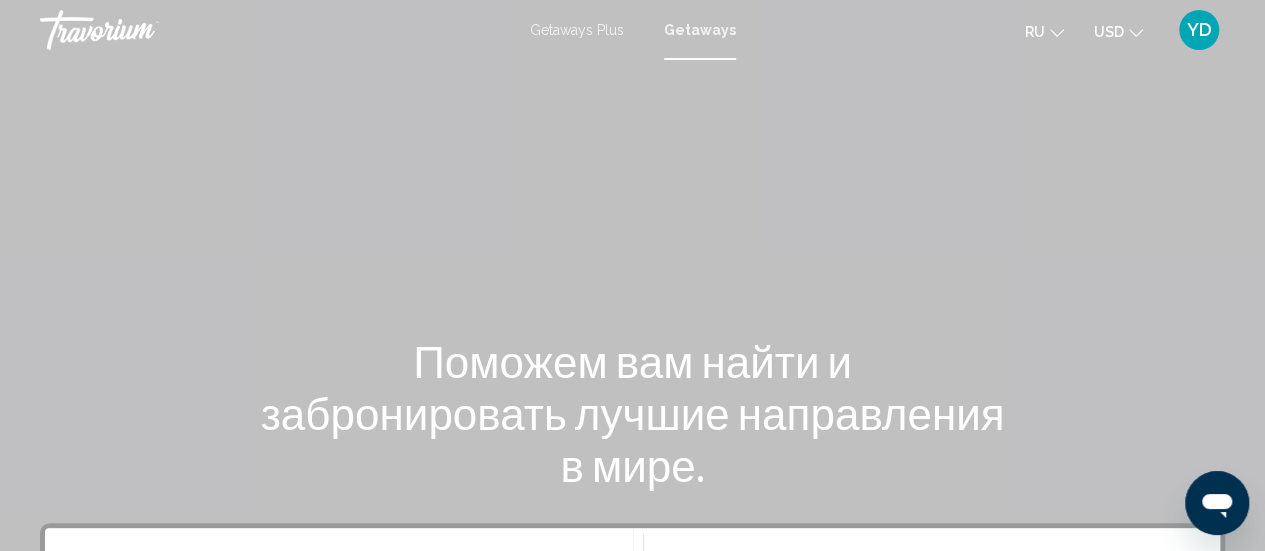 click on "Getaways" at bounding box center (700, 30) 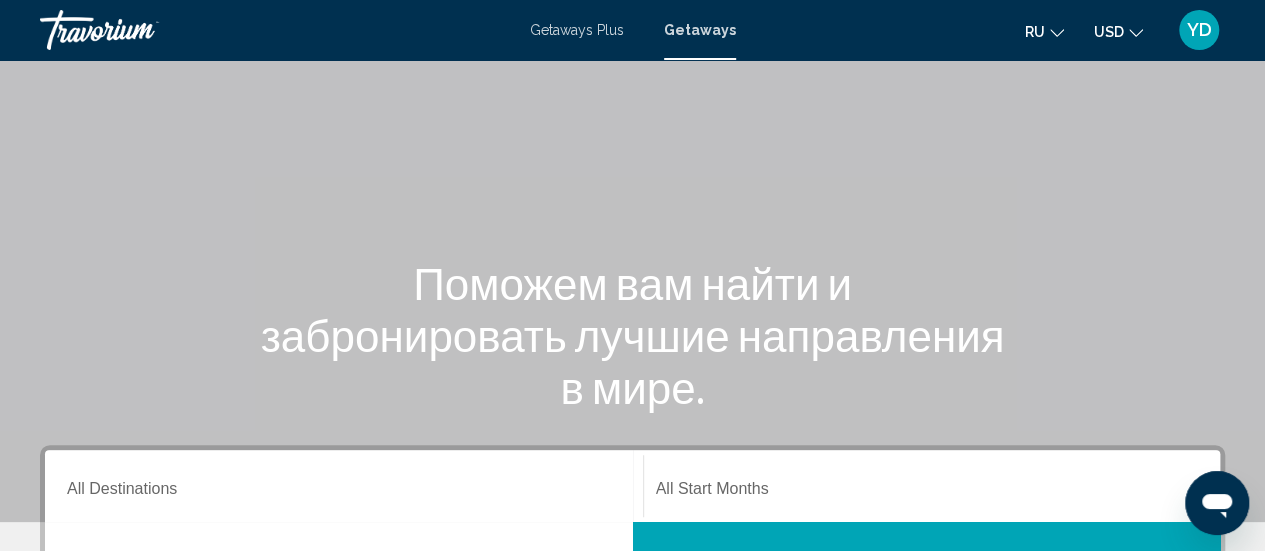 scroll, scrollTop: 0, scrollLeft: 0, axis: both 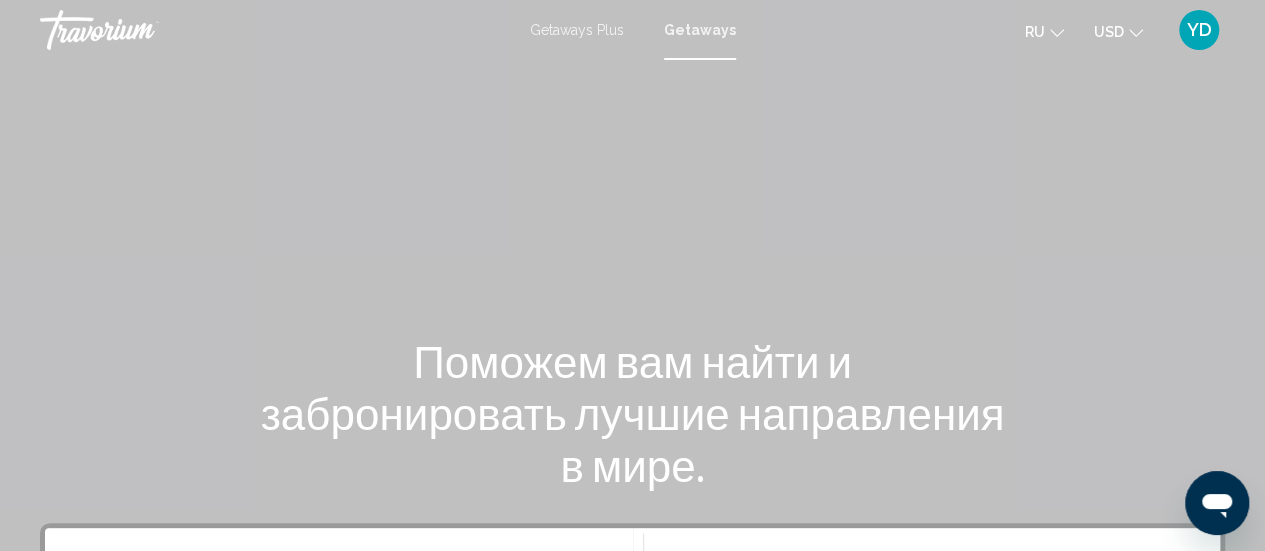 click on "Getaways Plus Getaways ru
English Español Français Italiano Português русский USD
USD ($) MXN (Mex$) CAD (Can$) GBP (£) EUR (€) AUD (A$) NZD (NZ$) CNY (CN¥) YD Авторизоваться" at bounding box center (632, 30) 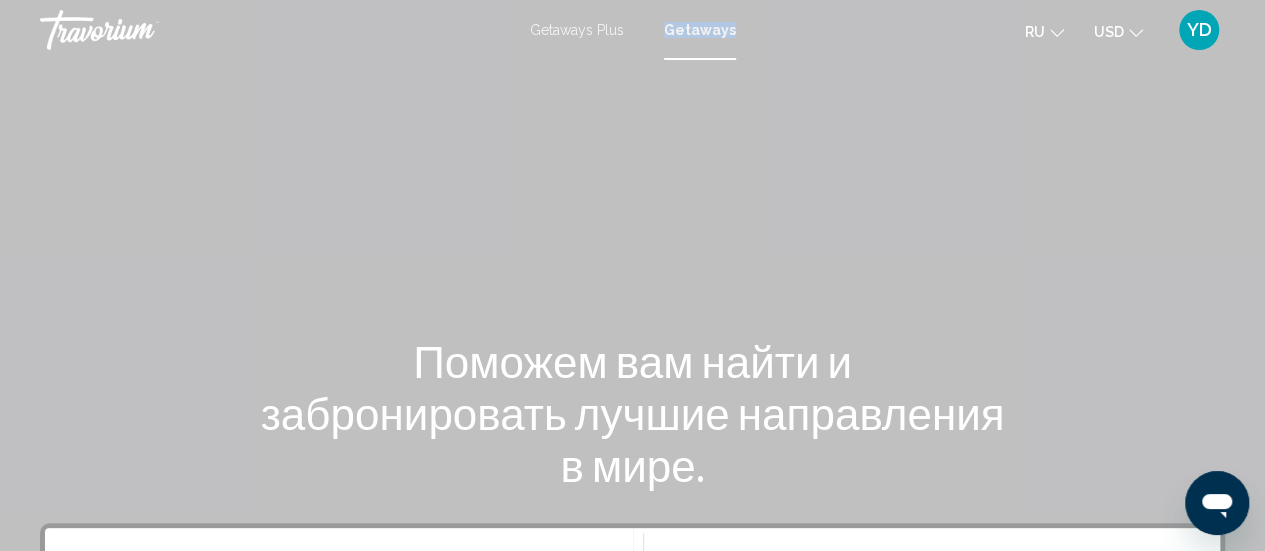 click on "Getaways Plus Getaways ru
English Español Français Italiano Português русский USD
USD ($) MXN (Mex$) CAD (Can$) GBP (£) EUR (€) AUD (A$) NZD (NZ$) CNY (CN¥) YD Авторизоваться" at bounding box center [632, 30] 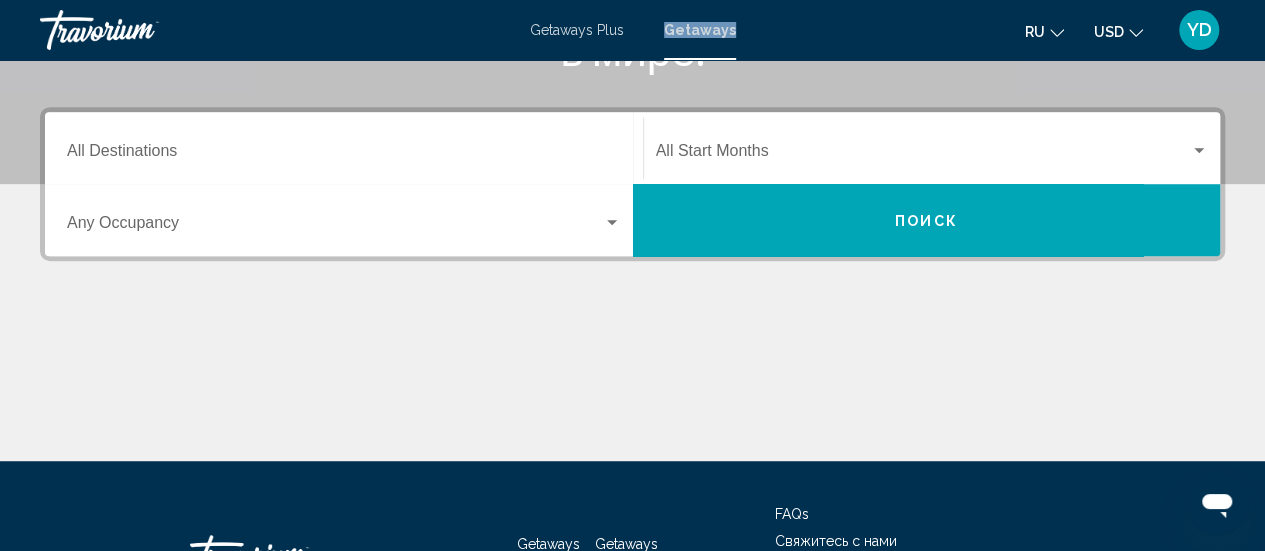 scroll, scrollTop: 414, scrollLeft: 0, axis: vertical 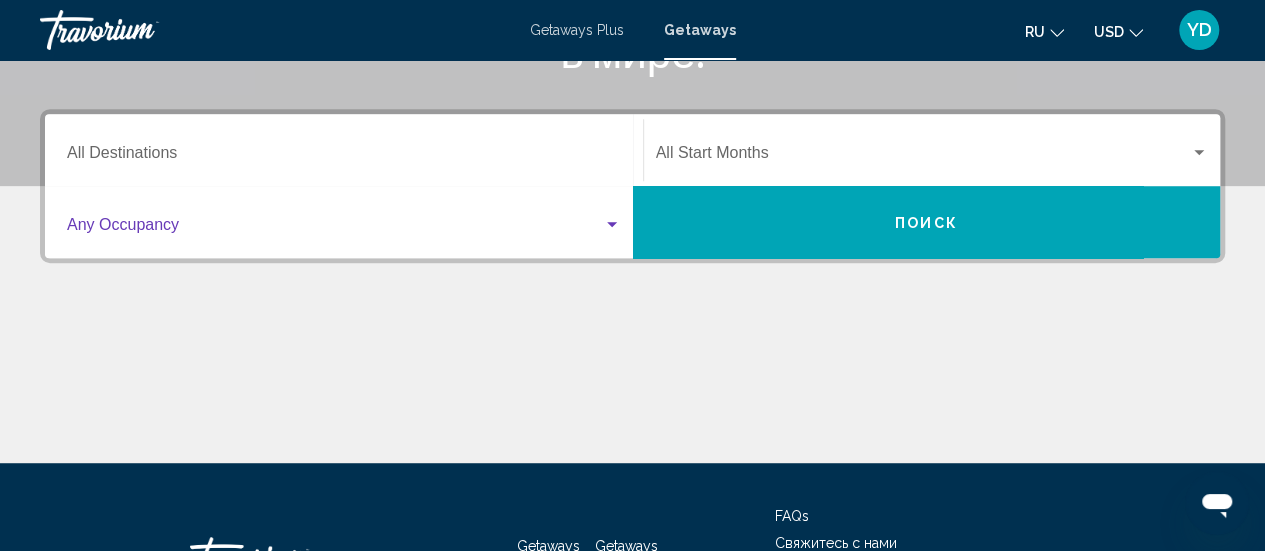 click at bounding box center (335, 229) 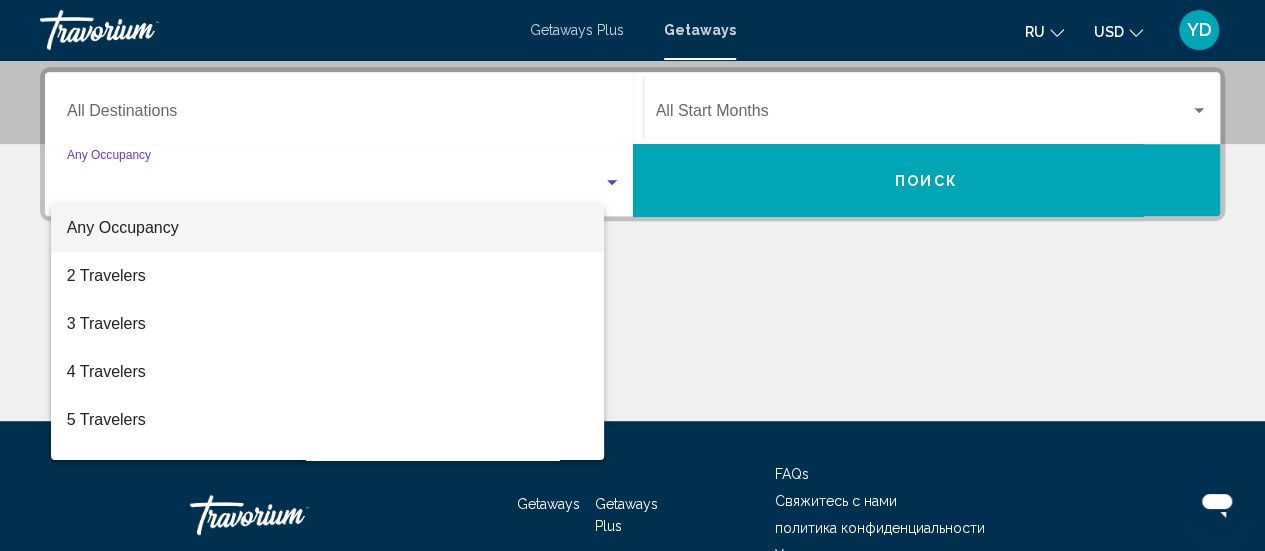 scroll, scrollTop: 458, scrollLeft: 0, axis: vertical 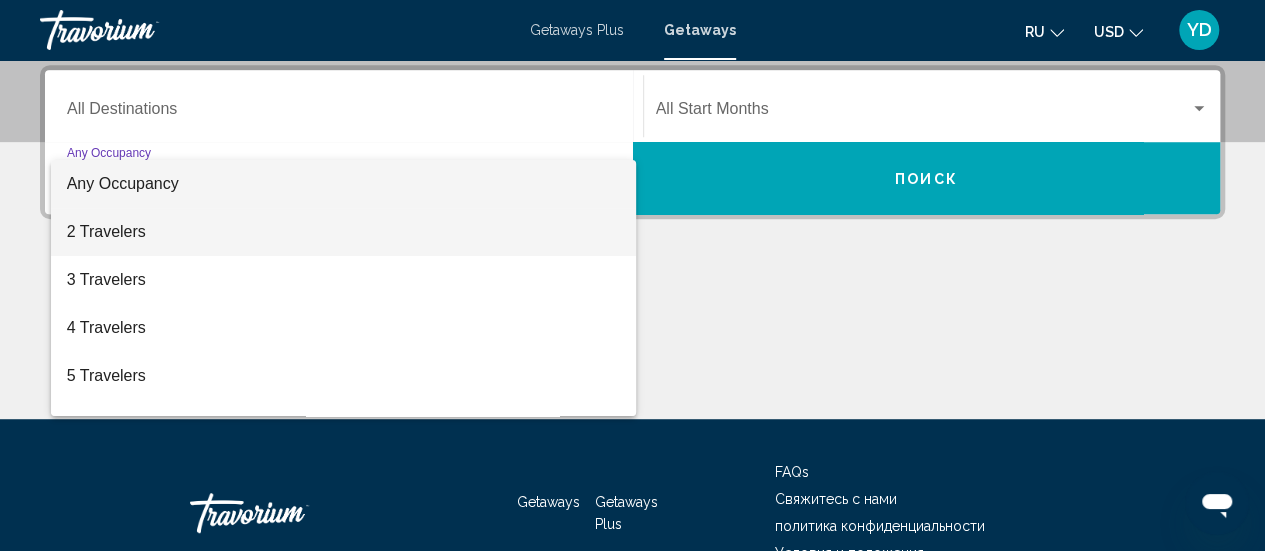 click on "2 Travelers" at bounding box center (344, 232) 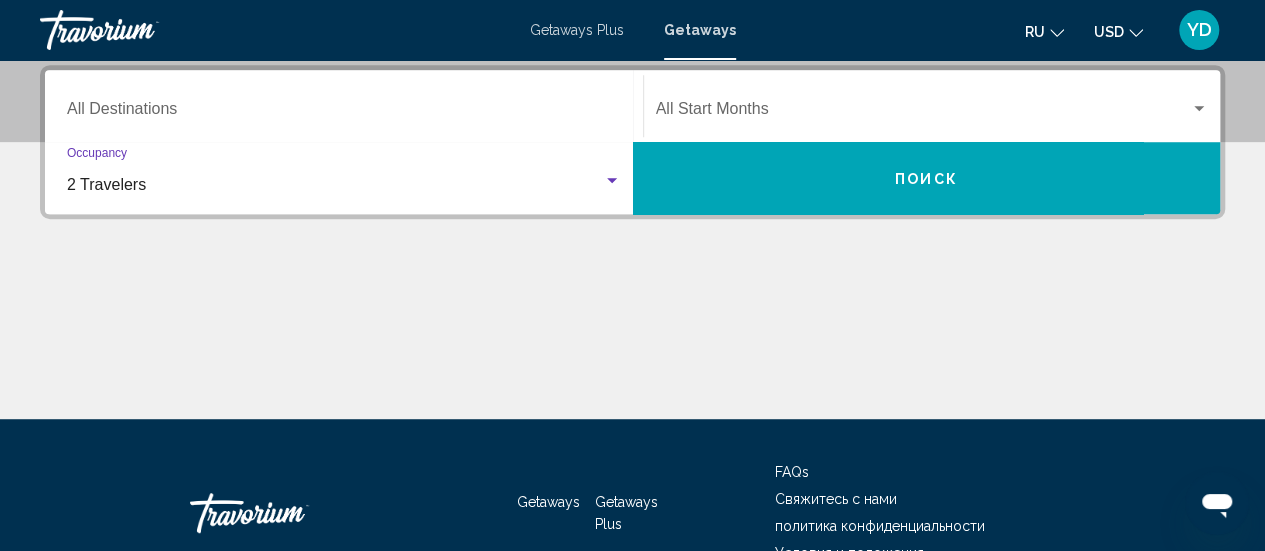 click at bounding box center (612, 180) 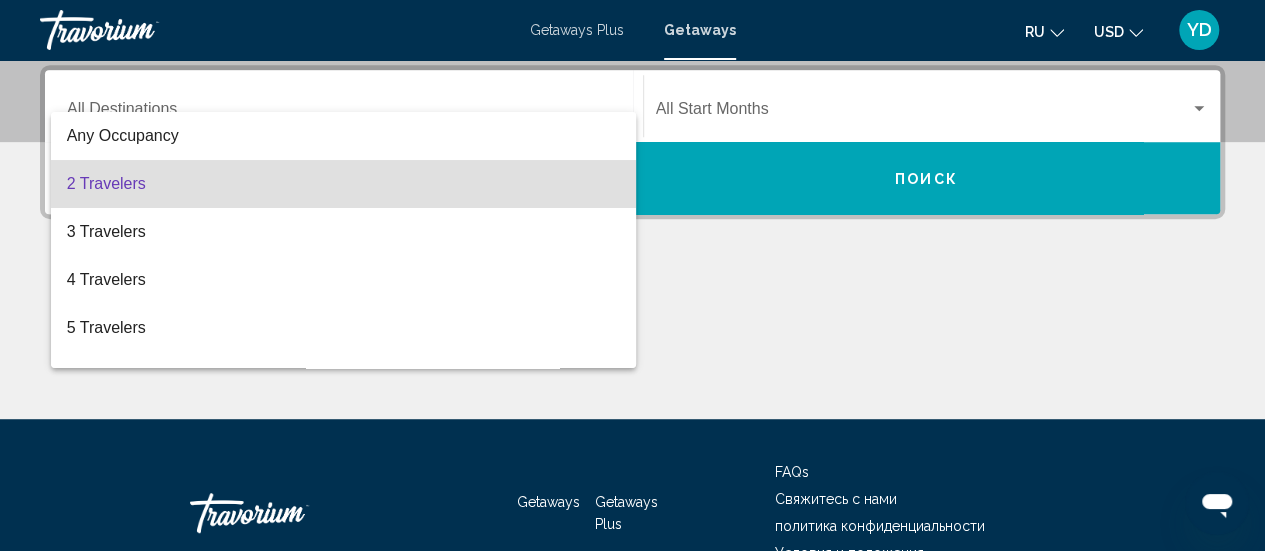 click at bounding box center (632, 275) 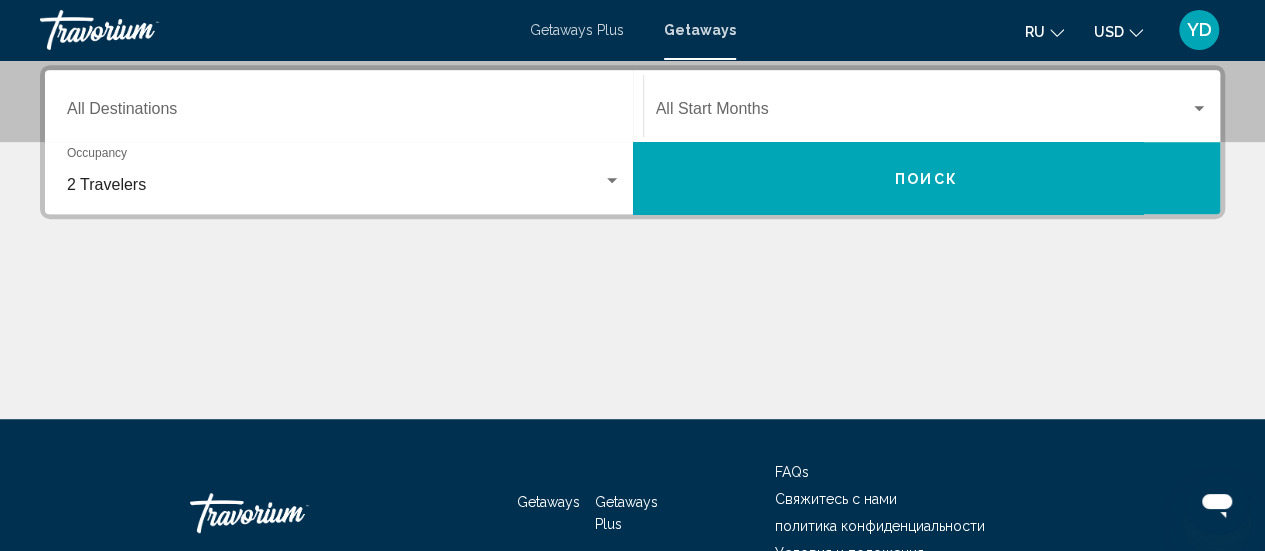 click on "Getaways" at bounding box center (700, 30) 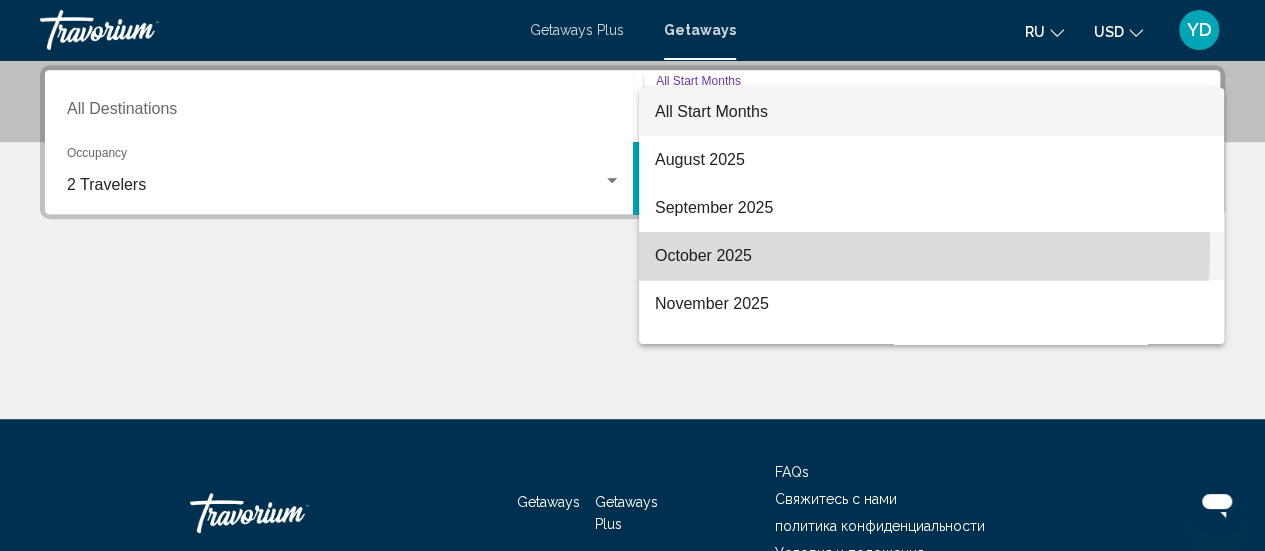 click on "October 2025" at bounding box center [931, 256] 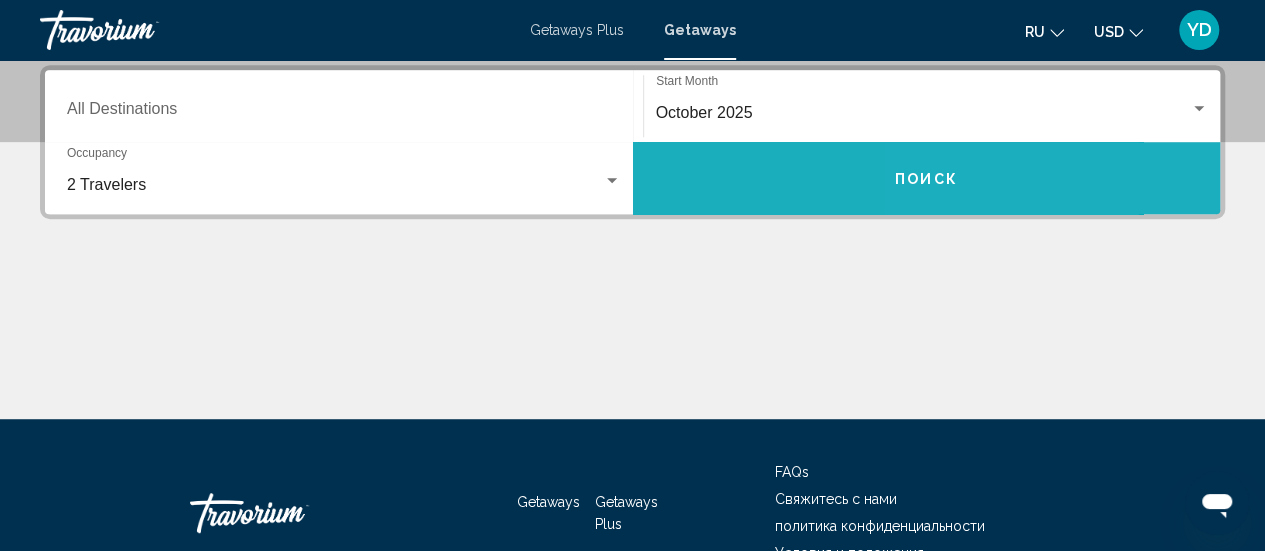 click on "Поиск" at bounding box center [927, 178] 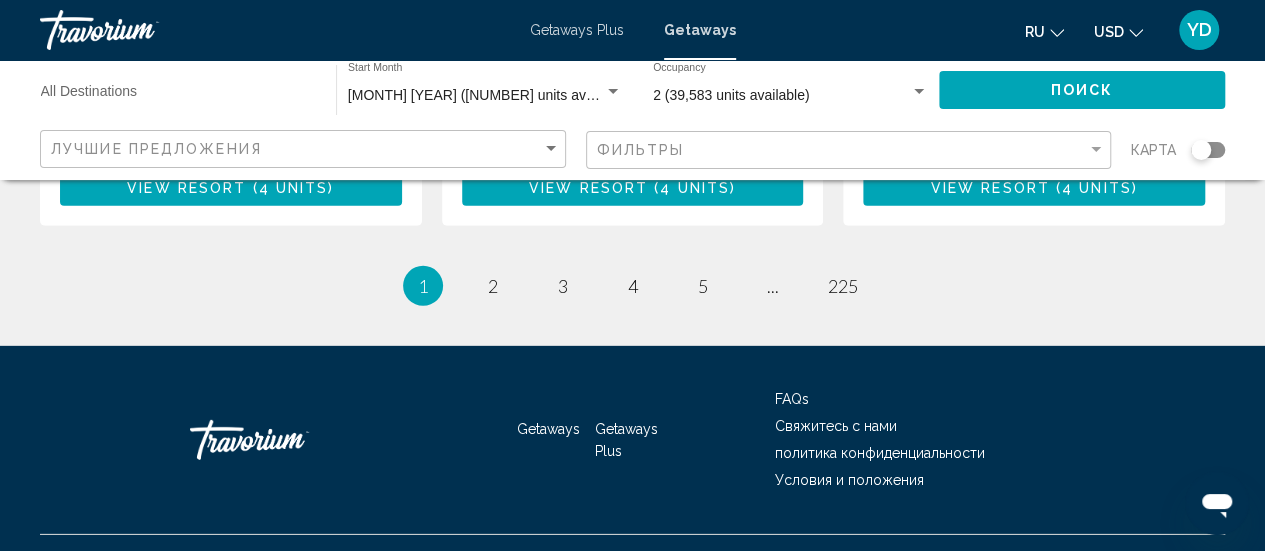 scroll, scrollTop: 2808, scrollLeft: 0, axis: vertical 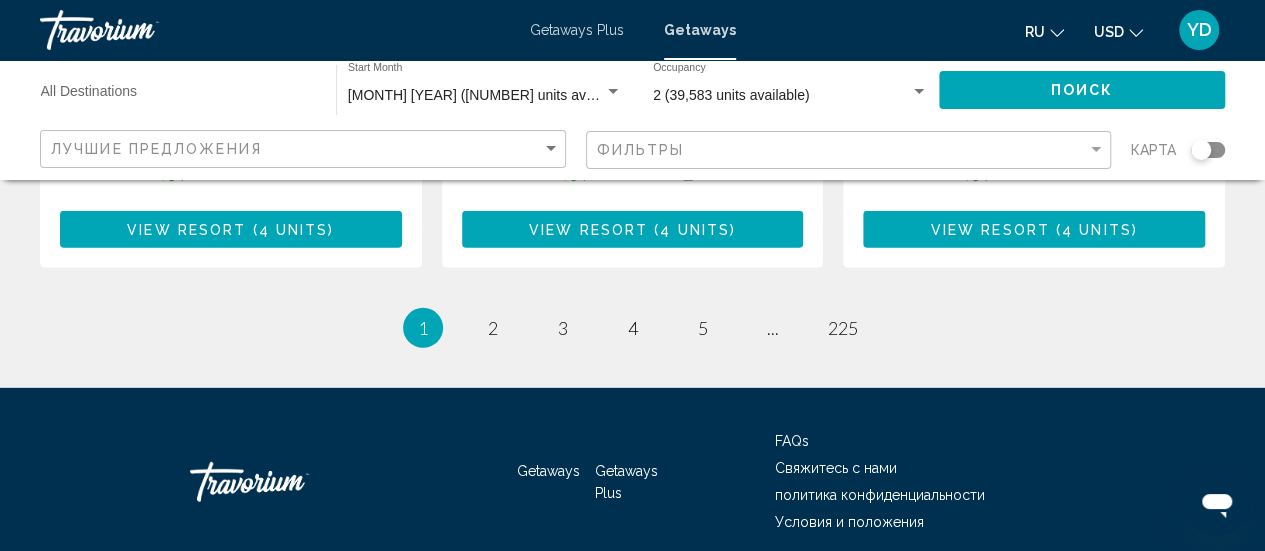 click on "page  2" at bounding box center (492, 328) 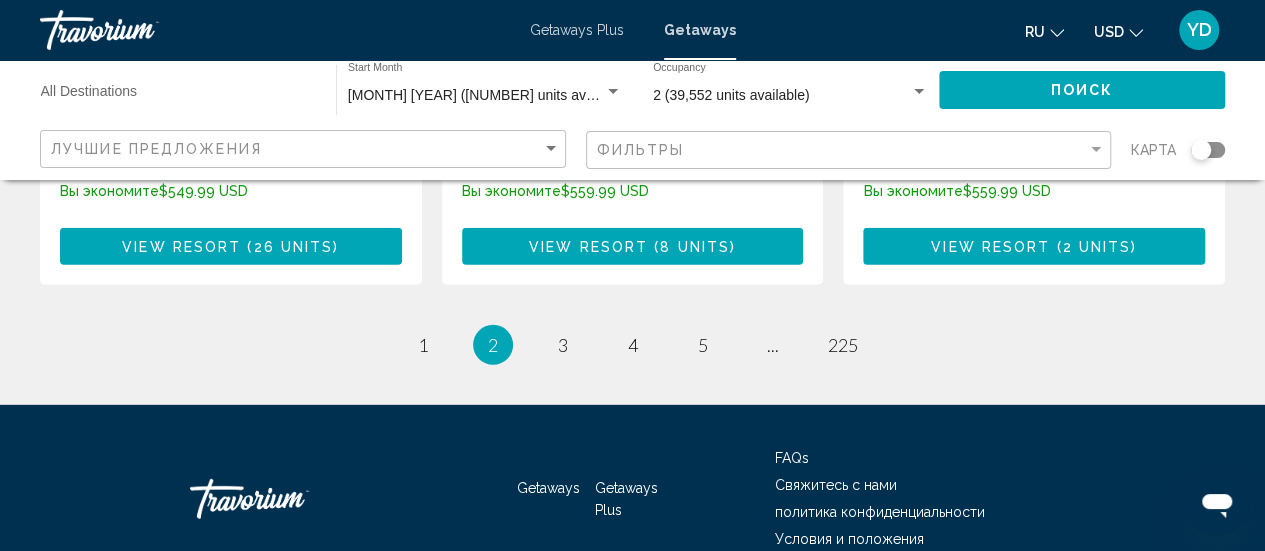 scroll, scrollTop: 2750, scrollLeft: 0, axis: vertical 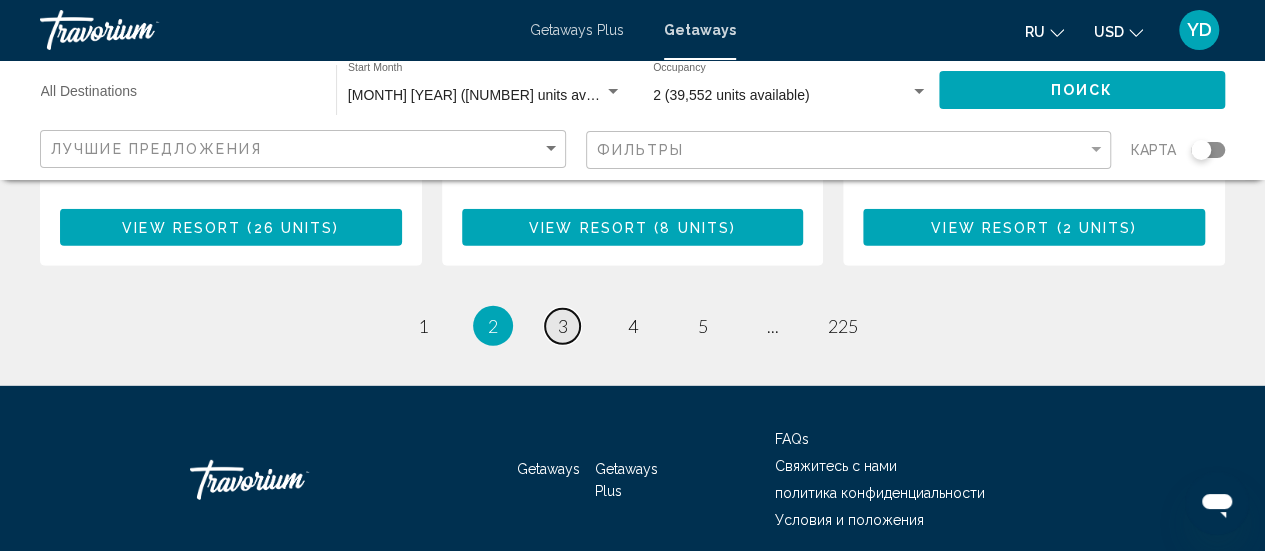 click on "page  3" at bounding box center [562, 326] 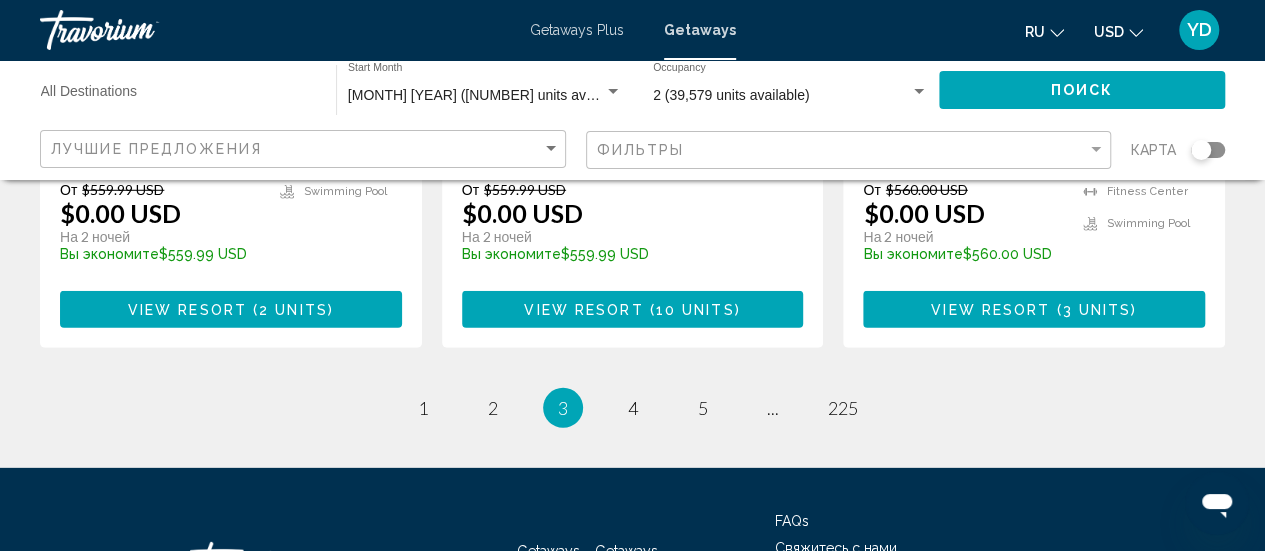 scroll, scrollTop: 2773, scrollLeft: 0, axis: vertical 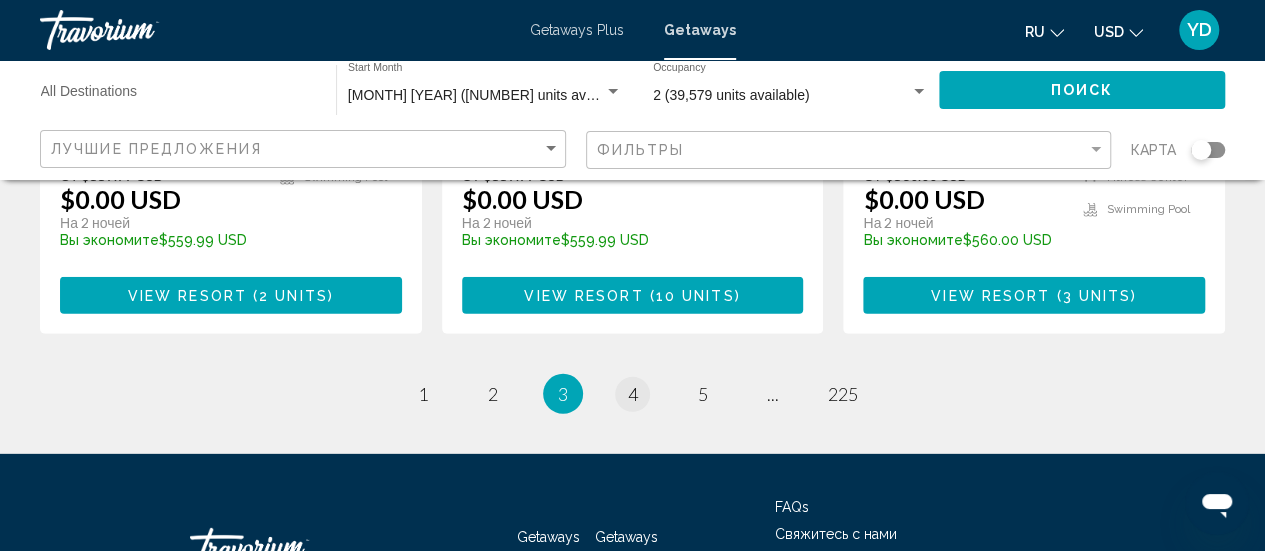 click on "page  4" at bounding box center (632, 394) 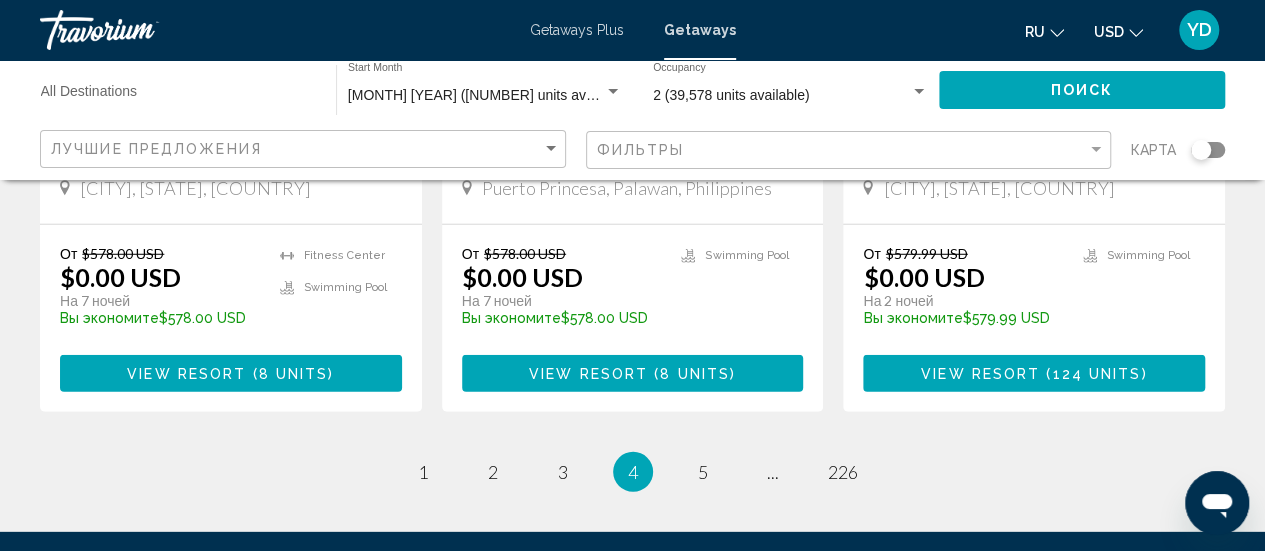 scroll, scrollTop: 2644, scrollLeft: 0, axis: vertical 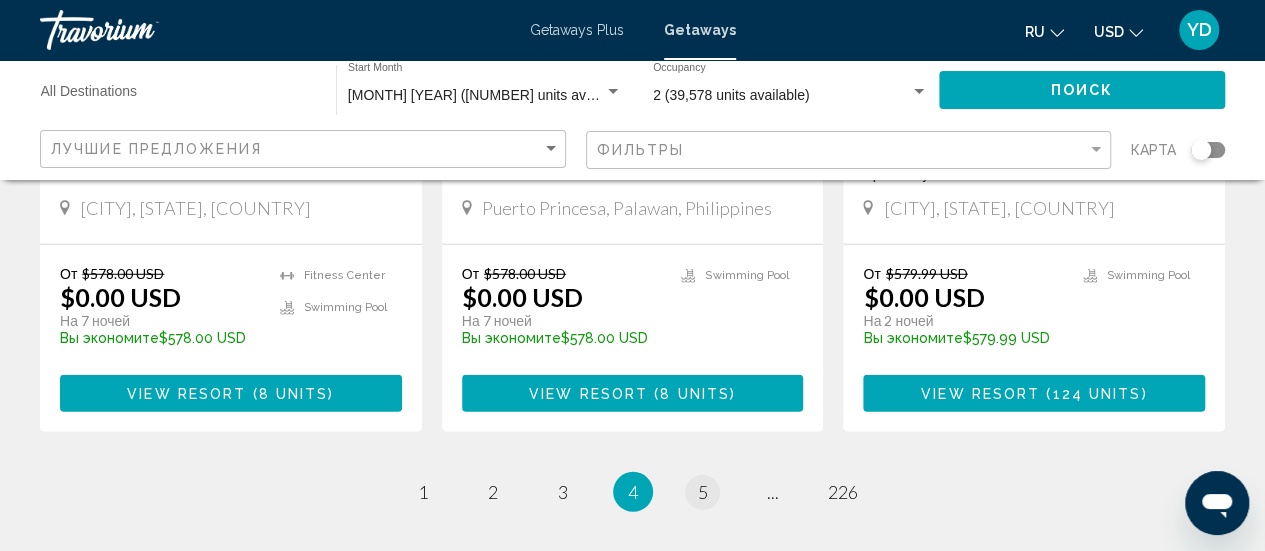 click on "5" at bounding box center (703, 492) 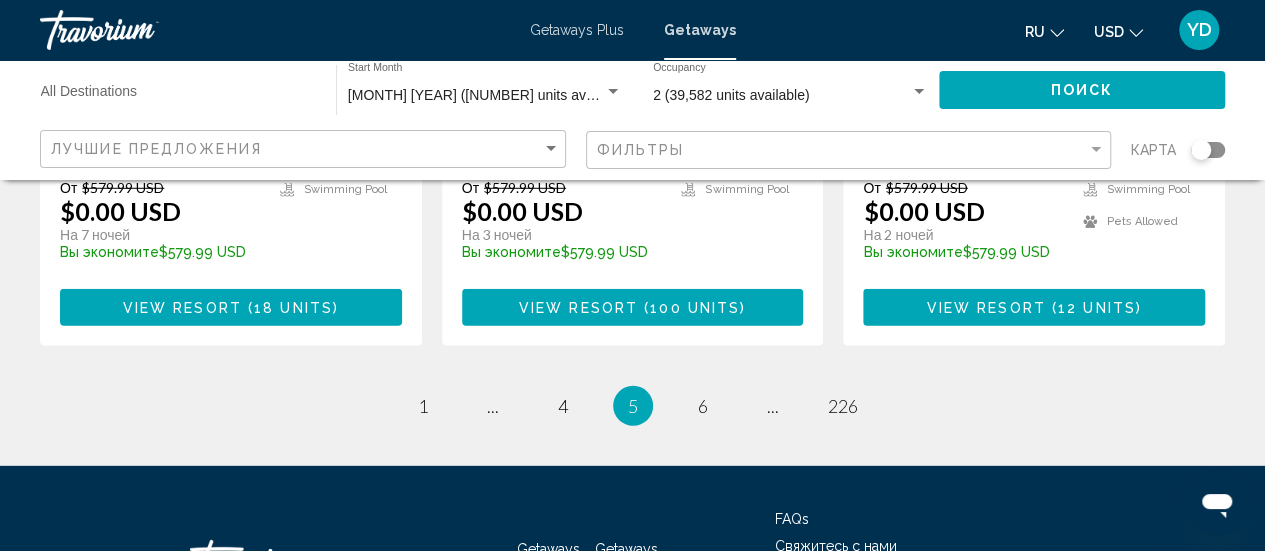 scroll, scrollTop: 2732, scrollLeft: 0, axis: vertical 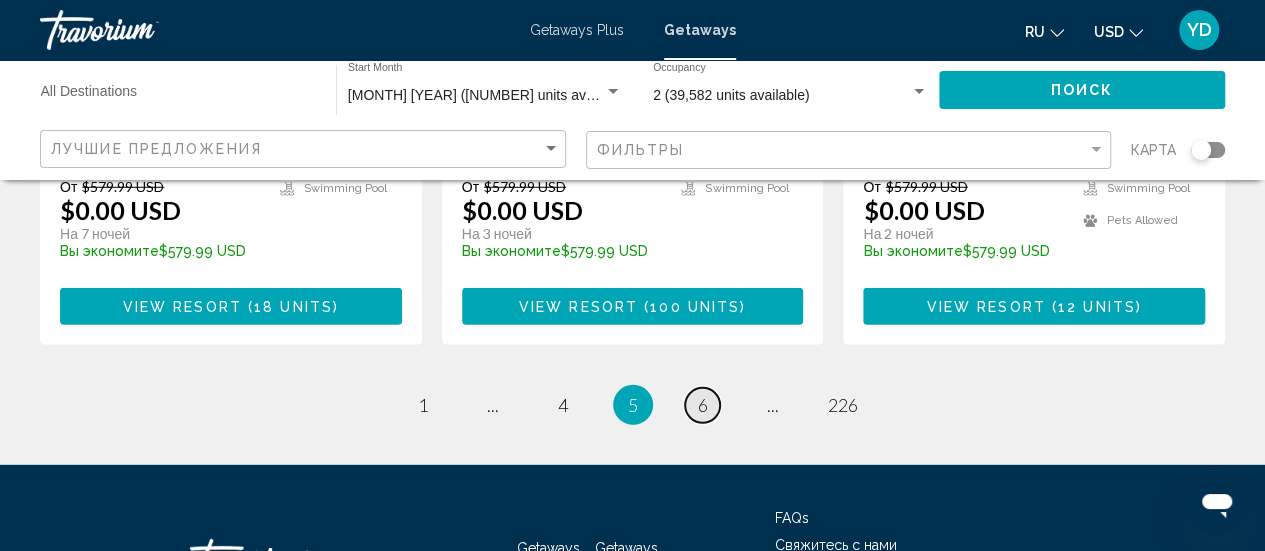 click on "6" at bounding box center (703, 405) 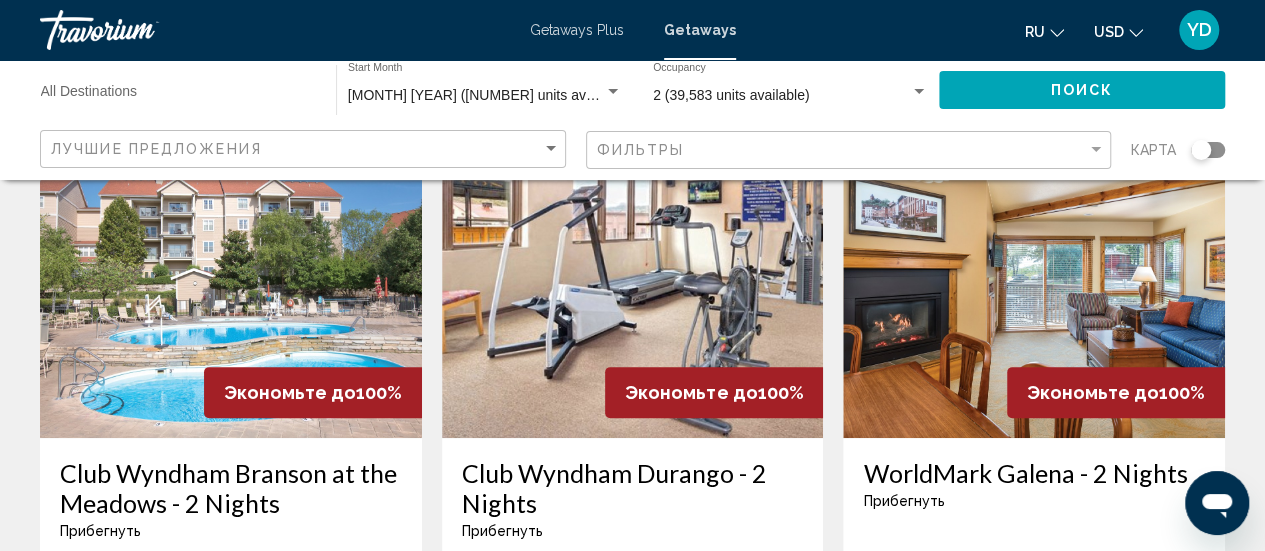 scroll, scrollTop: 152, scrollLeft: 0, axis: vertical 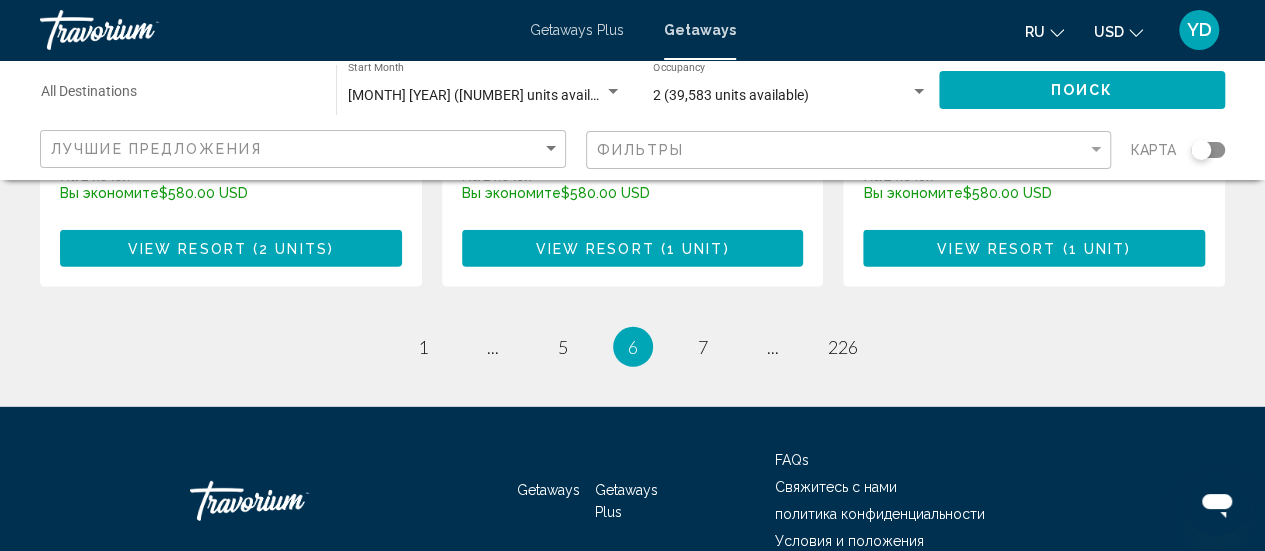 click on "7" at bounding box center (703, 347) 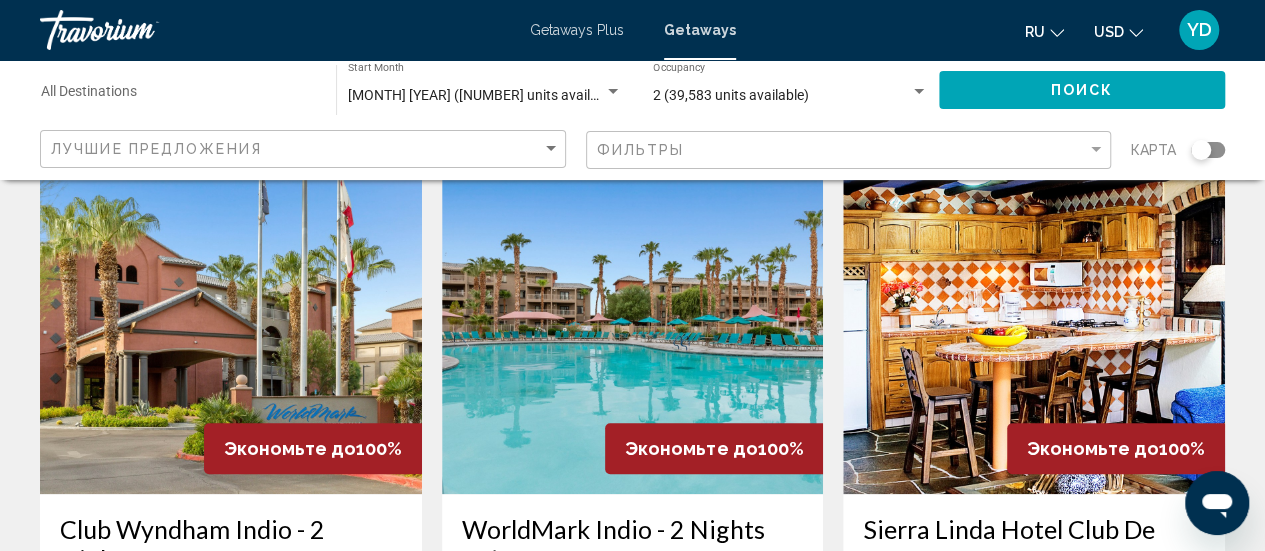 scroll, scrollTop: 808, scrollLeft: 0, axis: vertical 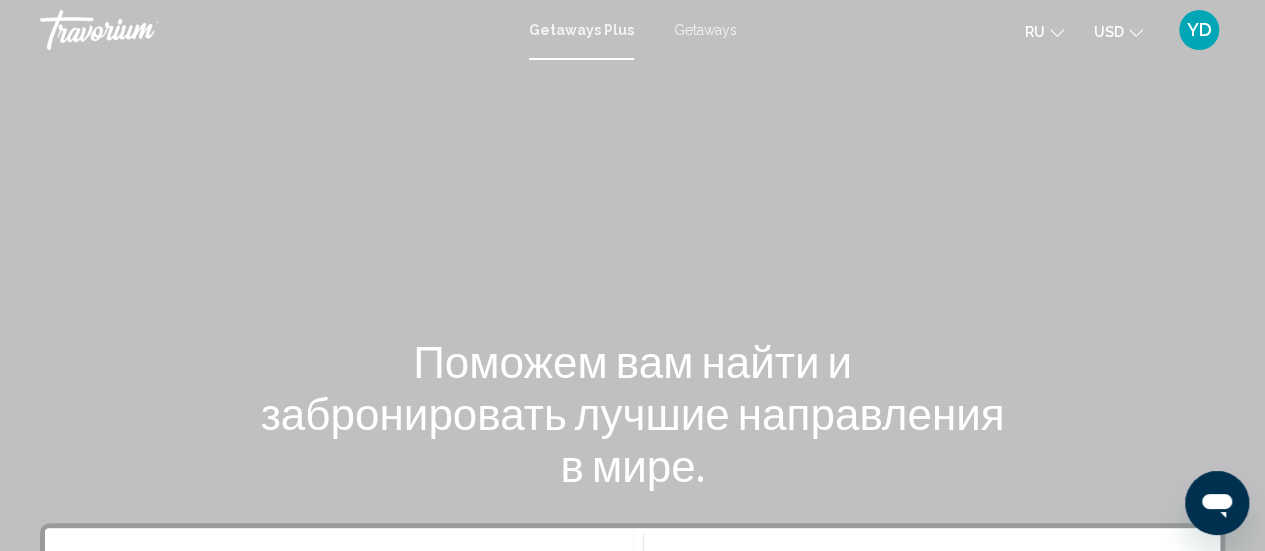 click 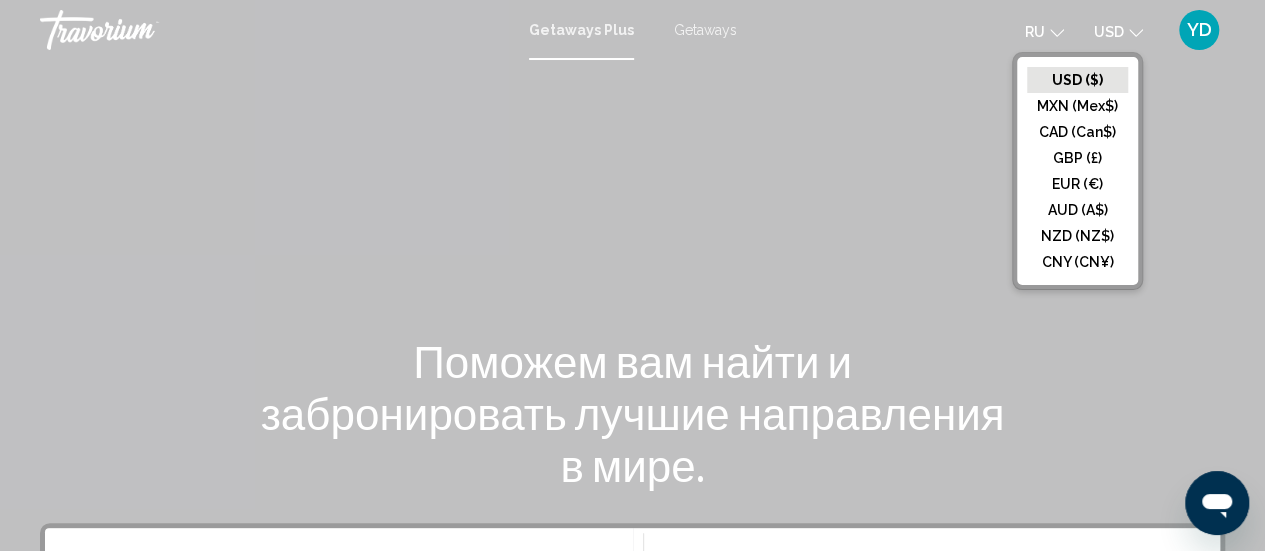 click at bounding box center [632, 300] 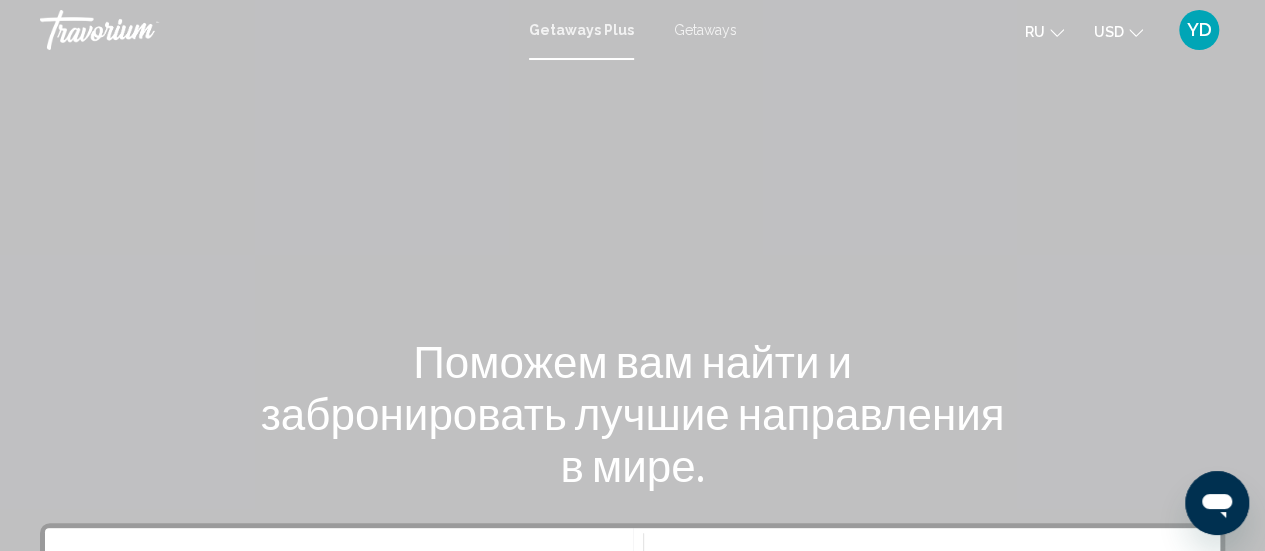 click 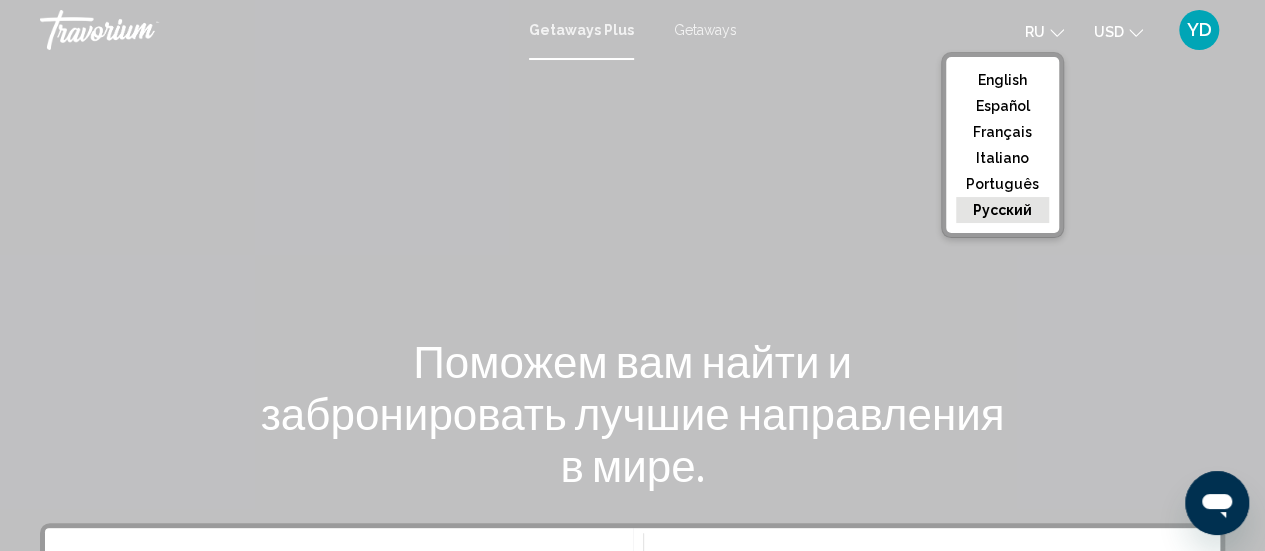 click on "ru
English Español Français Italiano Português русский USD
USD ($) MXN (Mex$) CAD (Can$) GBP (£) EUR (€) AUD (A$) NZD (NZ$) CNY (CN¥)" 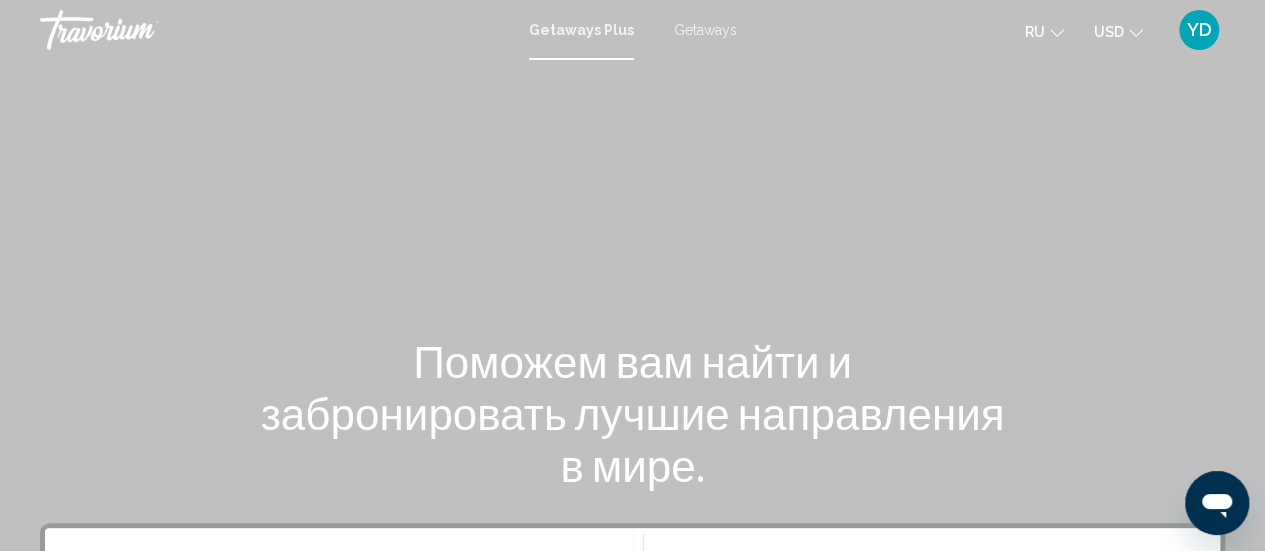 click on "Getaways Plus" at bounding box center [581, 30] 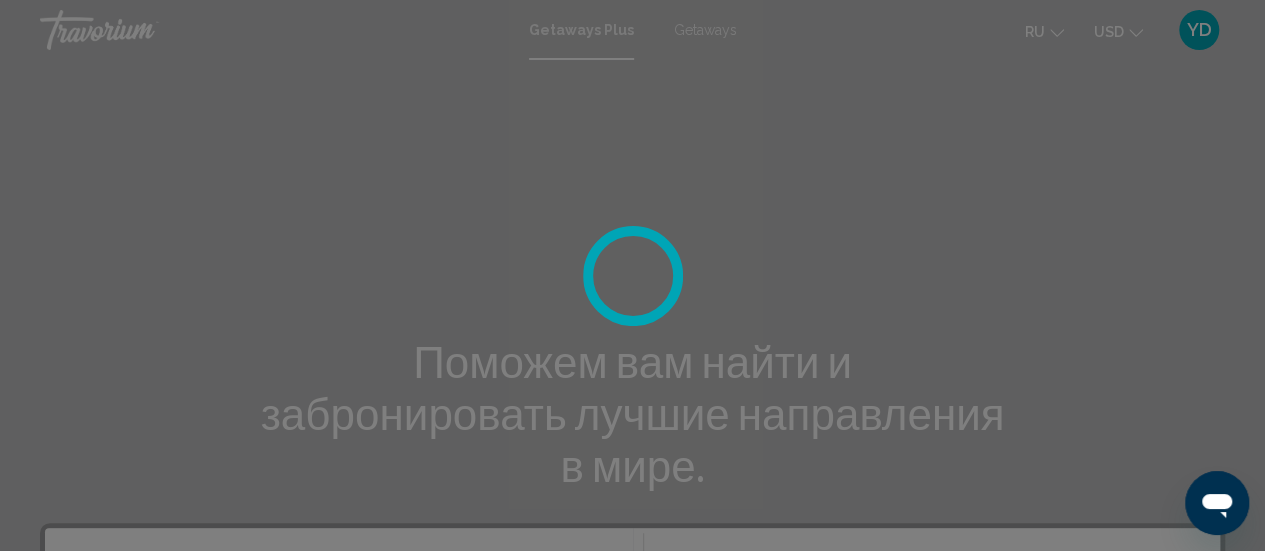 click at bounding box center (632, 275) 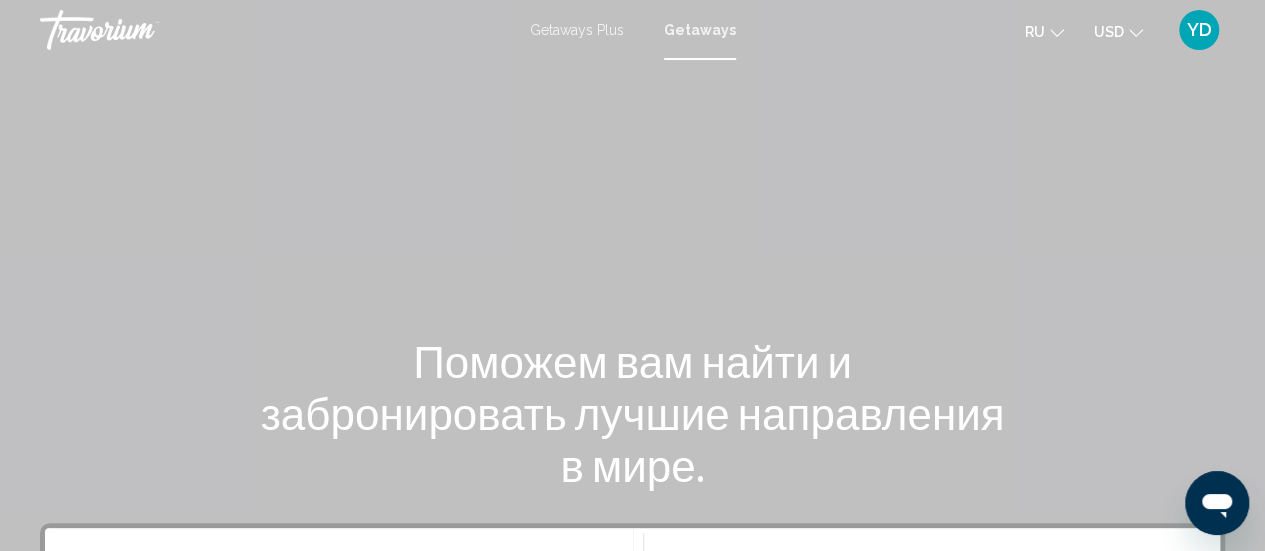 click on "Getaways" at bounding box center [700, 30] 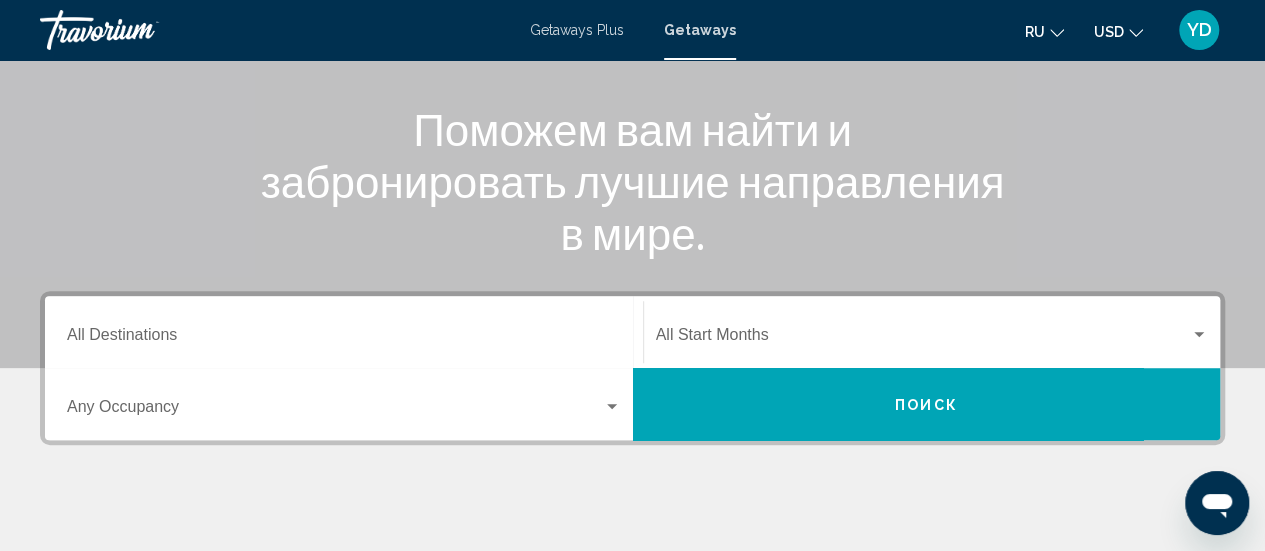 scroll, scrollTop: 227, scrollLeft: 0, axis: vertical 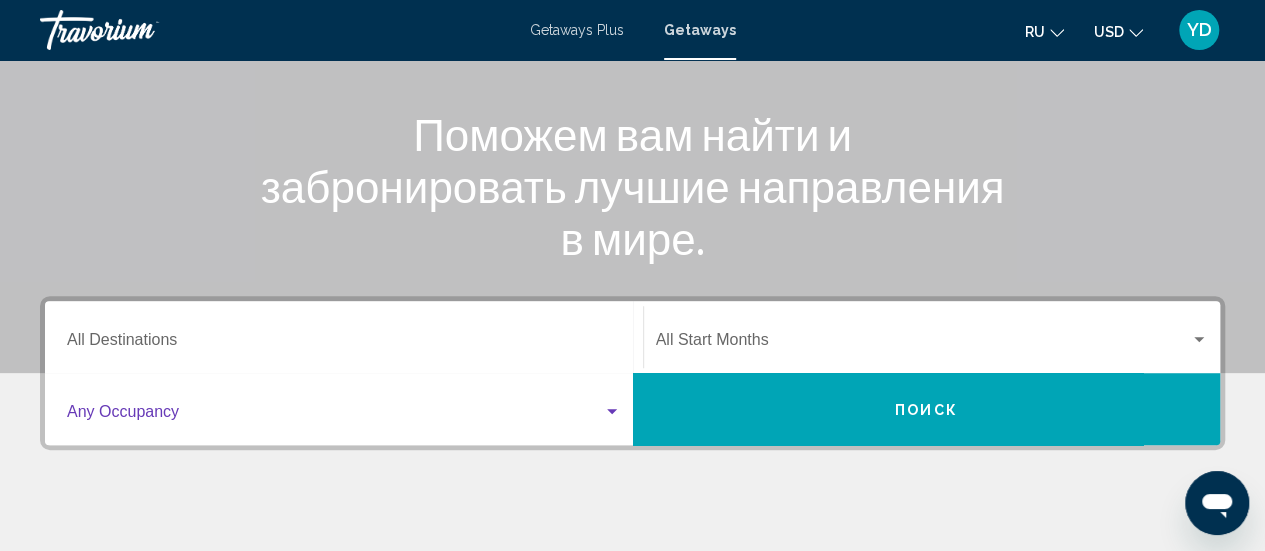 click at bounding box center (612, 411) 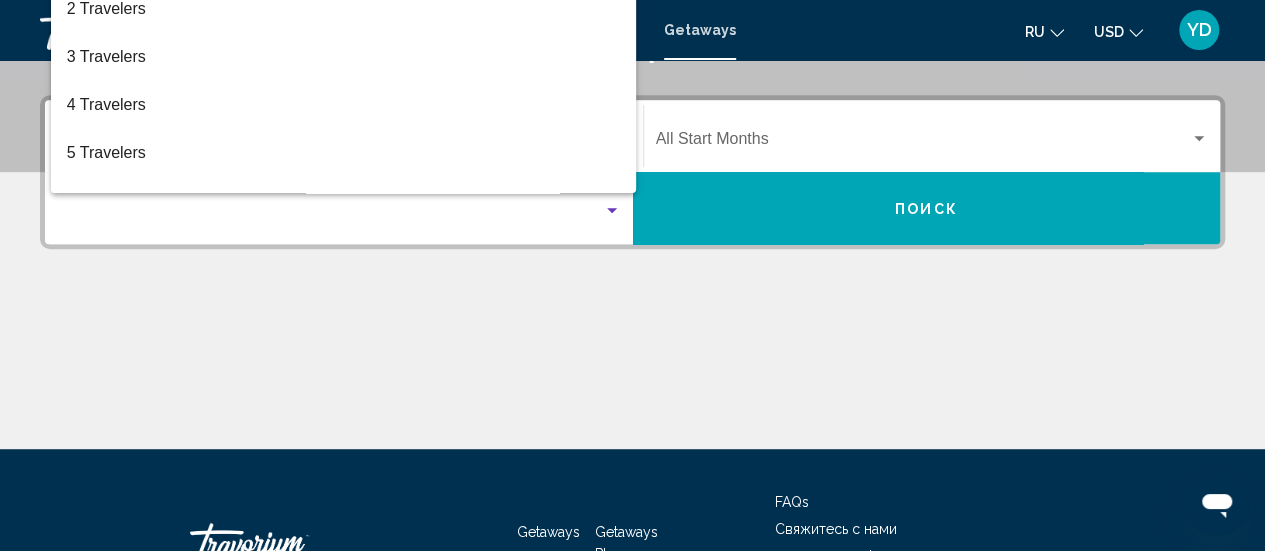 scroll, scrollTop: 458, scrollLeft: 0, axis: vertical 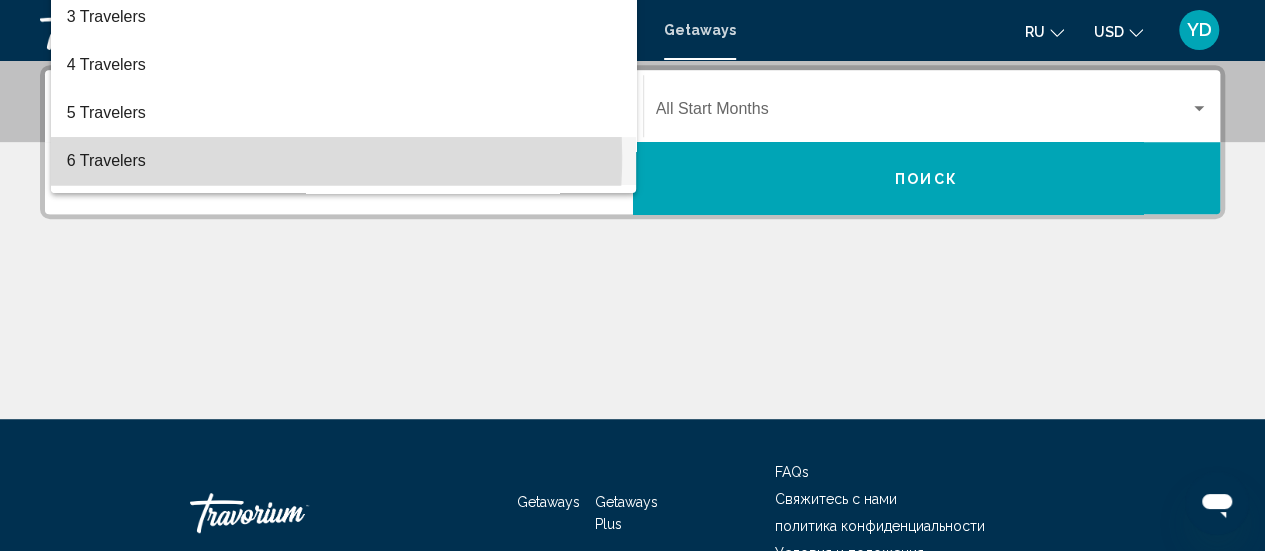 click on "6 Travelers" at bounding box center (344, 161) 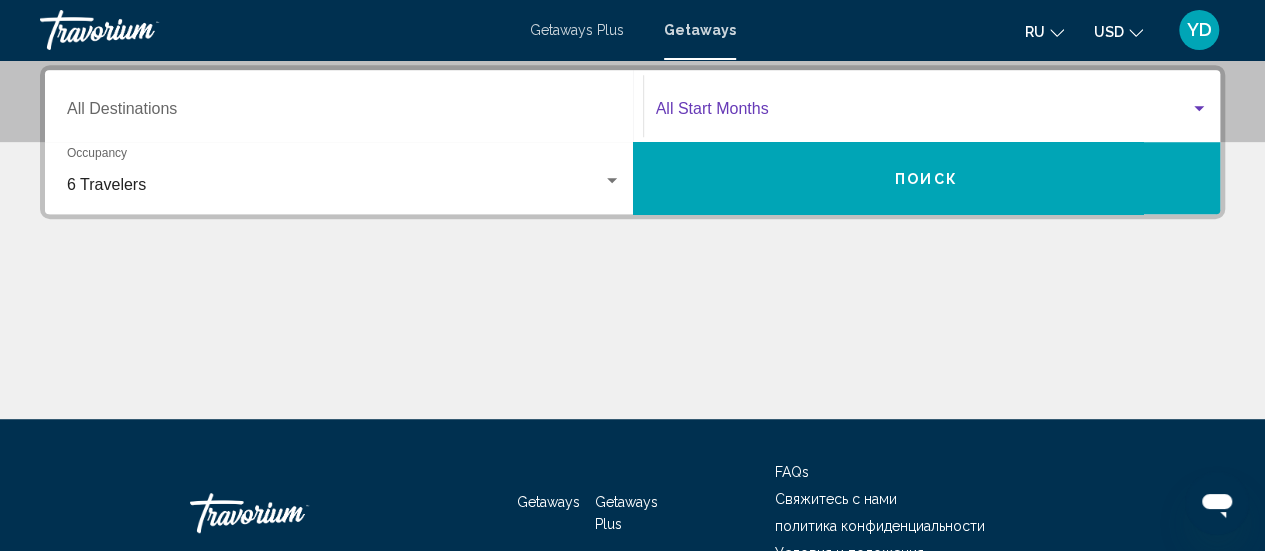 click at bounding box center [1199, 108] 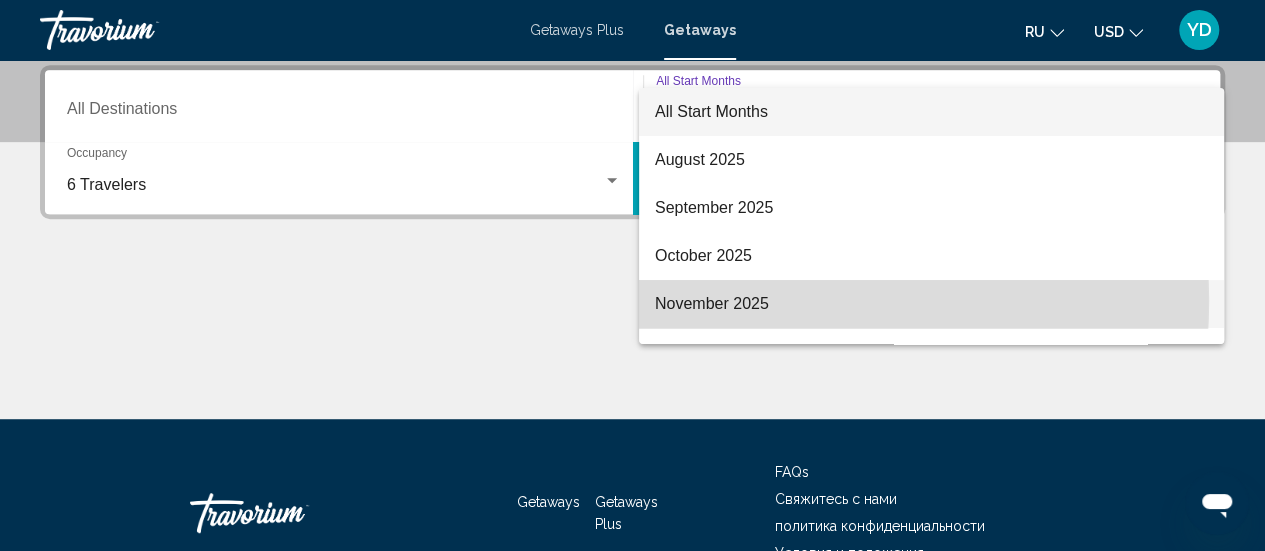 click on "November 2025" at bounding box center (931, 304) 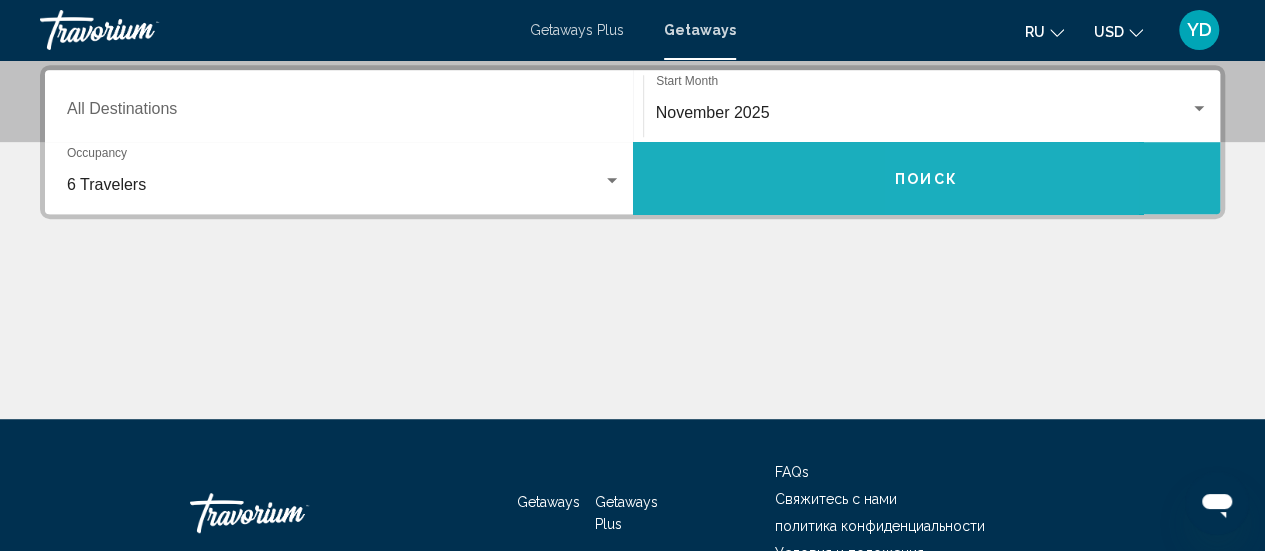 click on "Поиск" at bounding box center (926, 179) 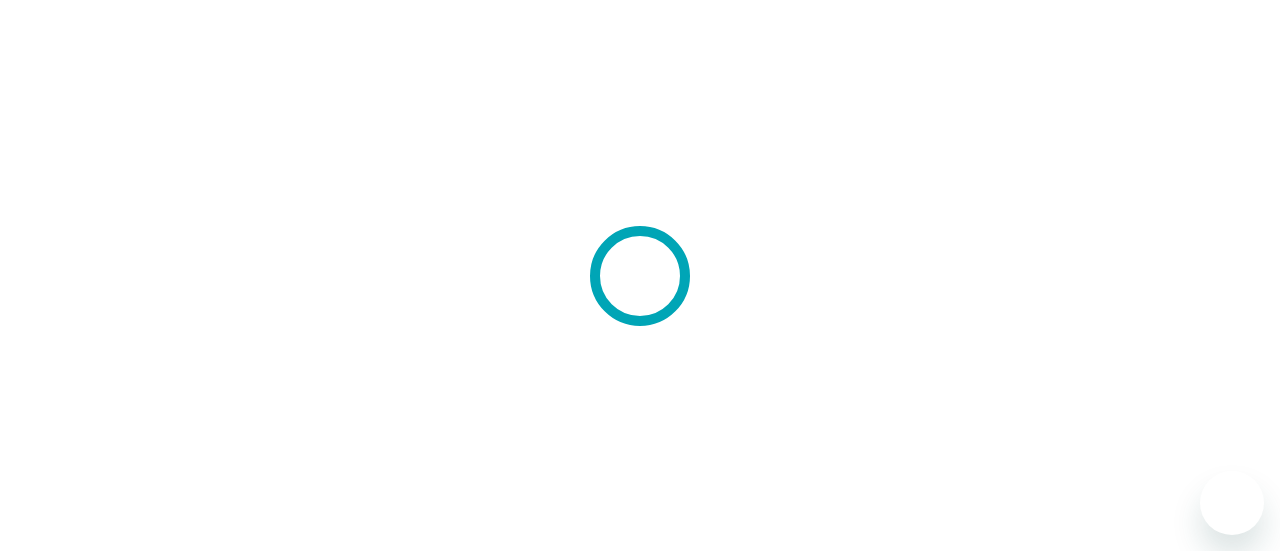scroll, scrollTop: 0, scrollLeft: 0, axis: both 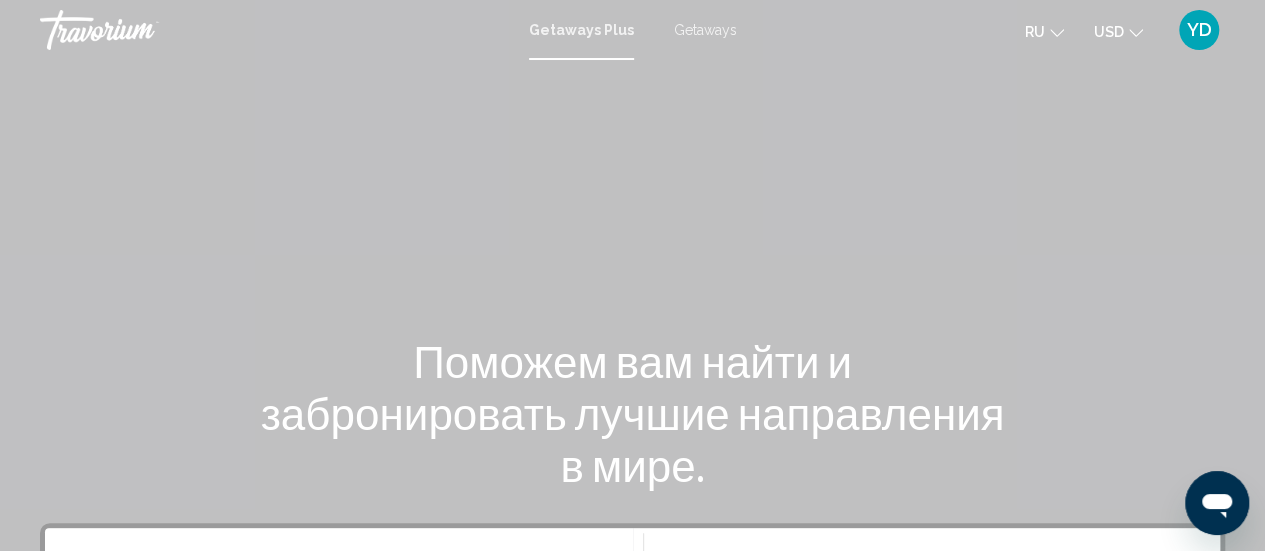 click on "Getaways" at bounding box center [705, 30] 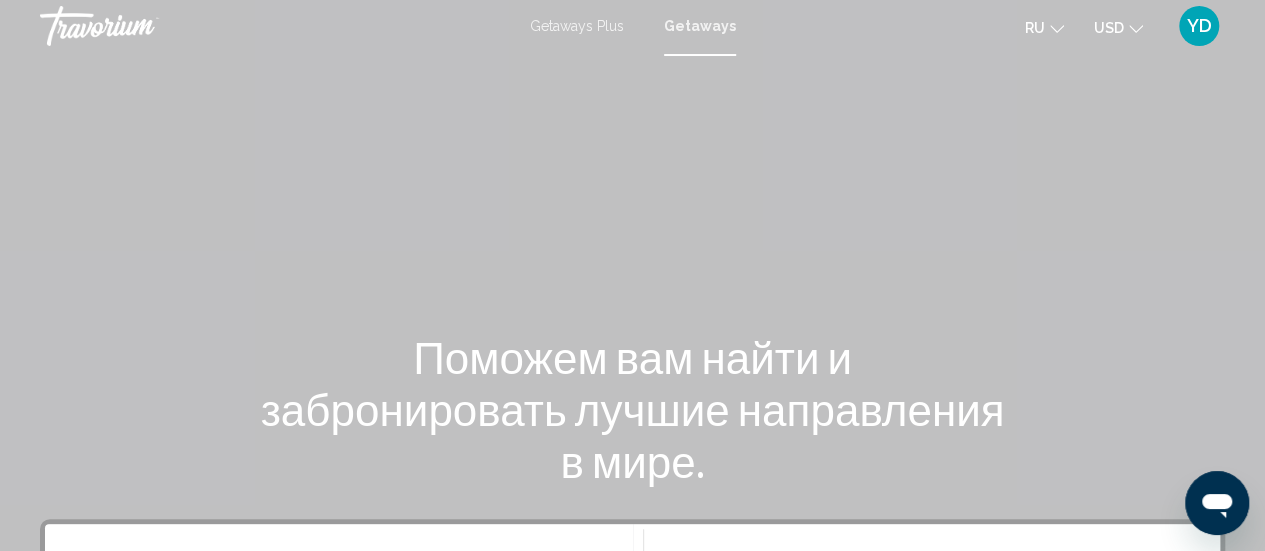 scroll, scrollTop: 0, scrollLeft: 0, axis: both 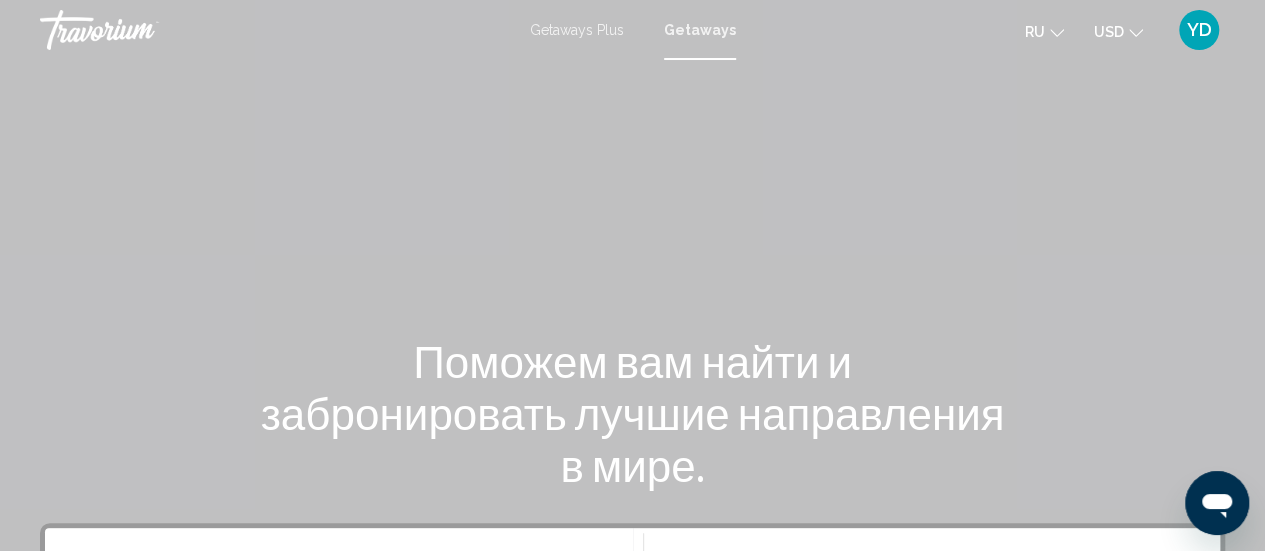 click on "Getaways" at bounding box center (700, 30) 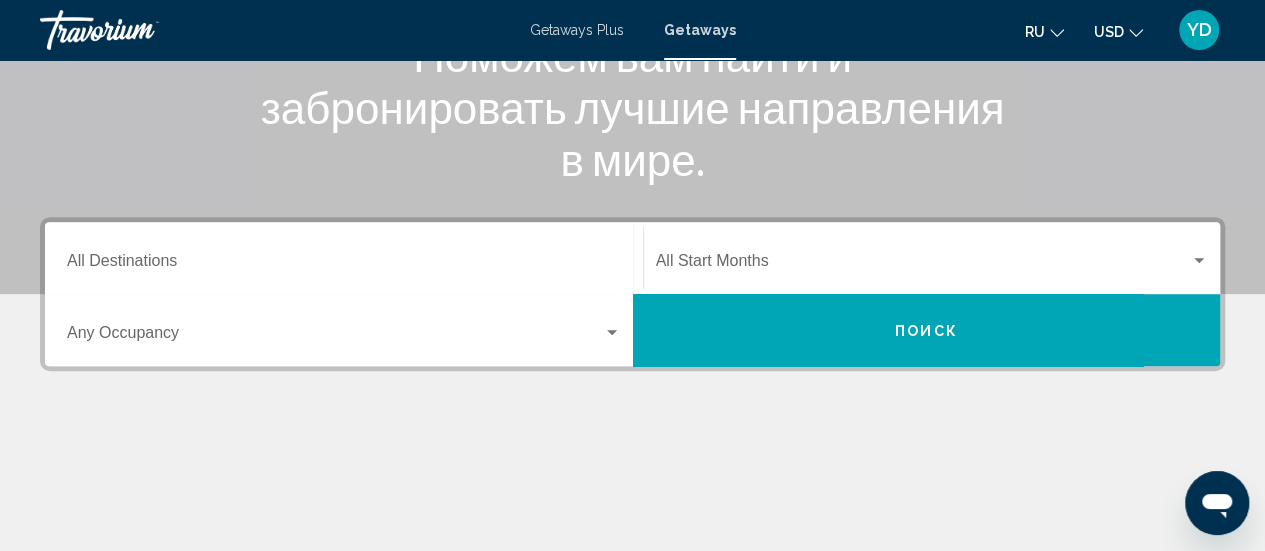 scroll, scrollTop: 310, scrollLeft: 0, axis: vertical 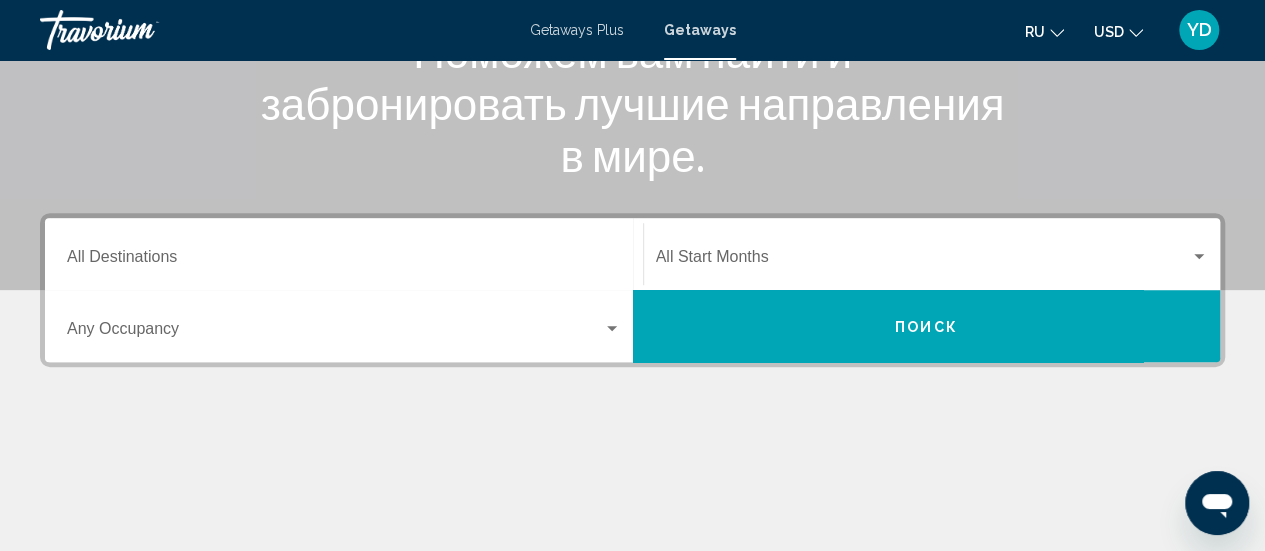 click at bounding box center [612, 328] 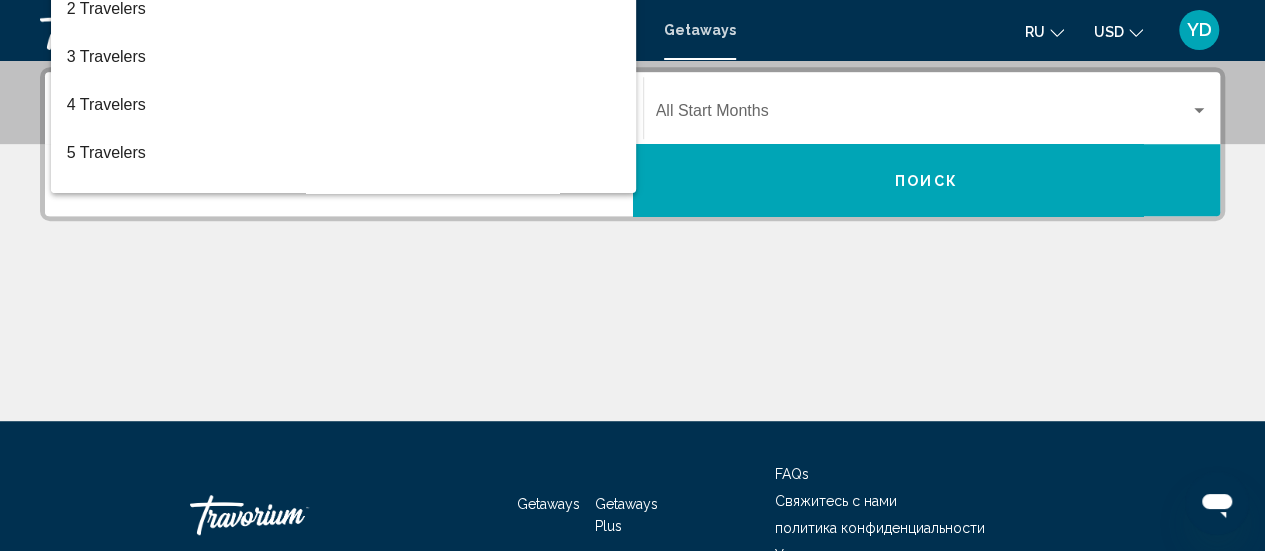 scroll, scrollTop: 458, scrollLeft: 0, axis: vertical 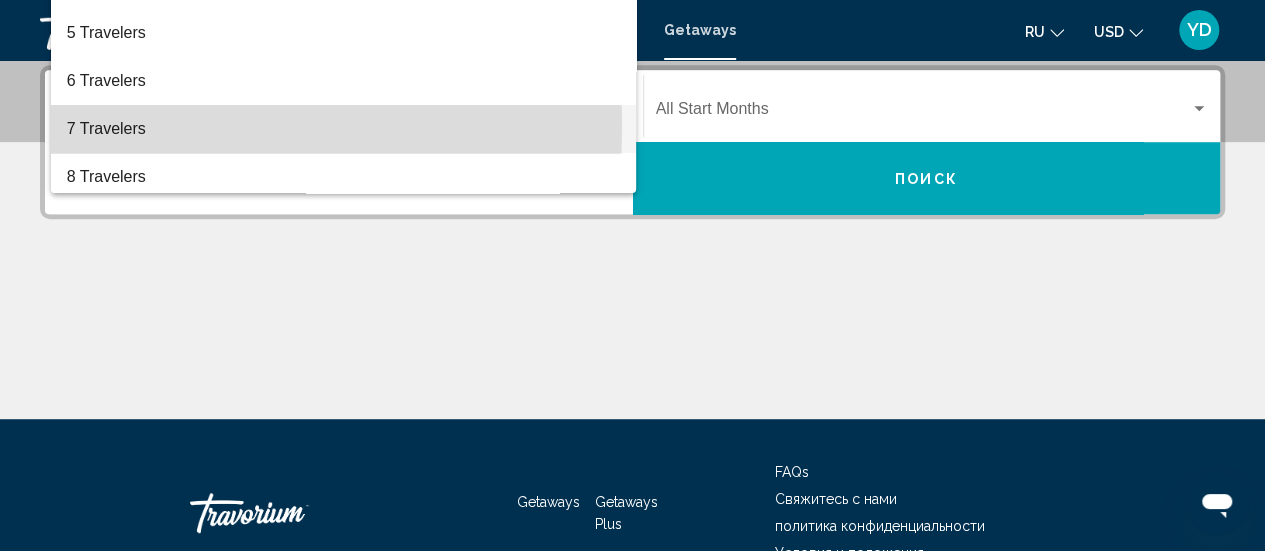 click on "7 Travelers" at bounding box center (344, 129) 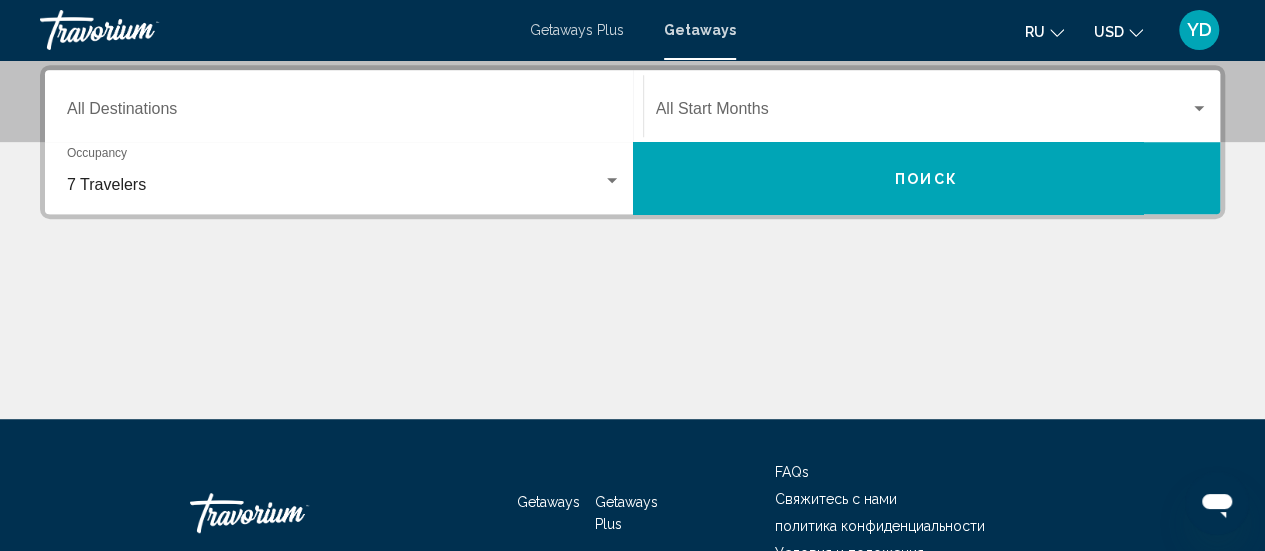 click on "Start Month All Start Months" 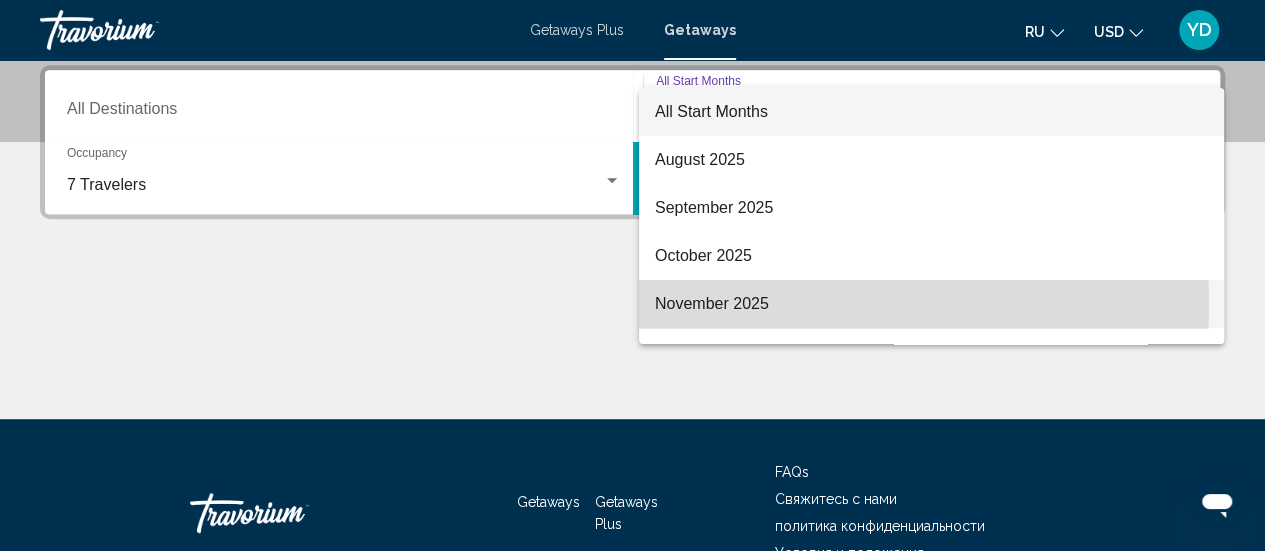 click on "November 2025" at bounding box center [931, 304] 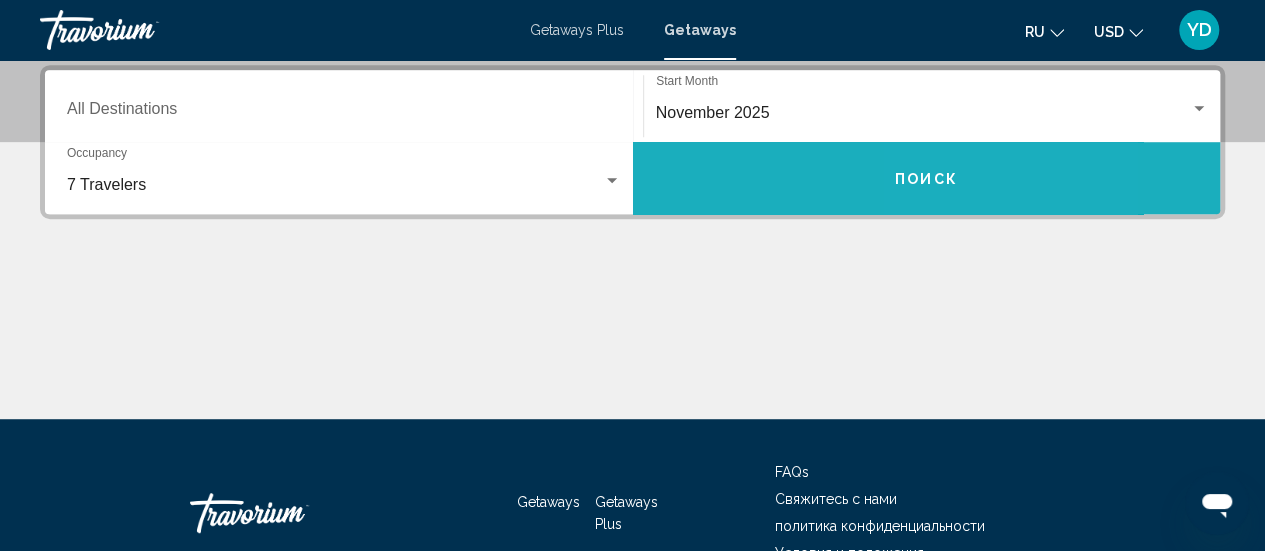 click on "Поиск" at bounding box center (926, 179) 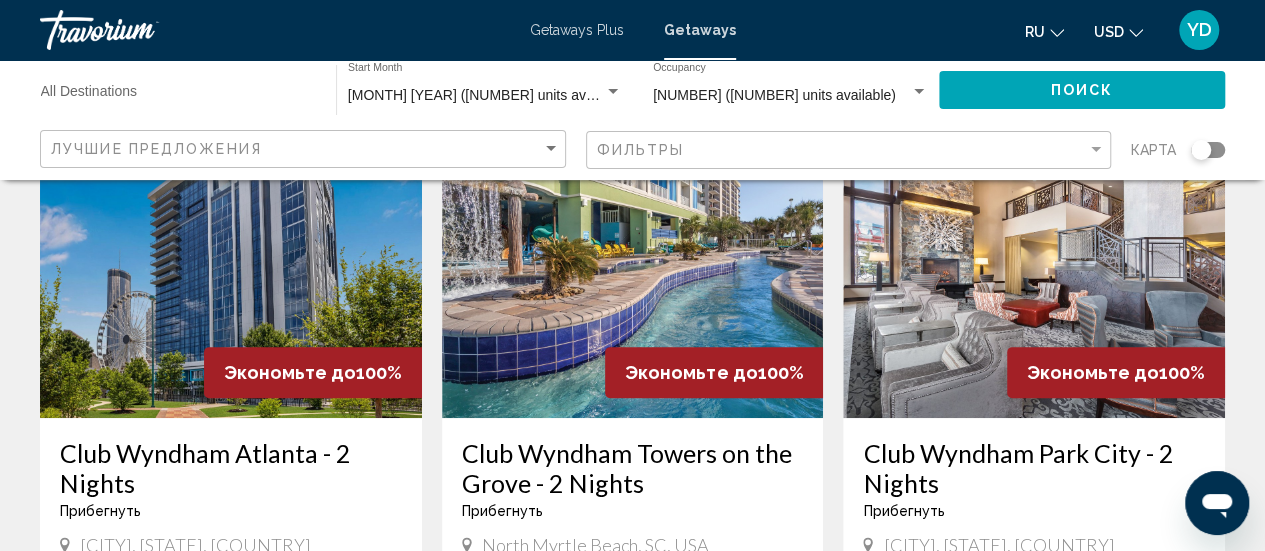 scroll, scrollTop: 172, scrollLeft: 0, axis: vertical 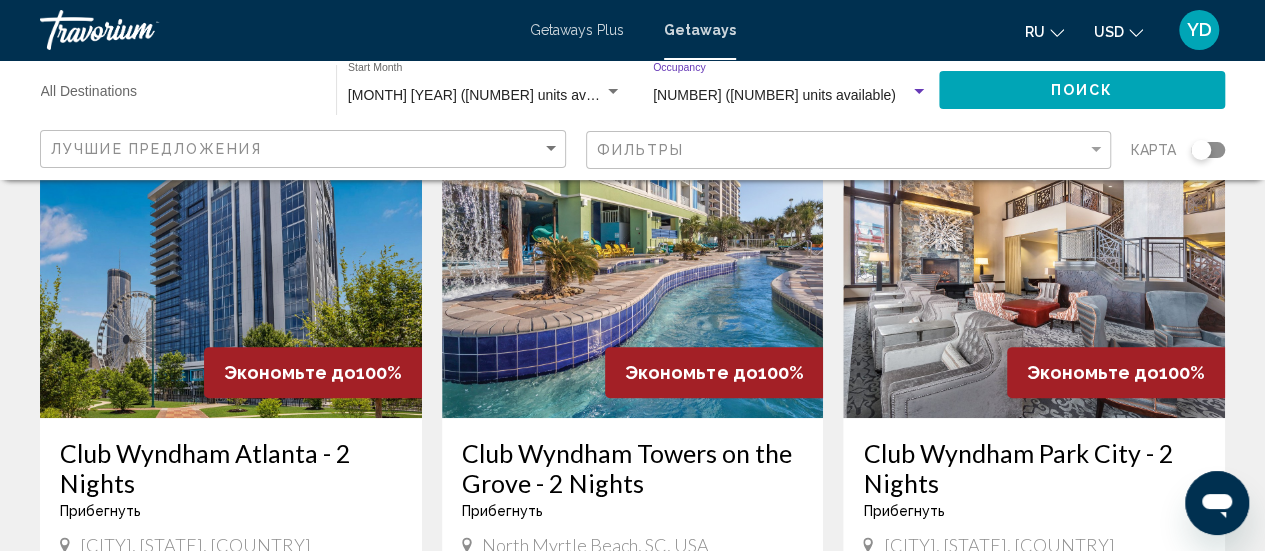 click at bounding box center (919, 91) 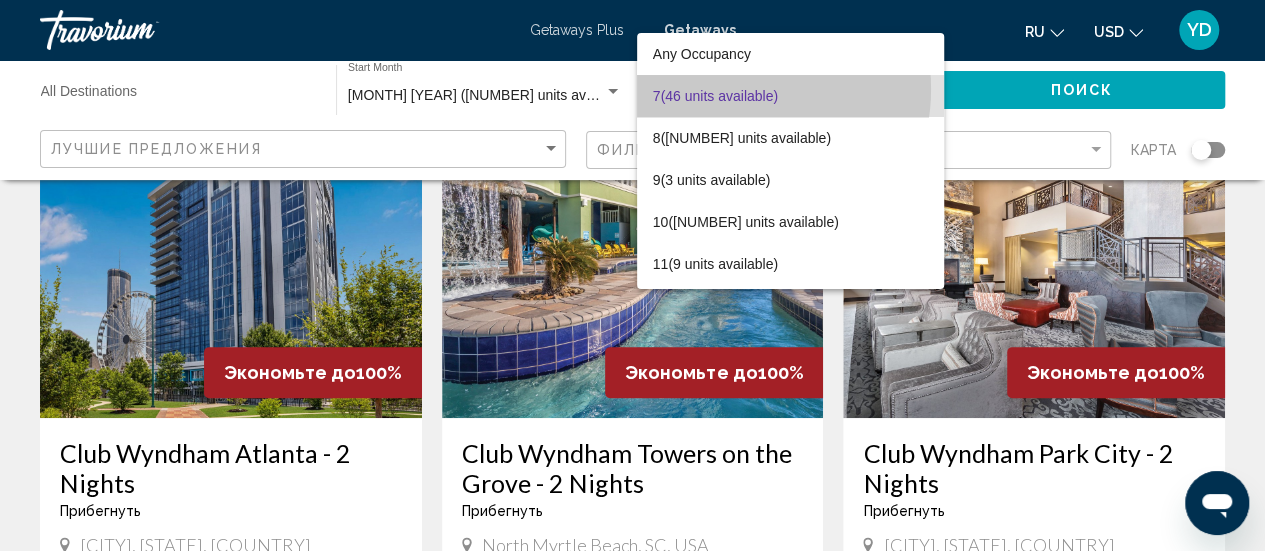 click on "[NUMBER] ([NUMBER] units available)" at bounding box center (790, 96) 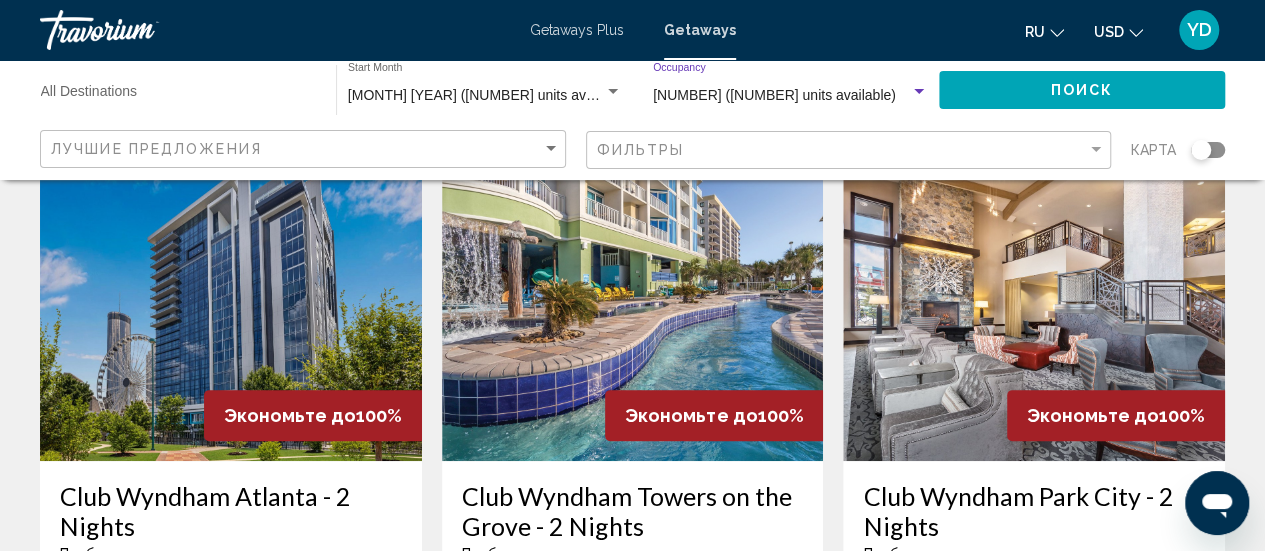 scroll, scrollTop: 132, scrollLeft: 0, axis: vertical 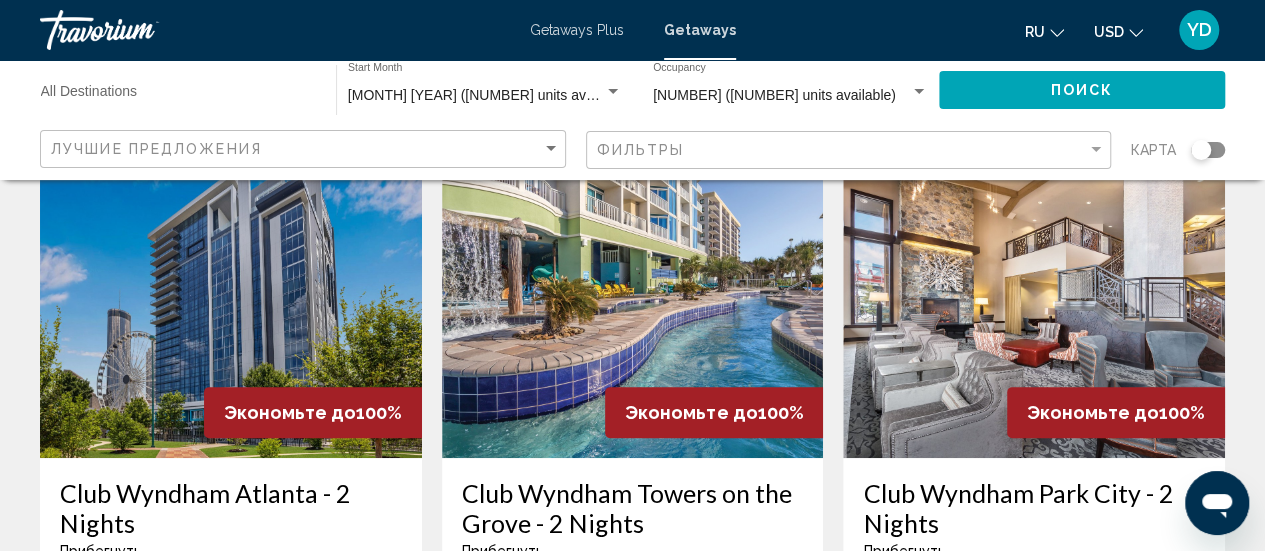 click at bounding box center [633, 298] 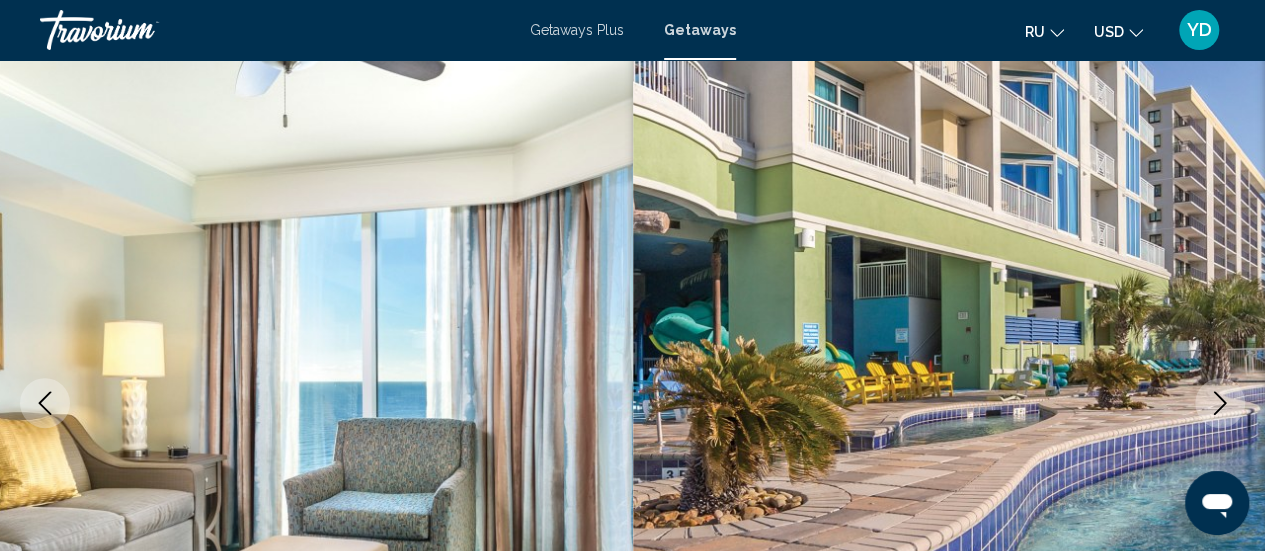 scroll, scrollTop: 259, scrollLeft: 0, axis: vertical 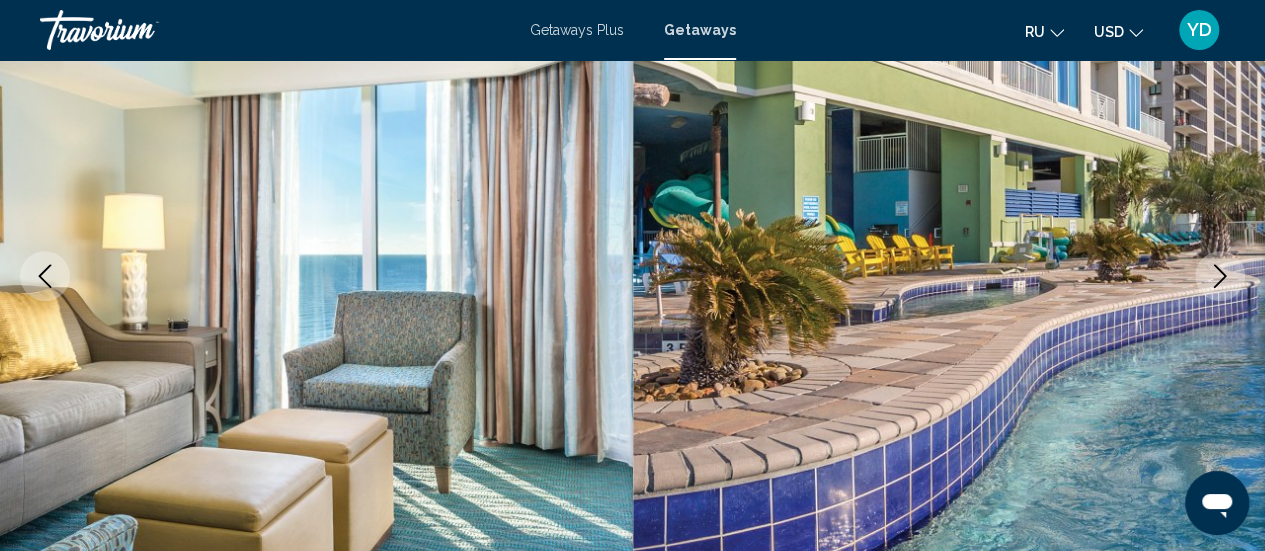 click 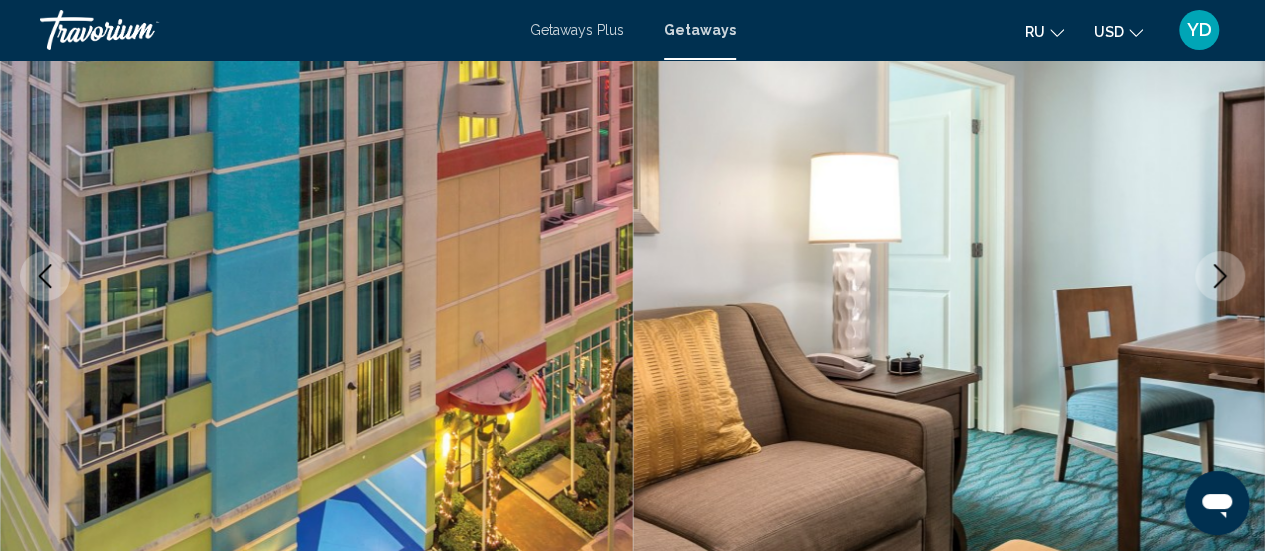 click 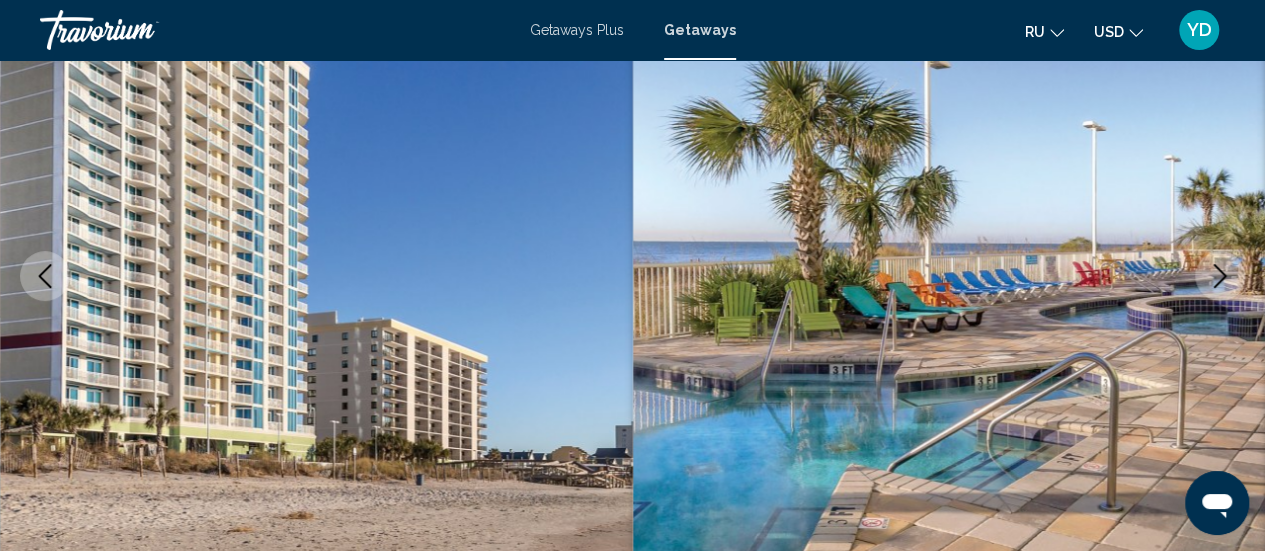 click 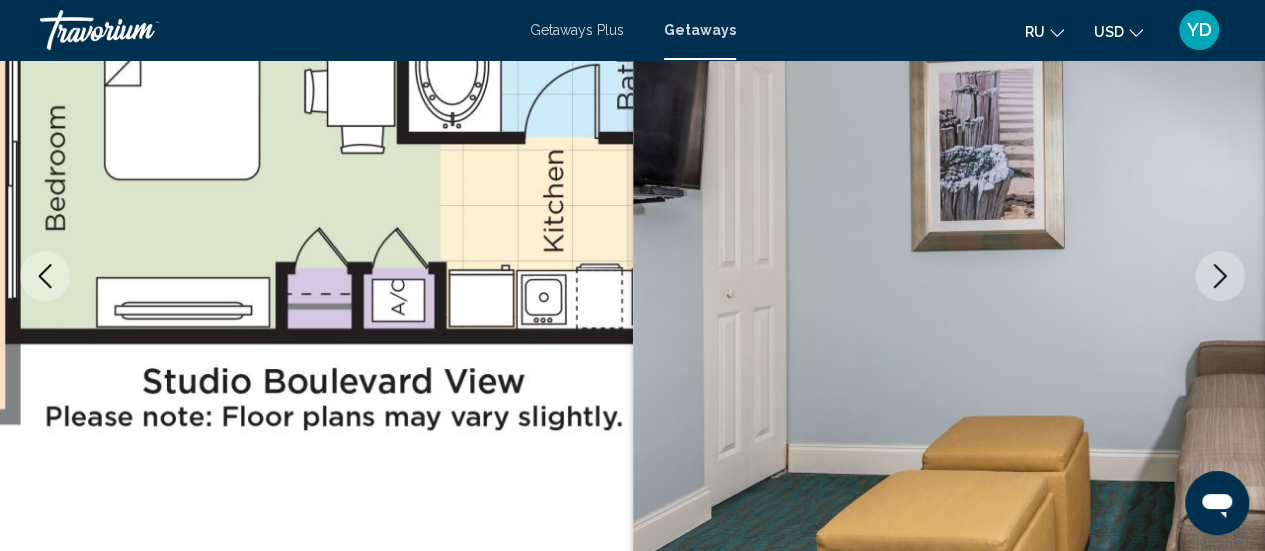 click 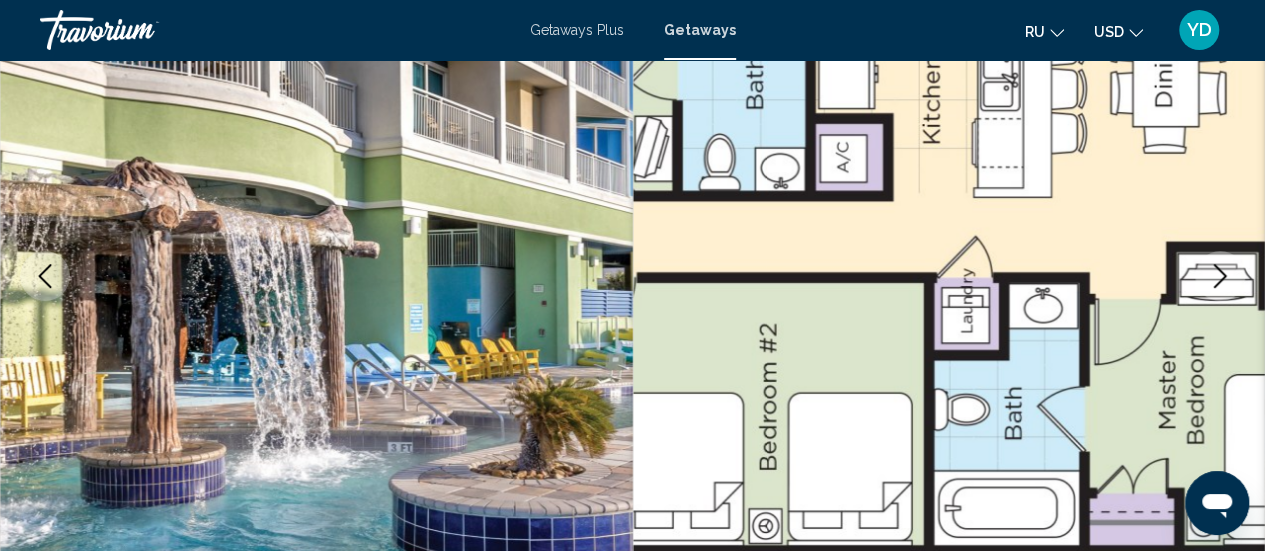 click 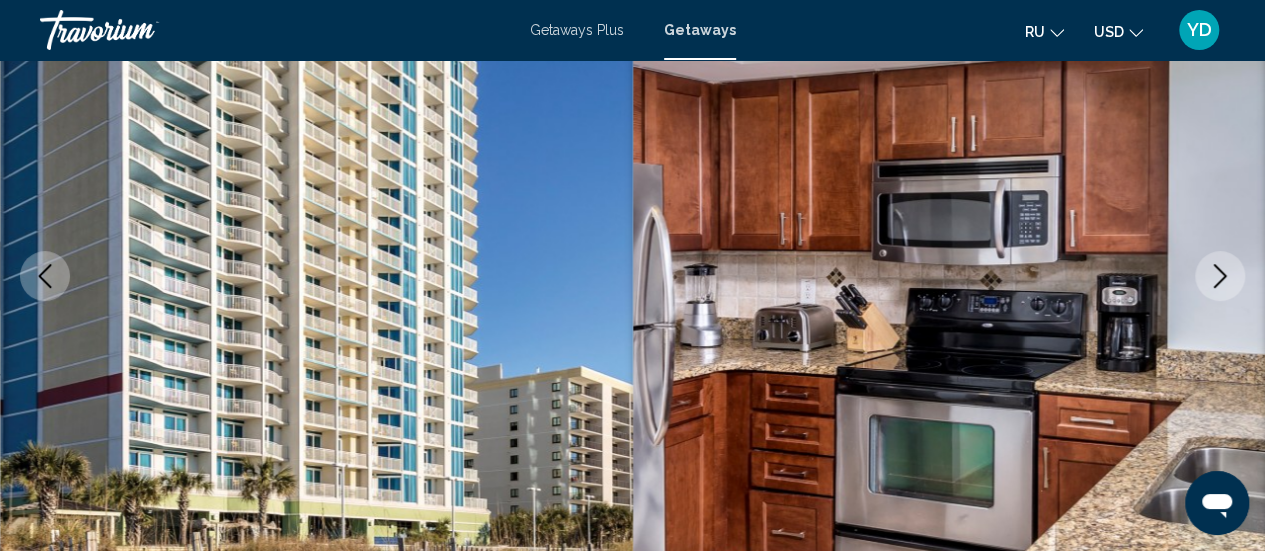 click 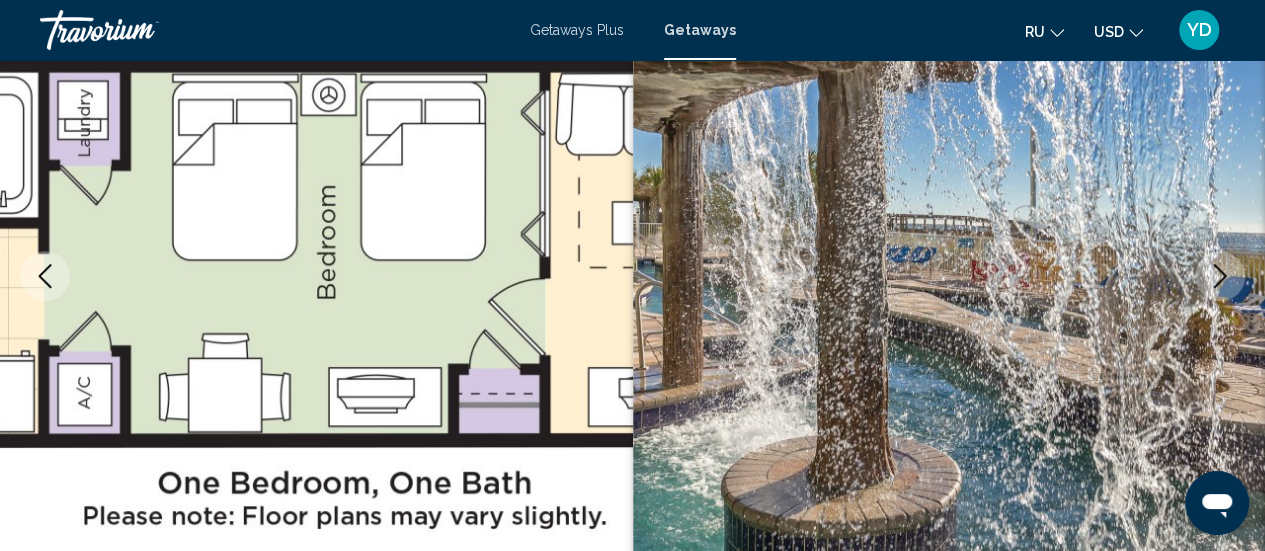click 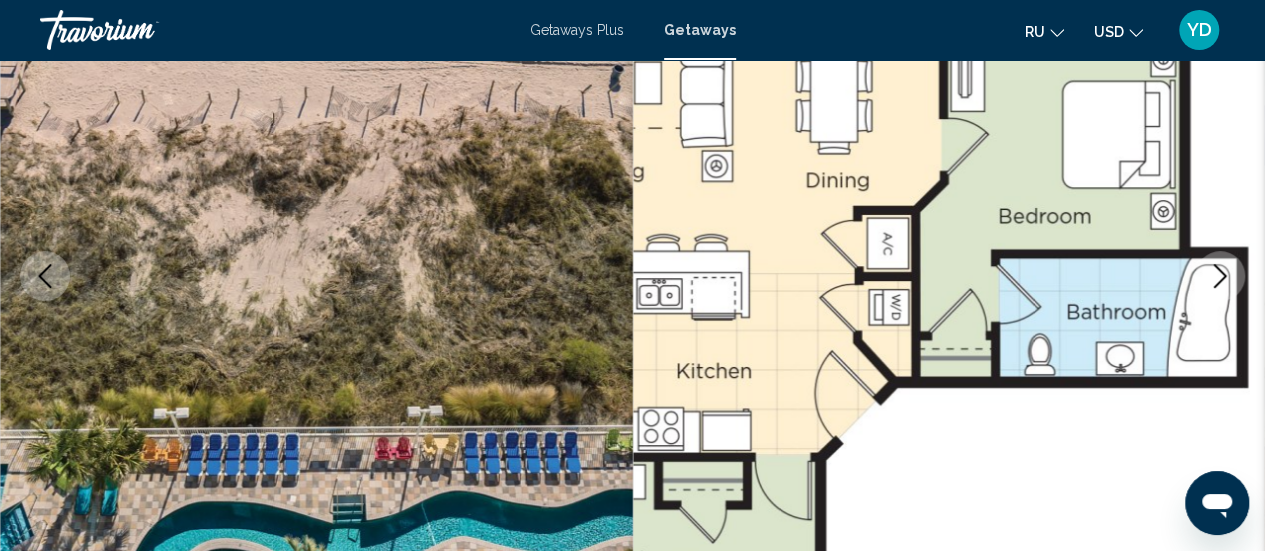 click 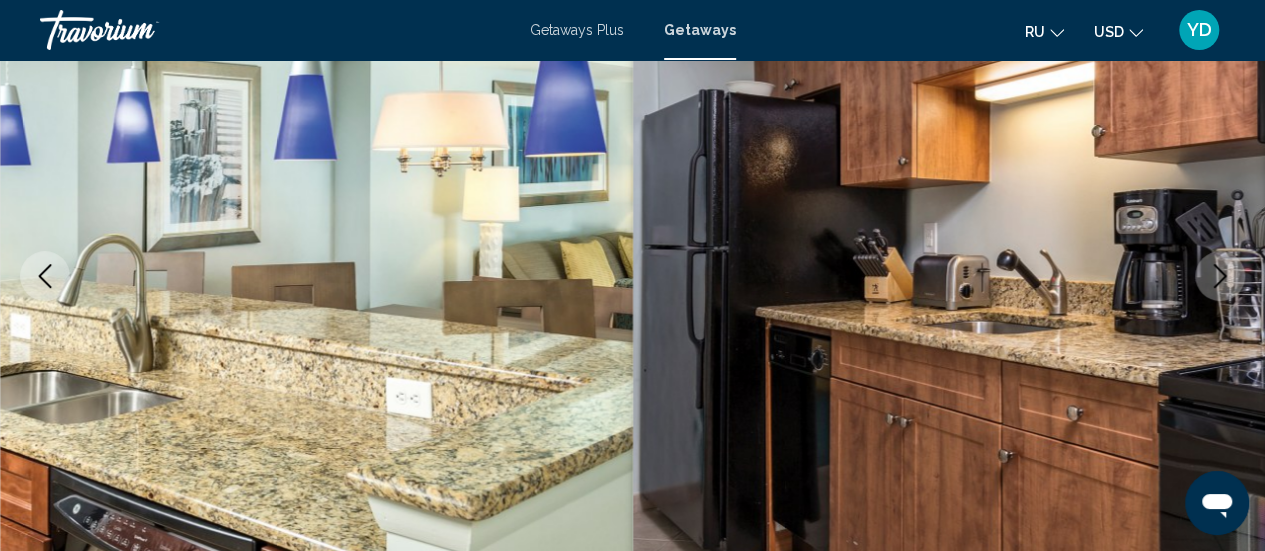 click 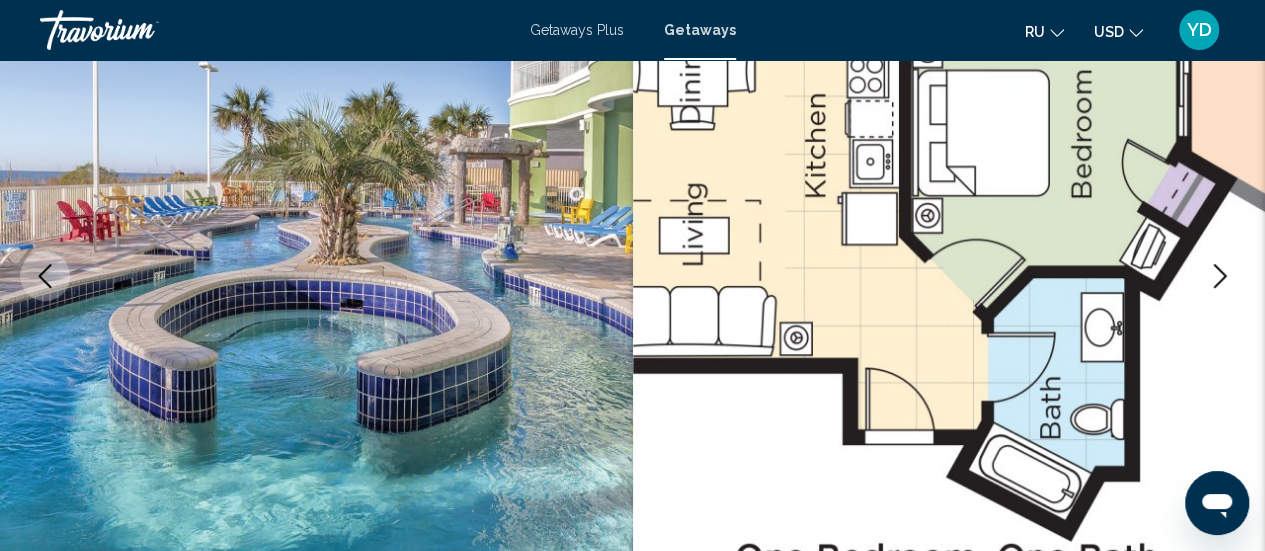 click 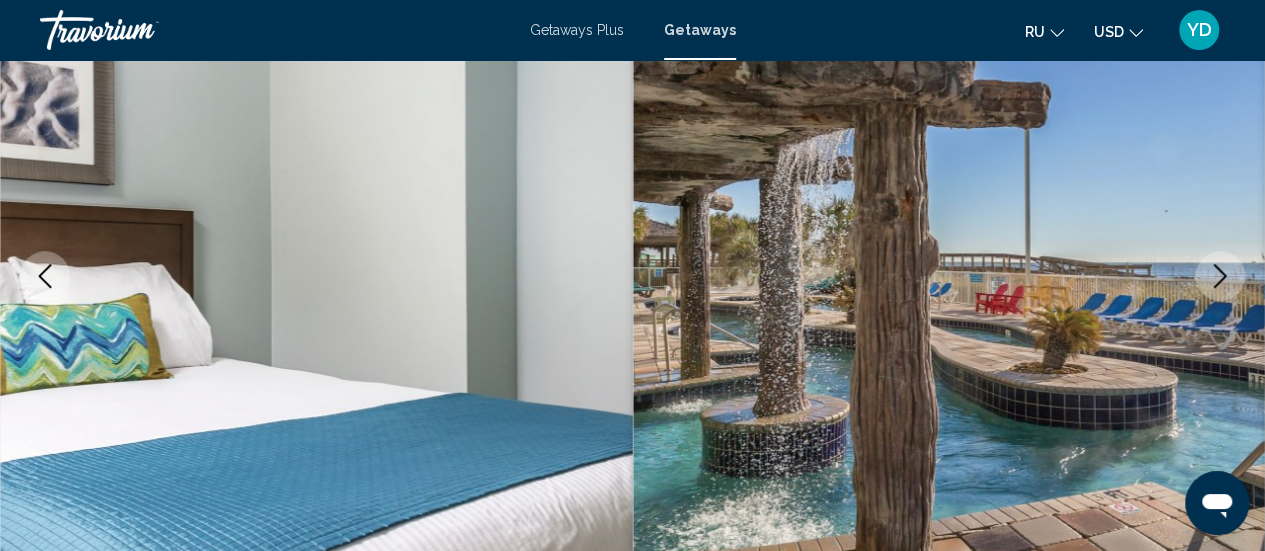 click 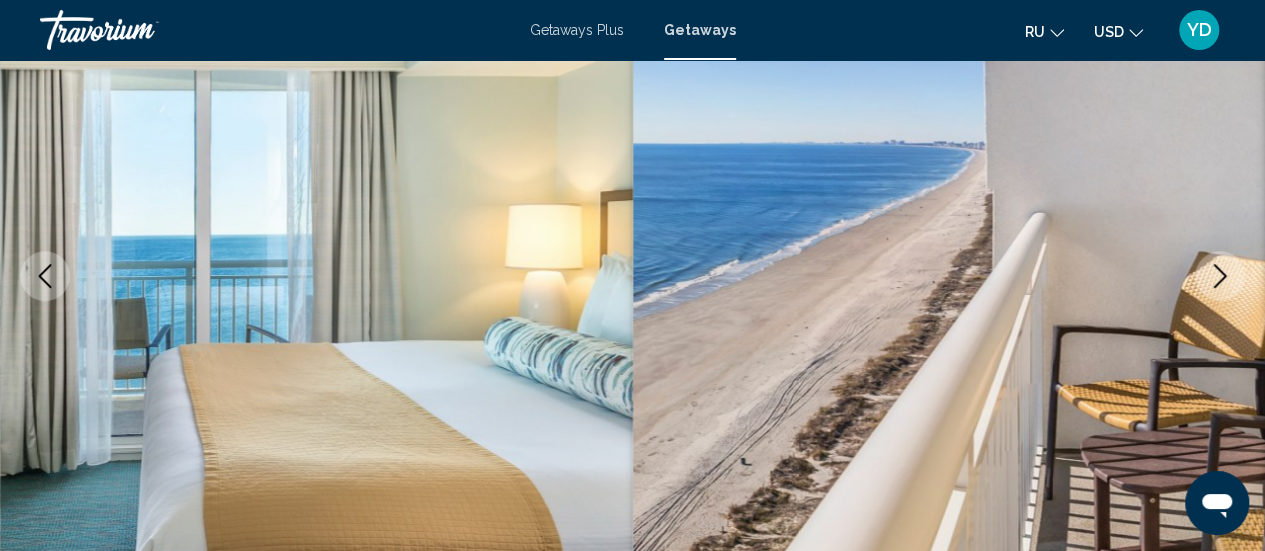click 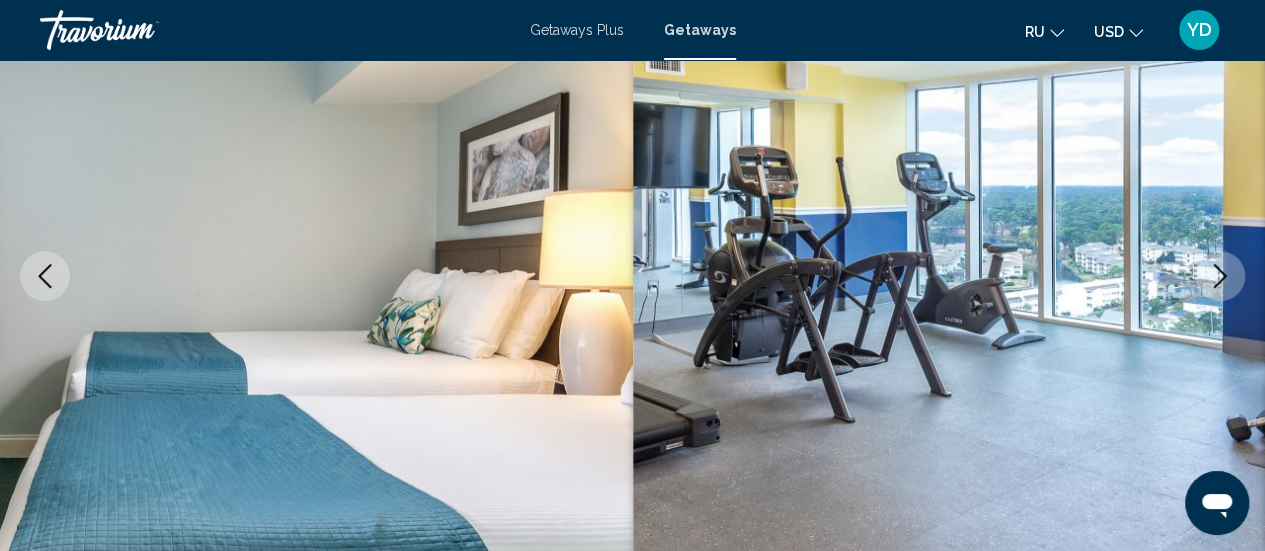click 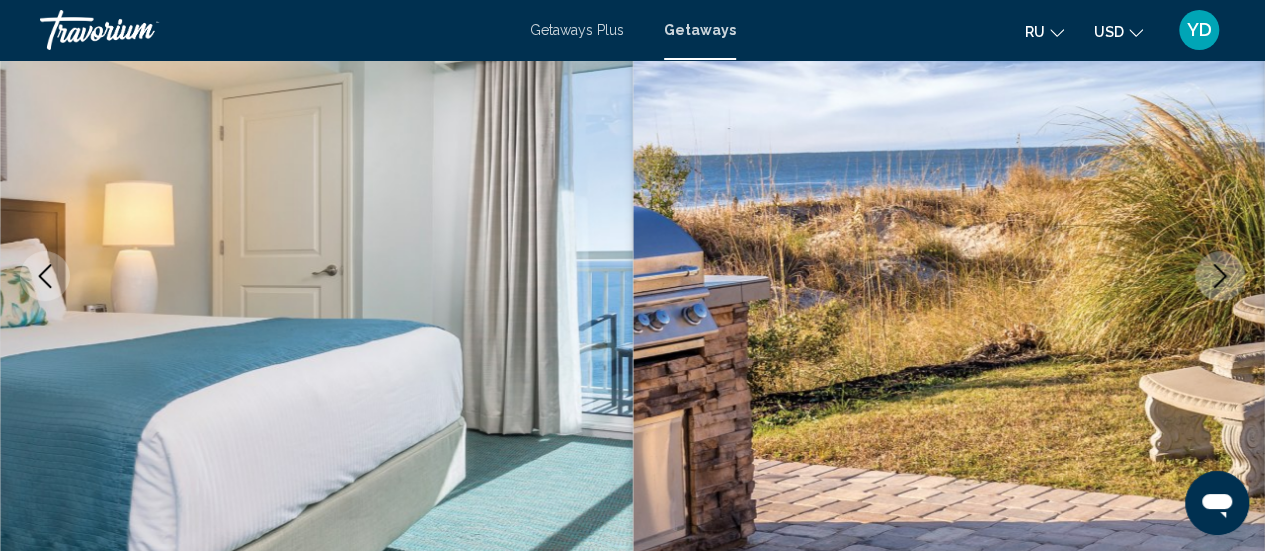 click 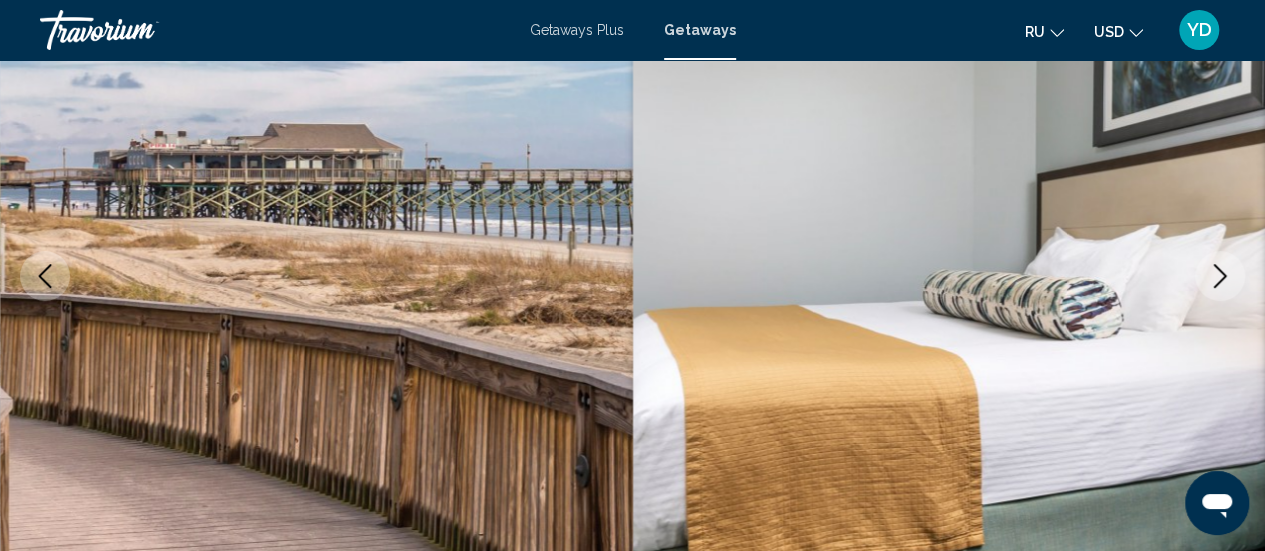 click 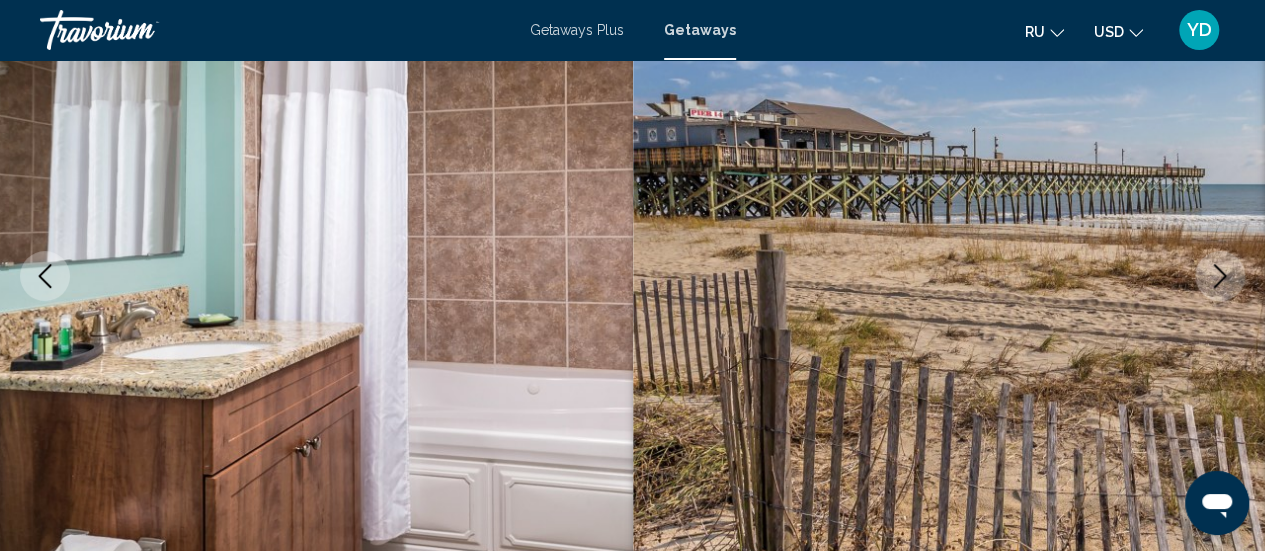 click 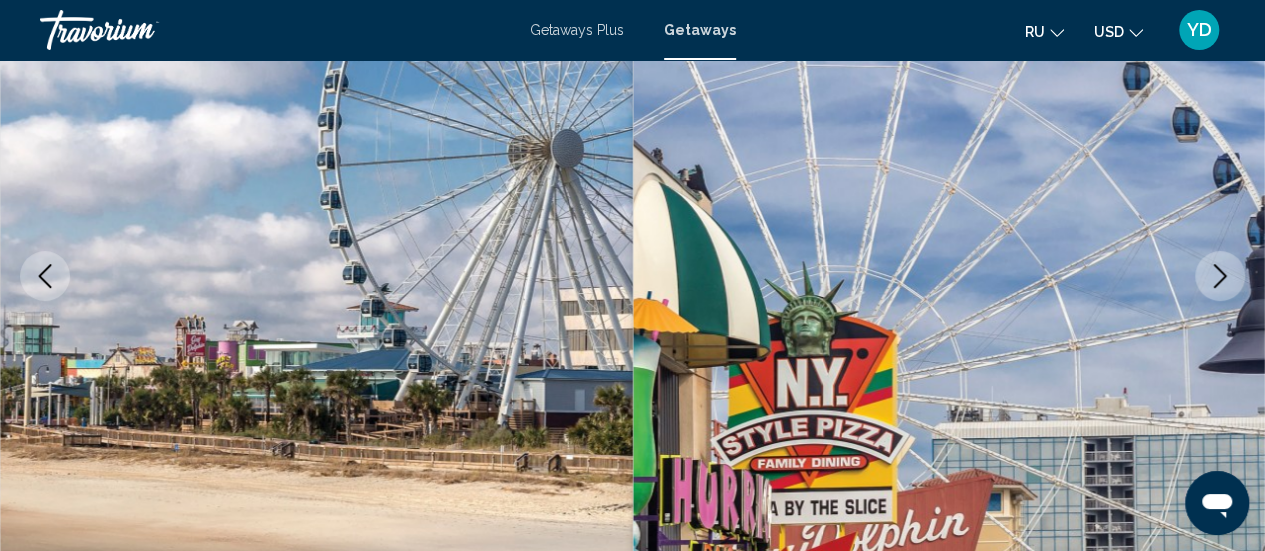 click 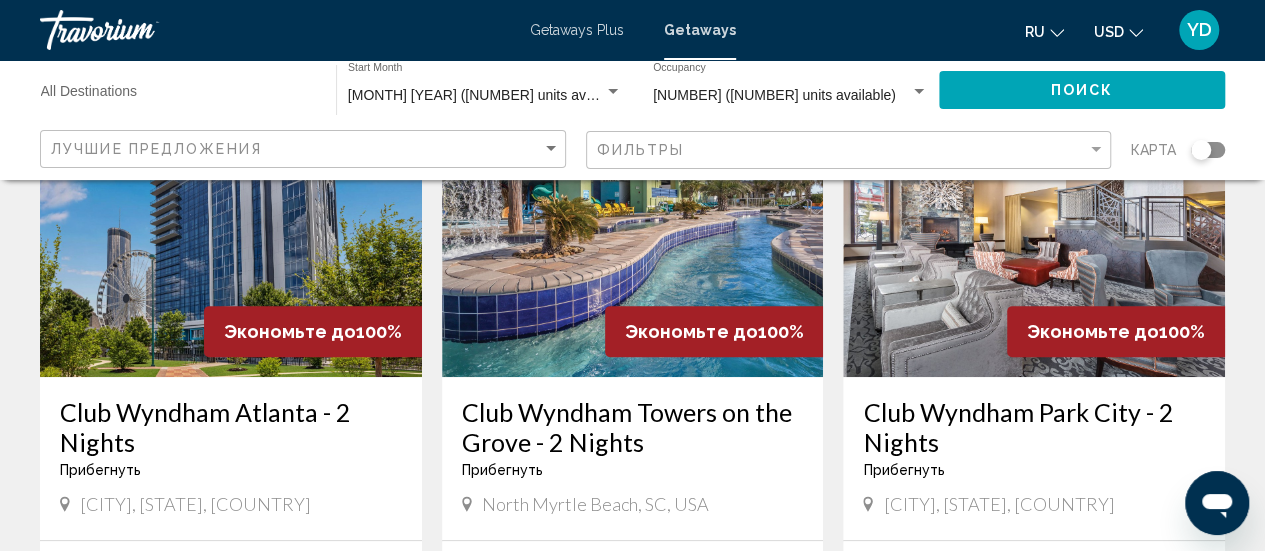 scroll, scrollTop: 210, scrollLeft: 0, axis: vertical 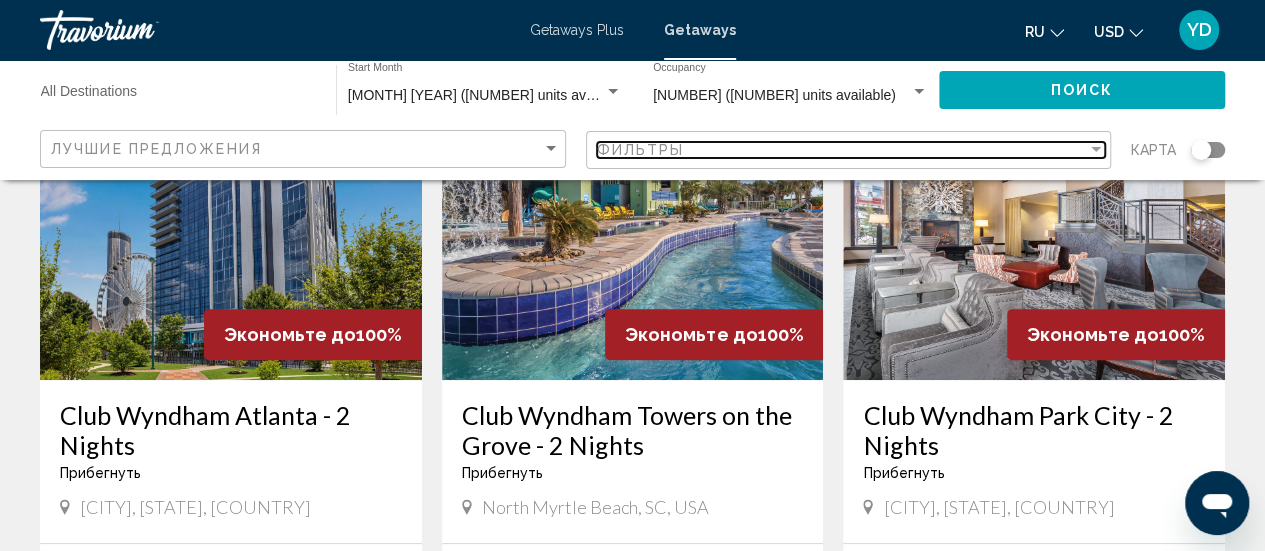 click at bounding box center (1096, 149) 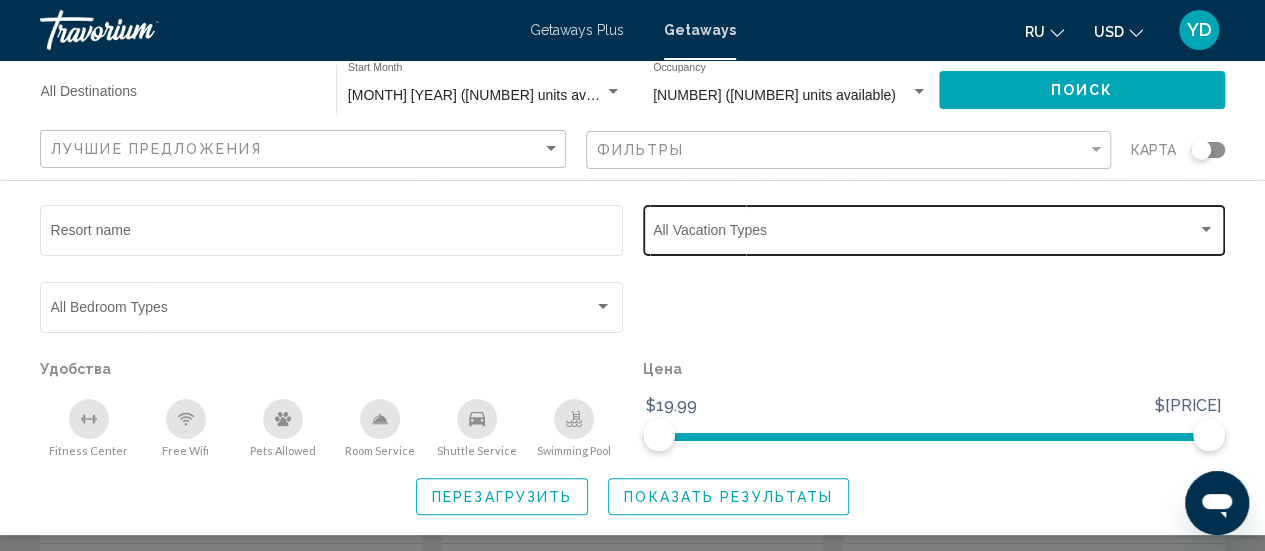 click at bounding box center (1206, 229) 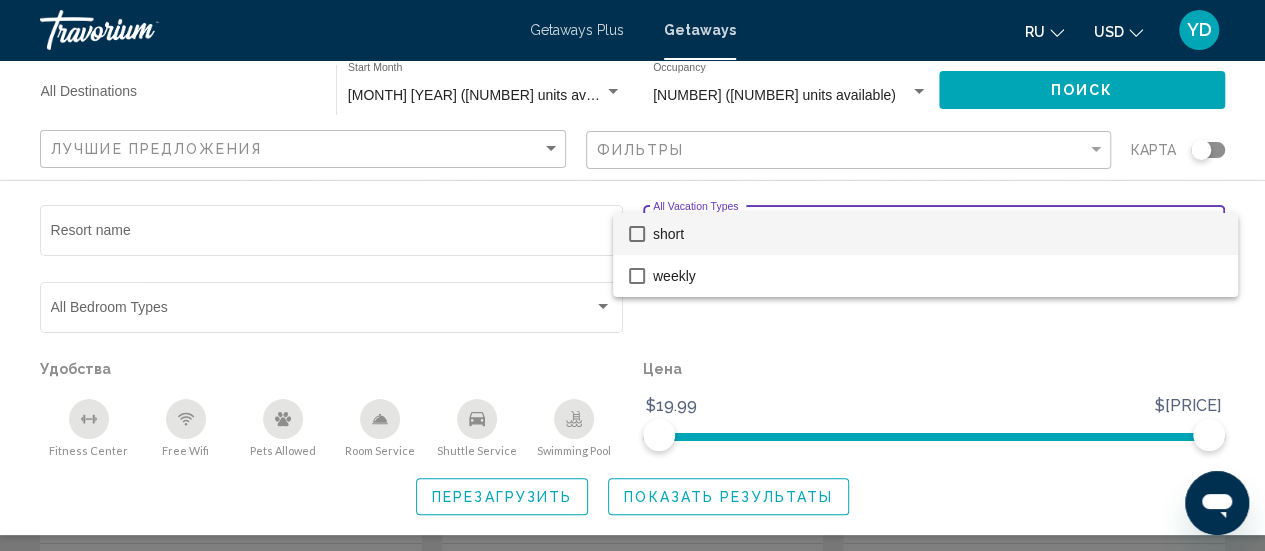 click at bounding box center (632, 275) 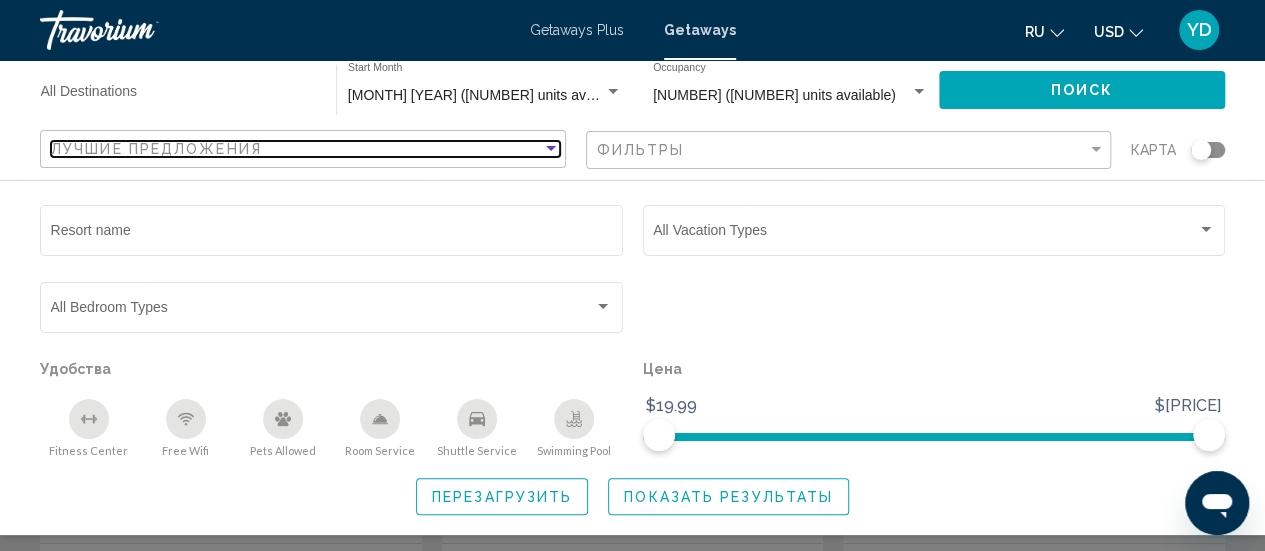 click at bounding box center [551, 148] 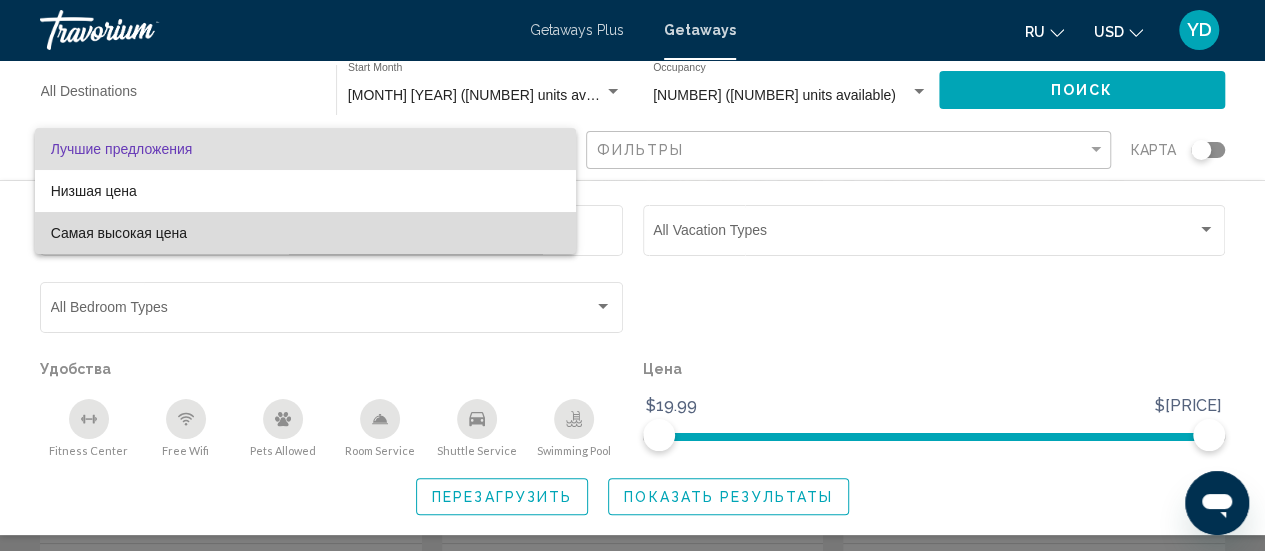 click on "Самая высокая цена" at bounding box center [305, 233] 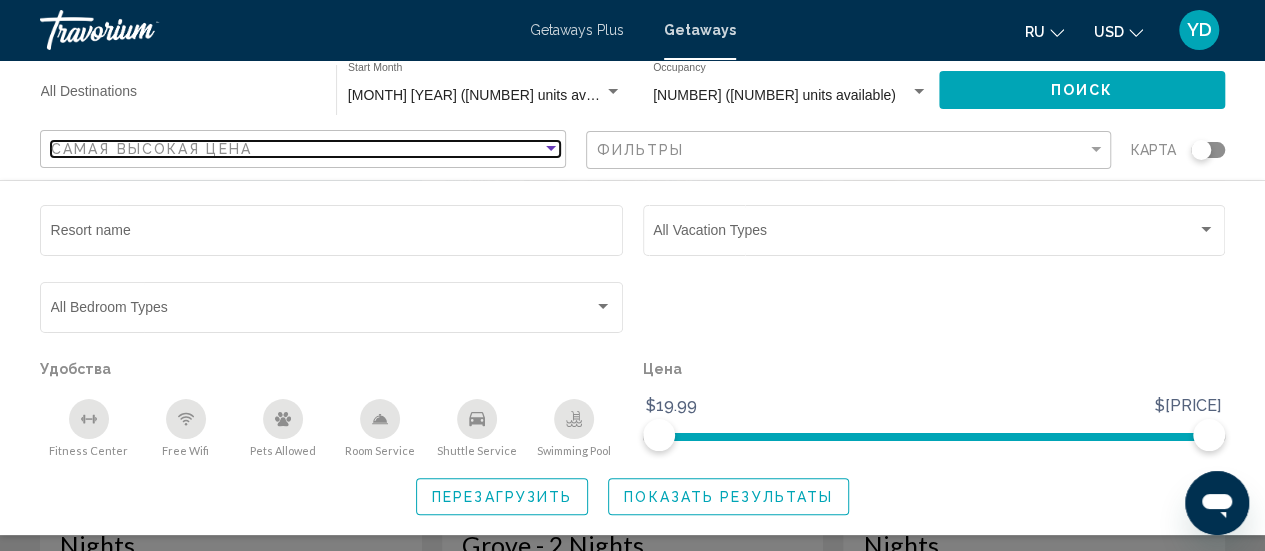 scroll, scrollTop: 0, scrollLeft: 0, axis: both 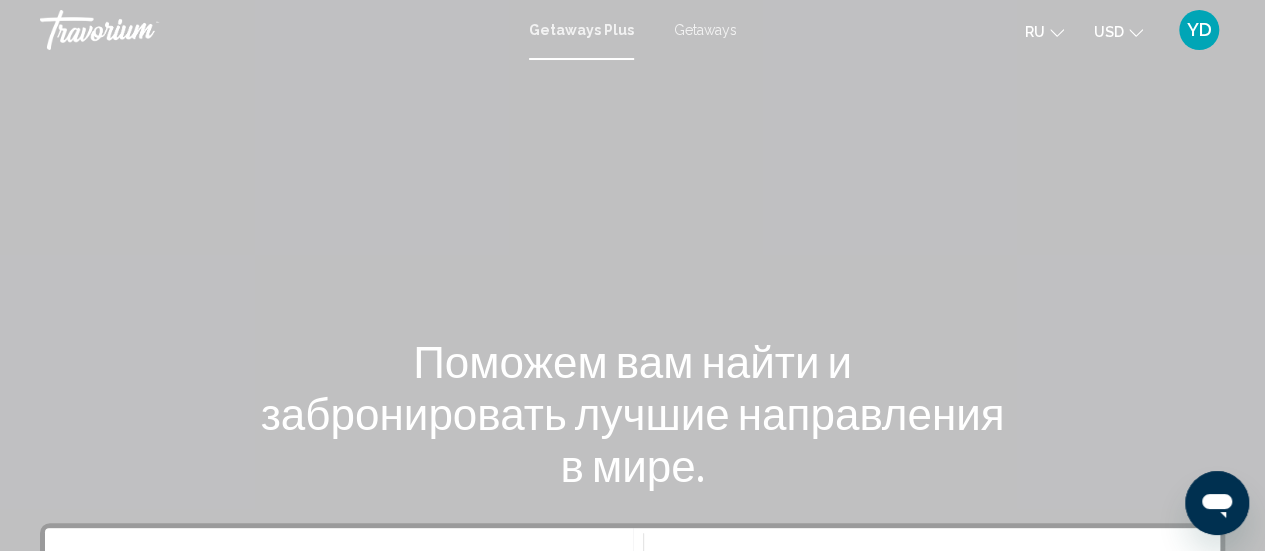 click on "Getaways" at bounding box center [705, 30] 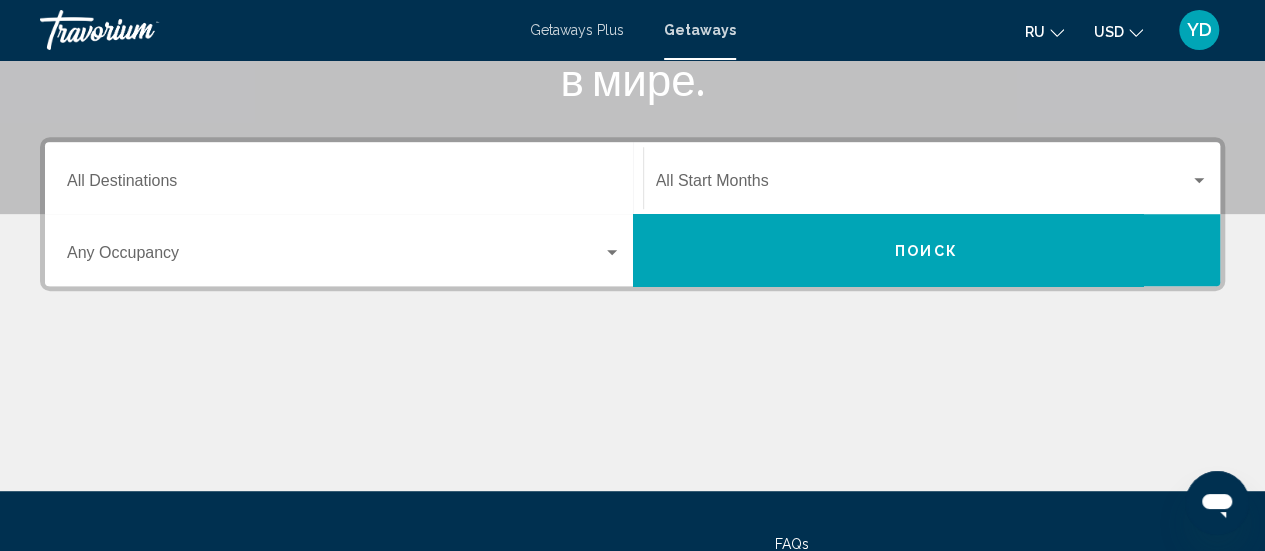 scroll, scrollTop: 388, scrollLeft: 0, axis: vertical 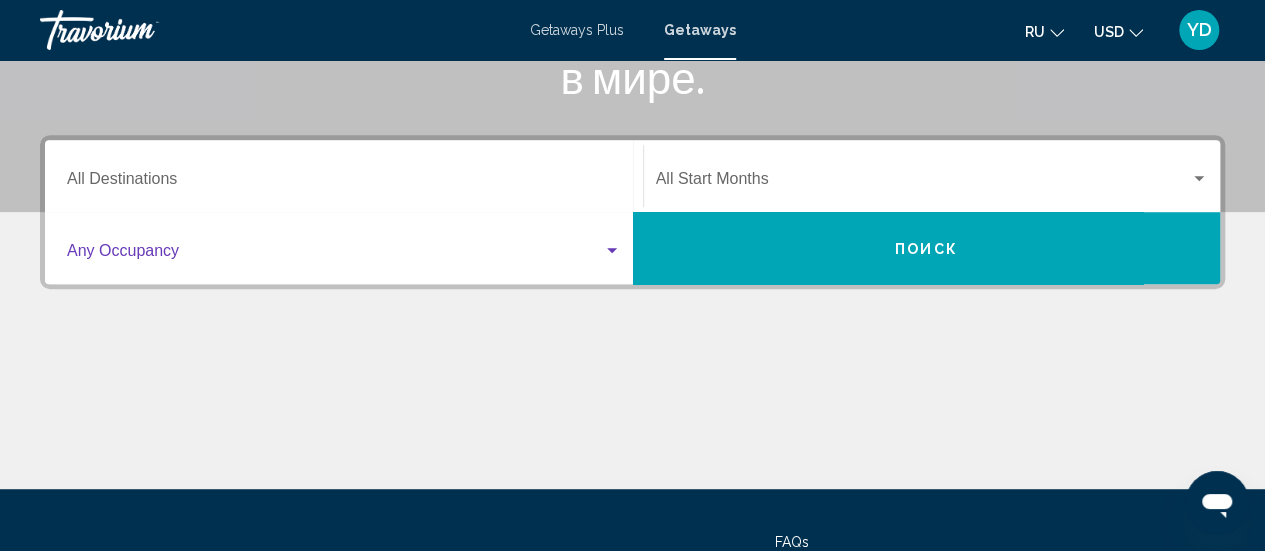 click at bounding box center [612, 250] 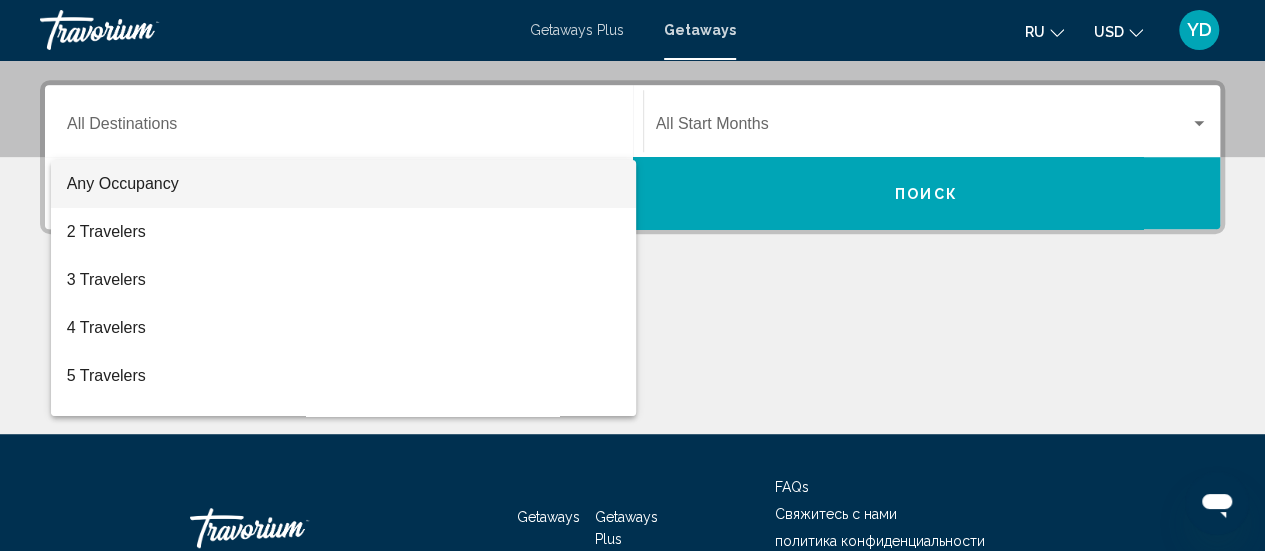 scroll, scrollTop: 458, scrollLeft: 0, axis: vertical 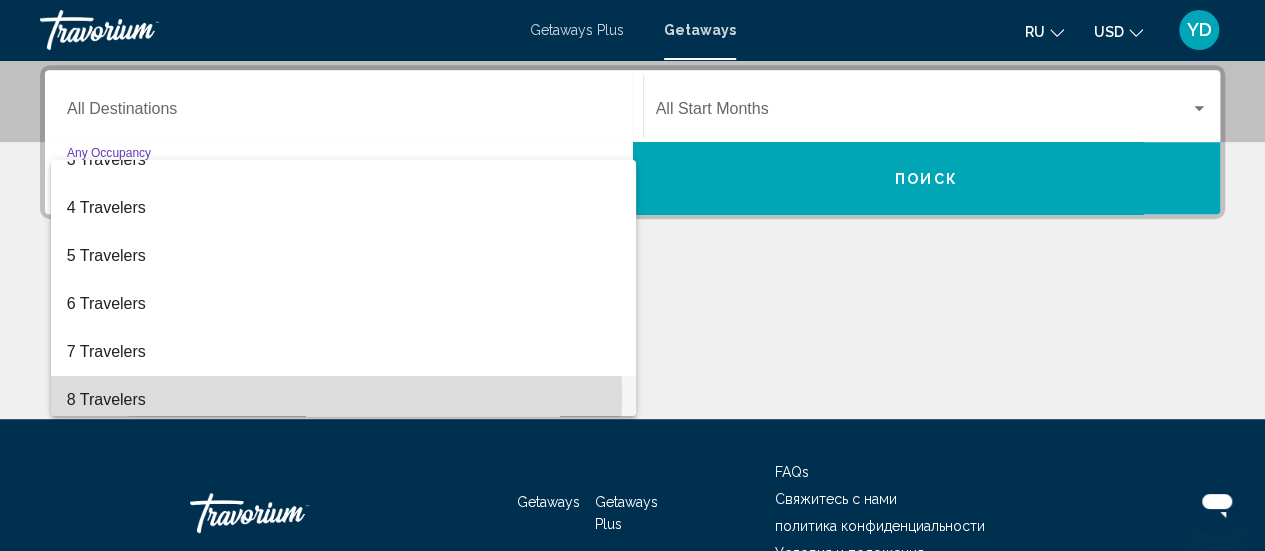 click on "8 Travelers" at bounding box center (344, 400) 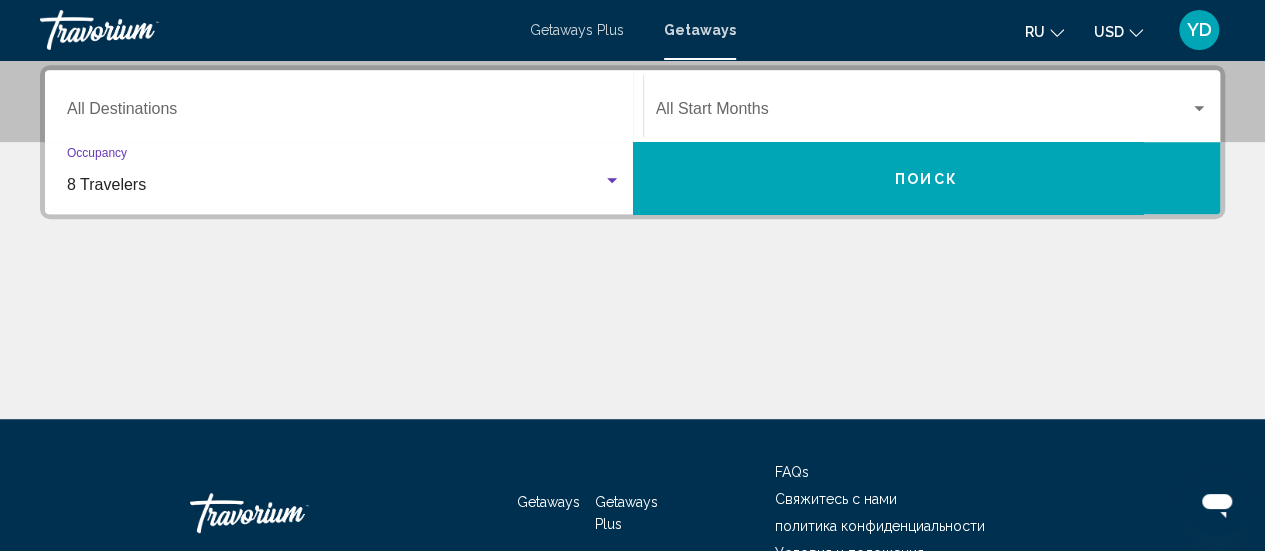 scroll, scrollTop: 128, scrollLeft: 0, axis: vertical 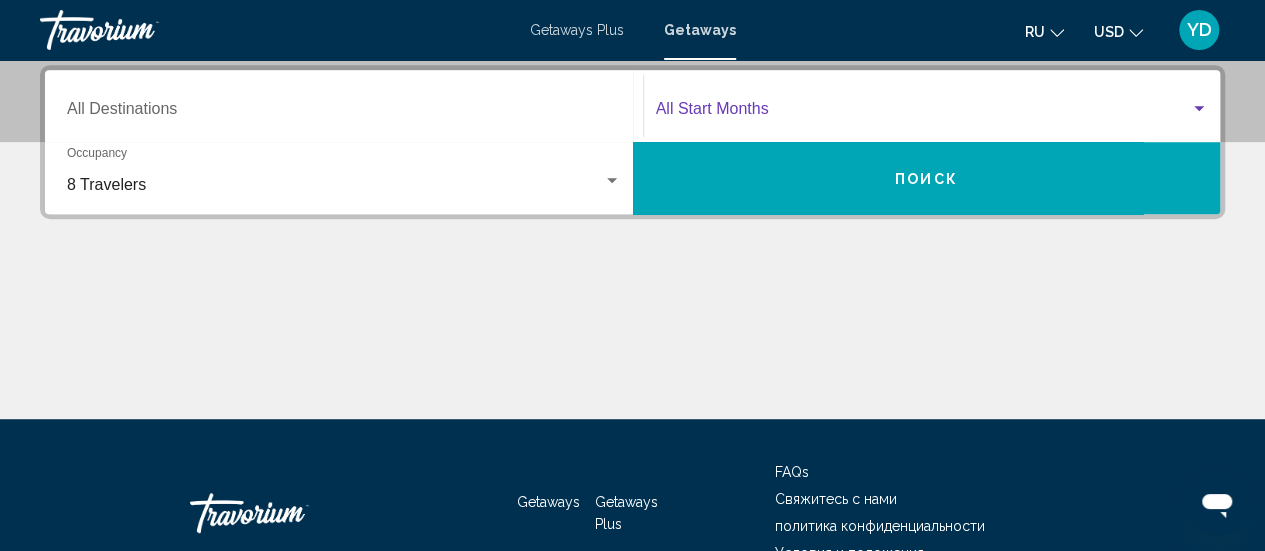 click at bounding box center (1199, 109) 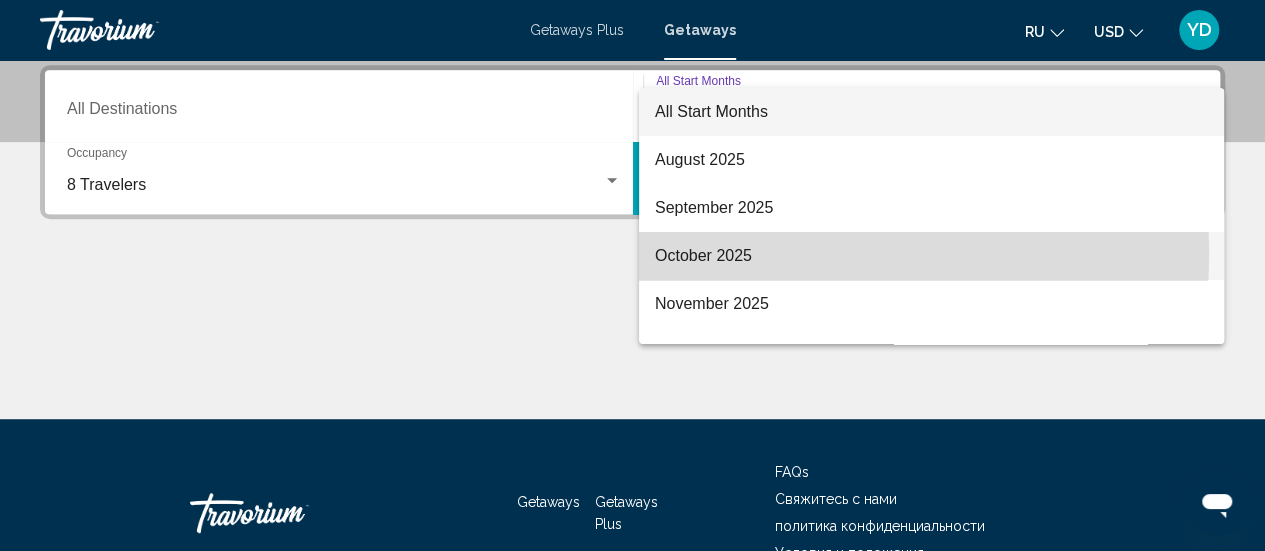 click on "October 2025" at bounding box center (931, 256) 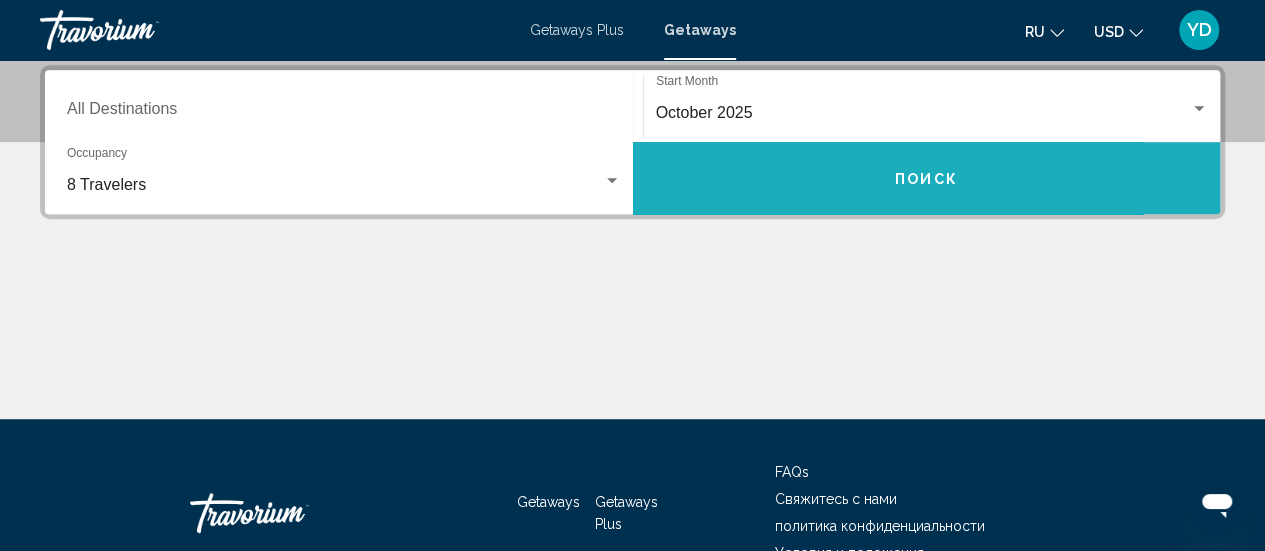 click on "Поиск" at bounding box center (926, 179) 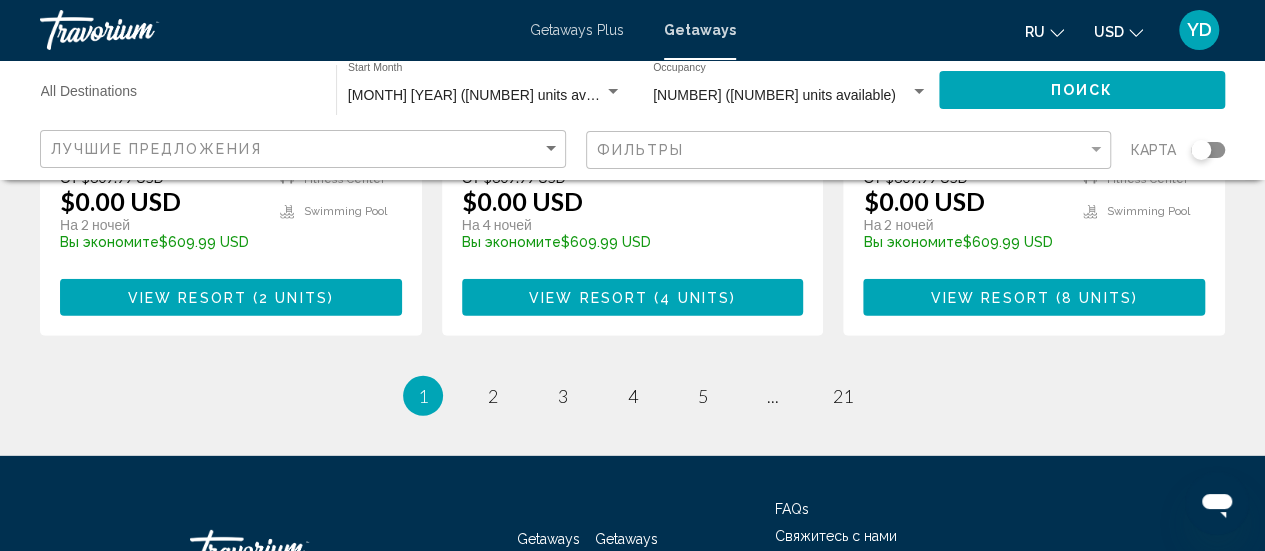 scroll, scrollTop: 2740, scrollLeft: 0, axis: vertical 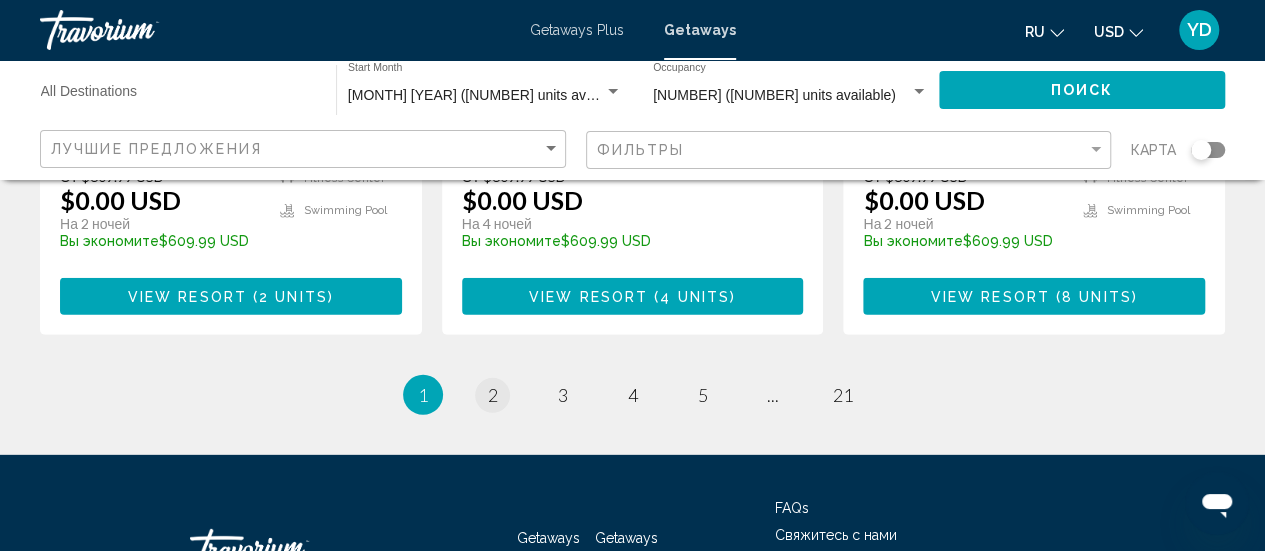 click on "2" at bounding box center [493, 395] 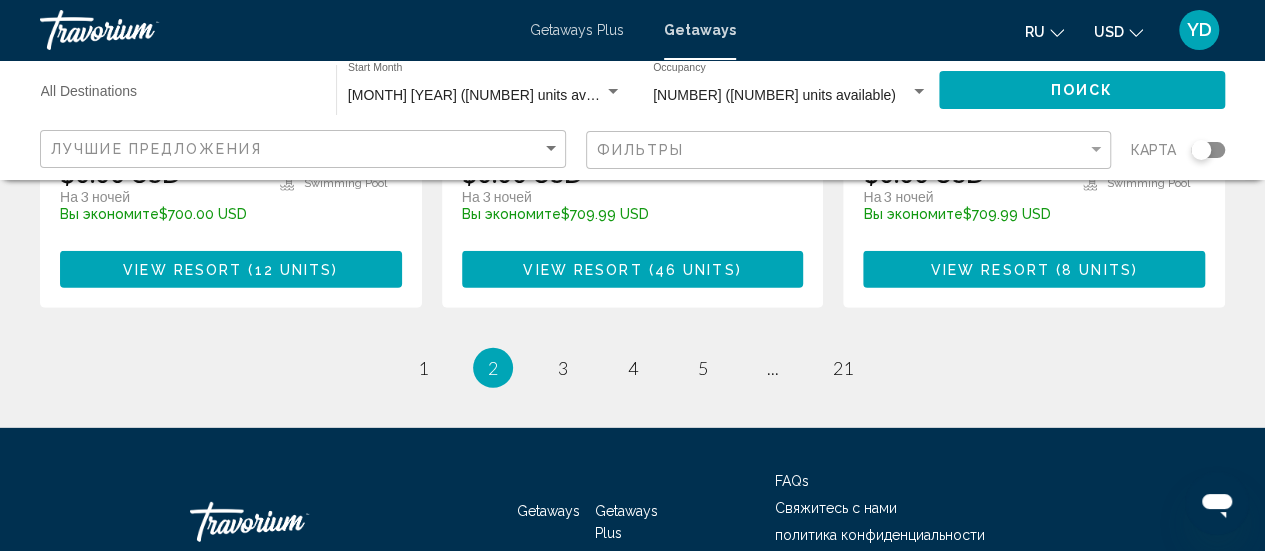 scroll, scrollTop: 2770, scrollLeft: 0, axis: vertical 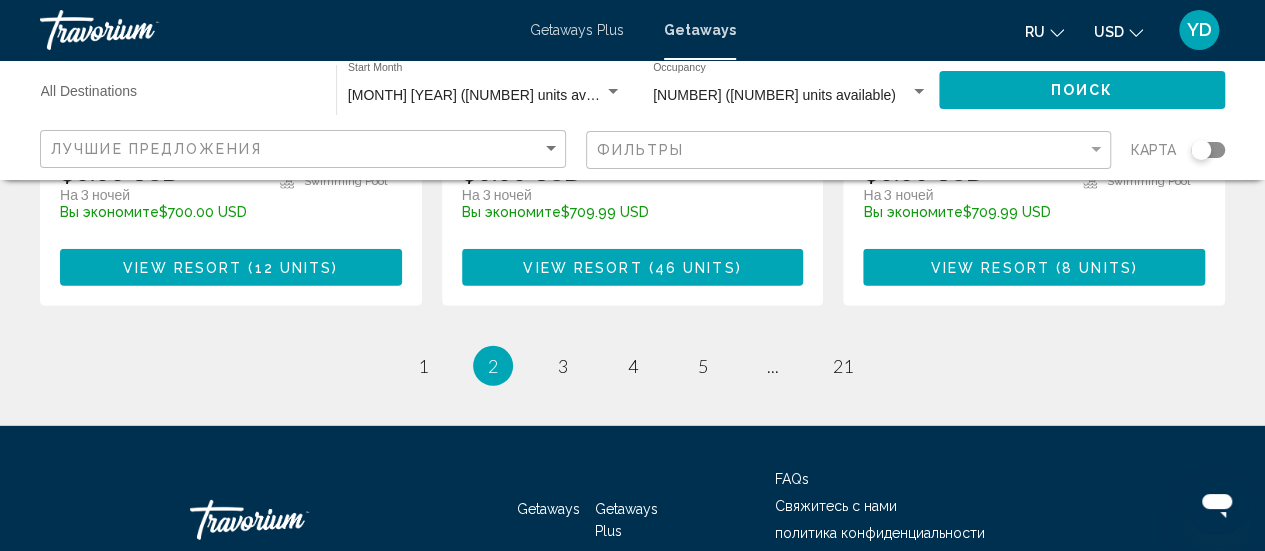 click on "page  3" at bounding box center (562, 366) 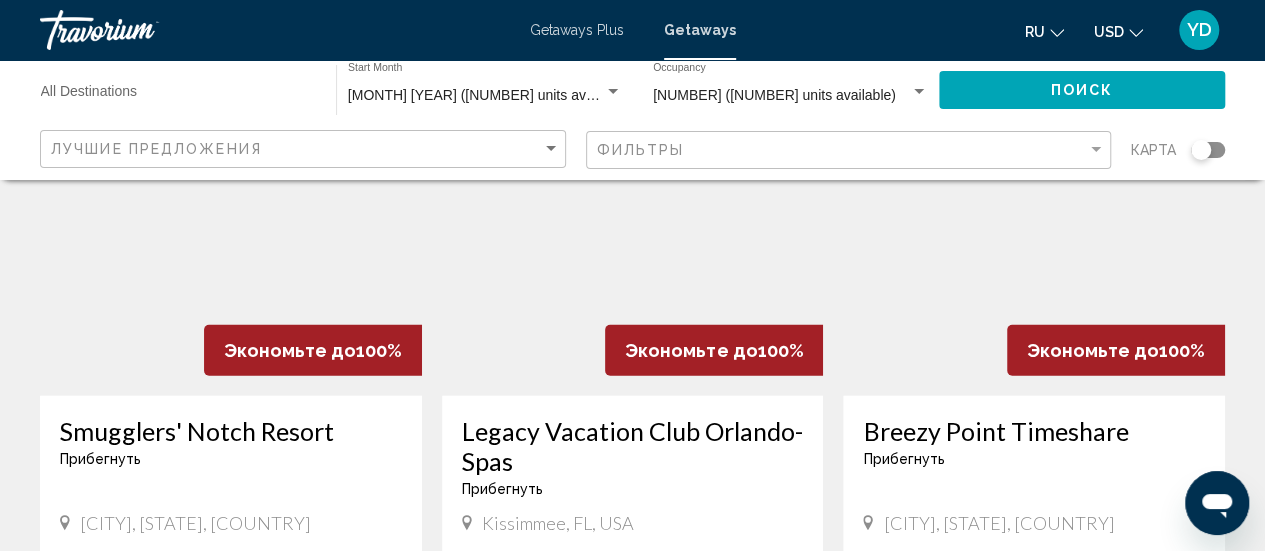 scroll, scrollTop: 2330, scrollLeft: 0, axis: vertical 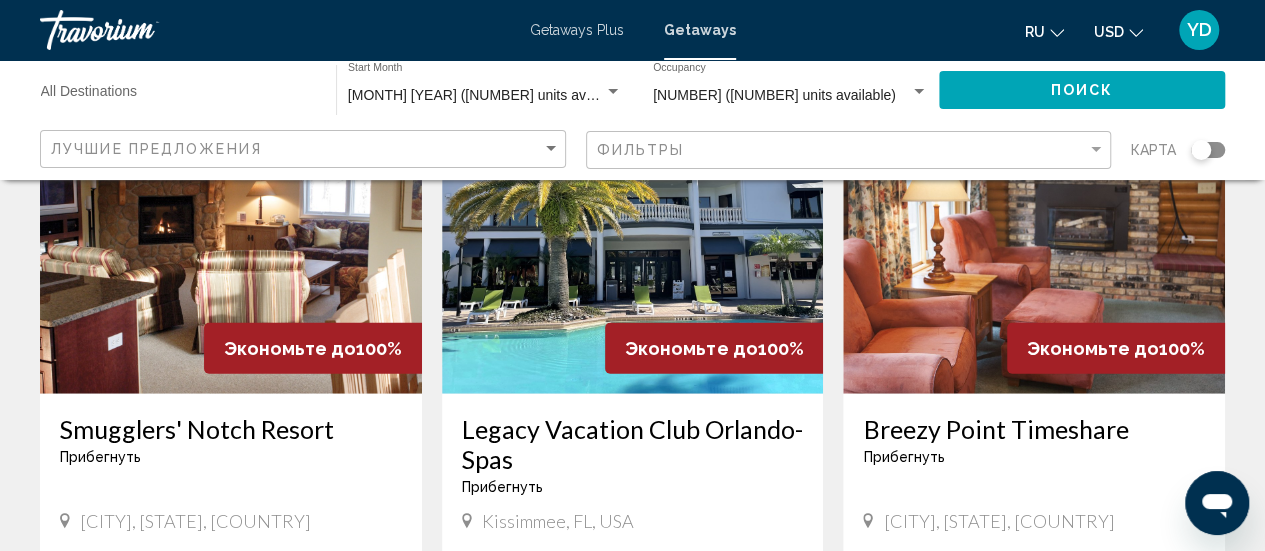 click on "Экономьте до" at bounding box center [290, 348] 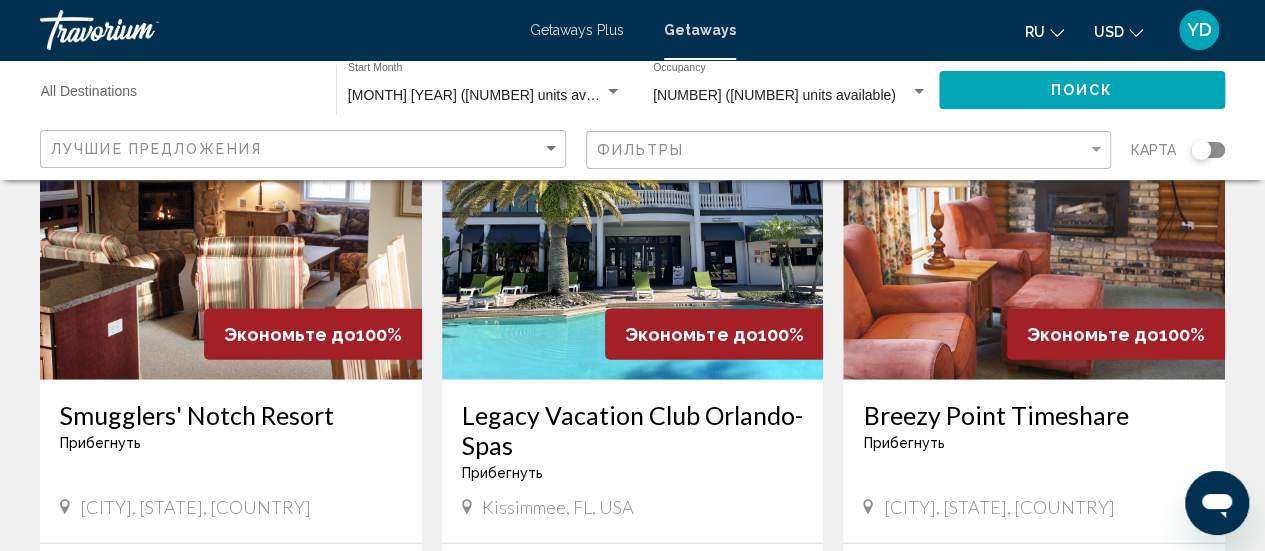 scroll, scrollTop: 2344, scrollLeft: 0, axis: vertical 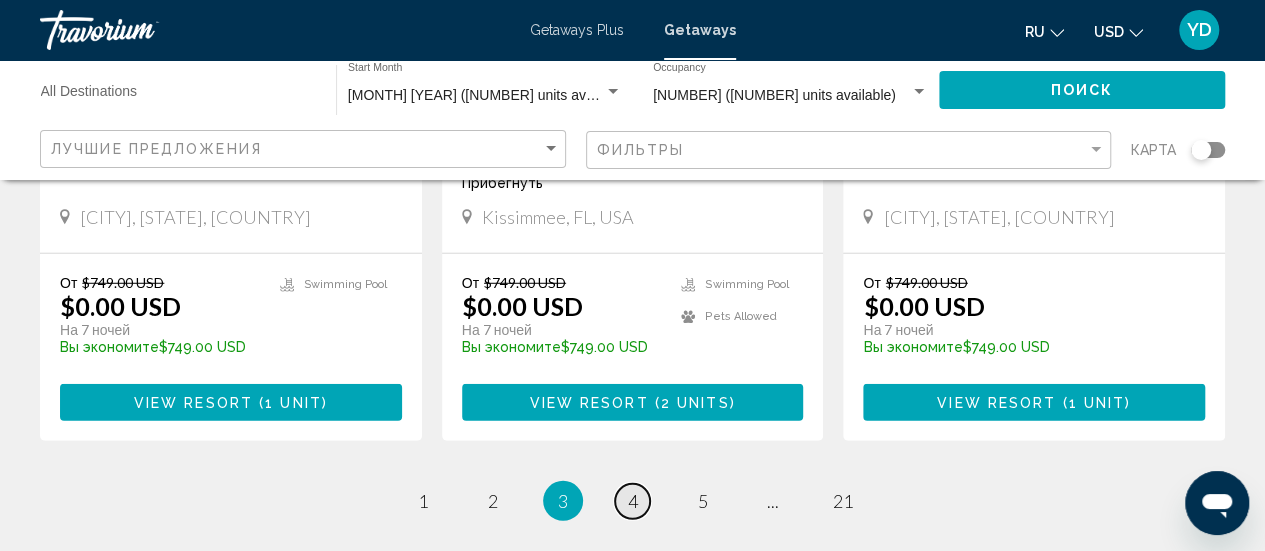 click on "page  4" at bounding box center (632, 501) 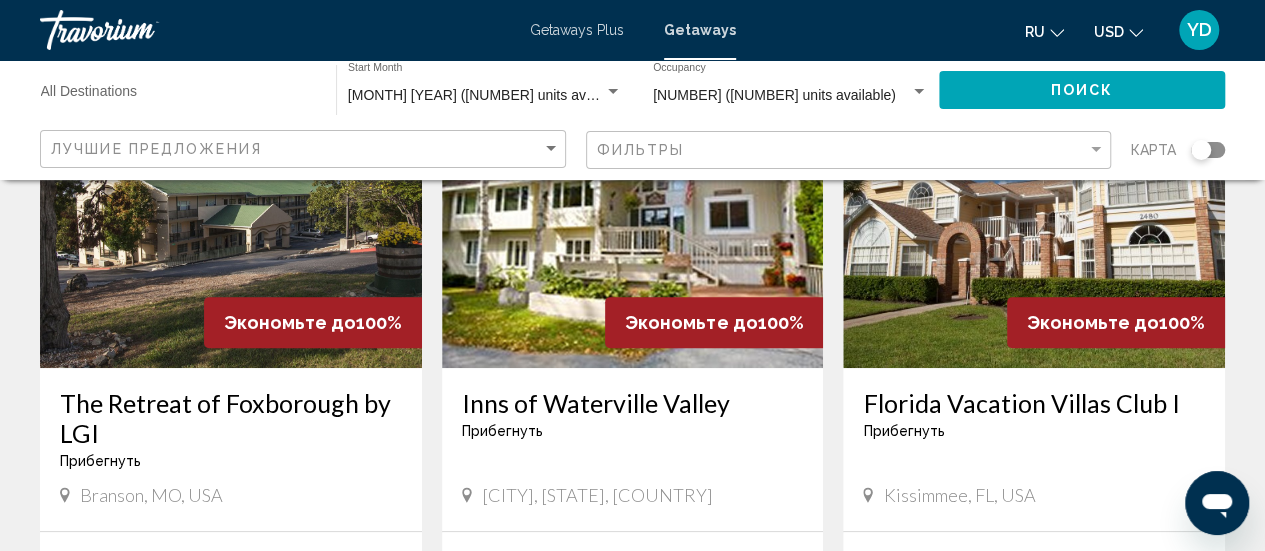 scroll, scrollTop: 220, scrollLeft: 0, axis: vertical 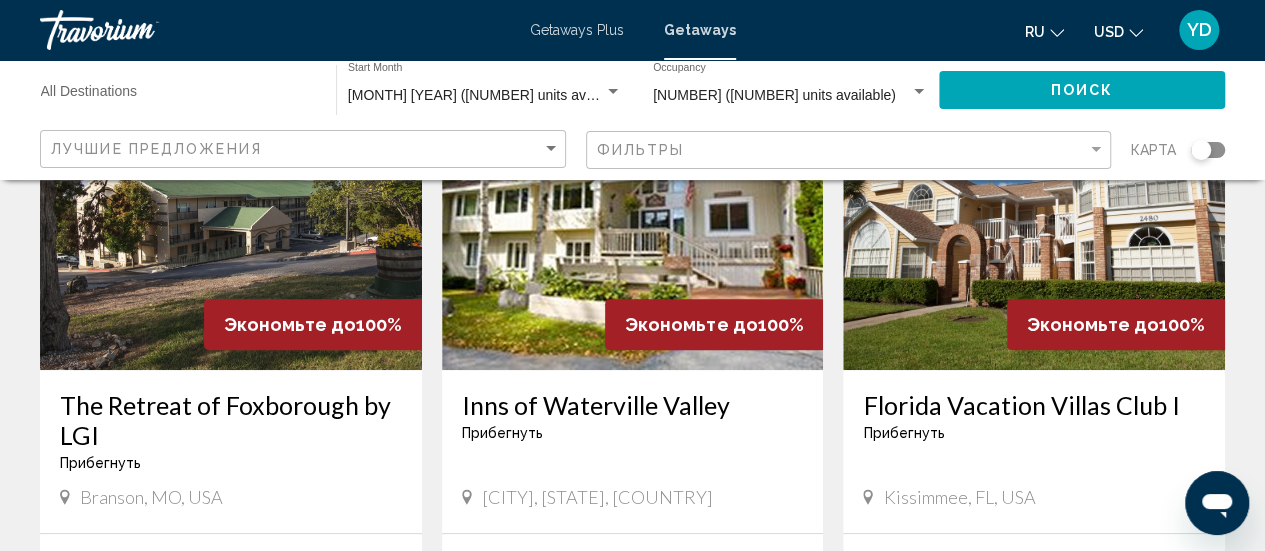 click at bounding box center (1034, 210) 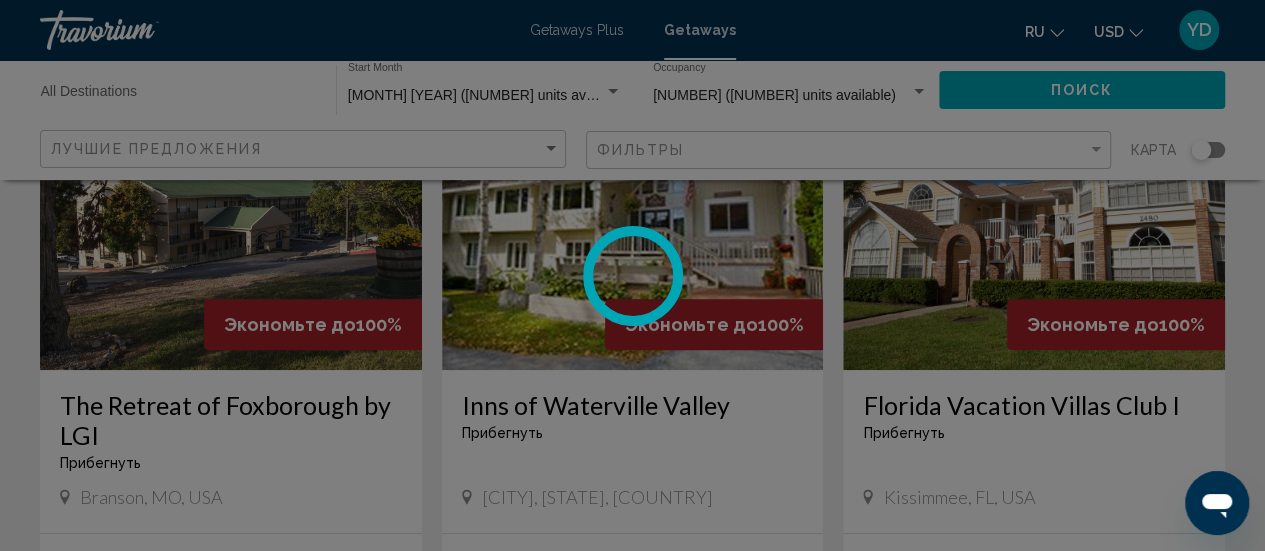 scroll, scrollTop: 259, scrollLeft: 0, axis: vertical 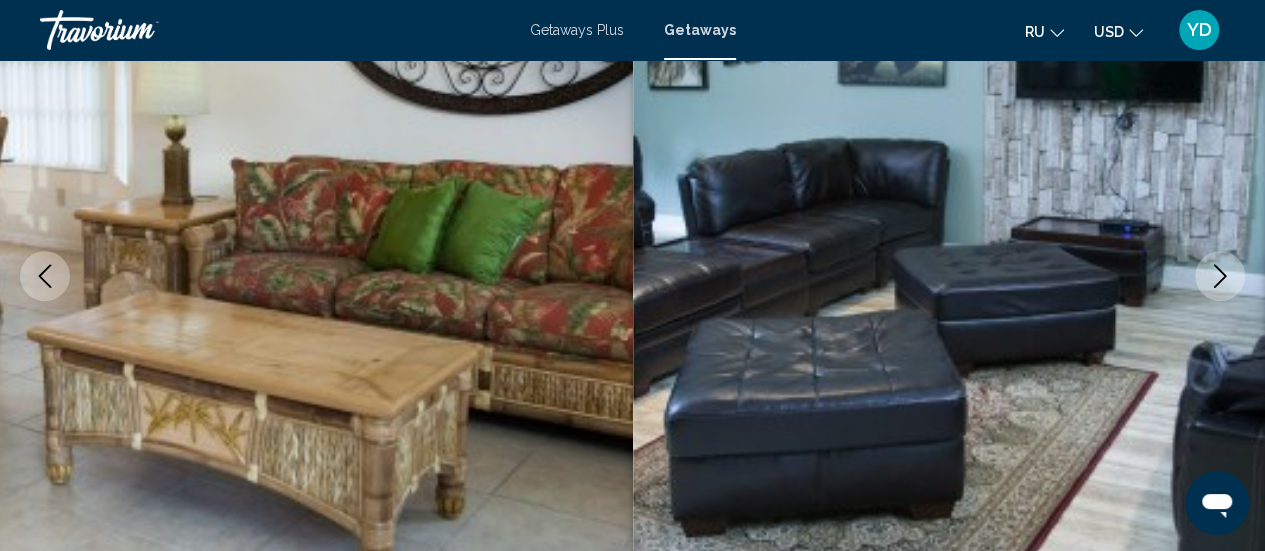 click 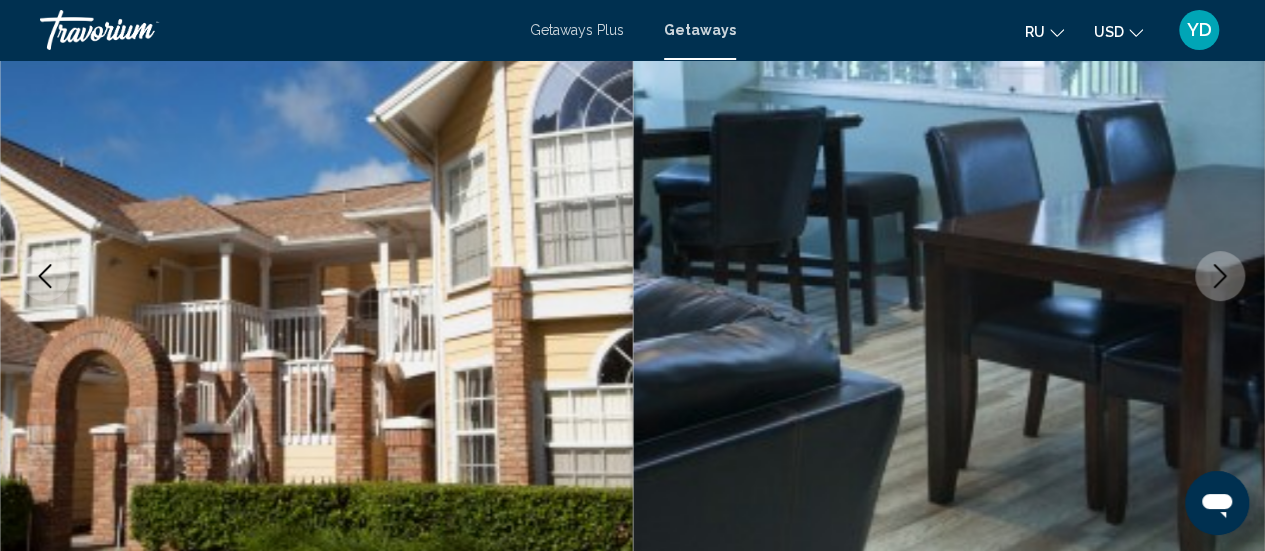 click 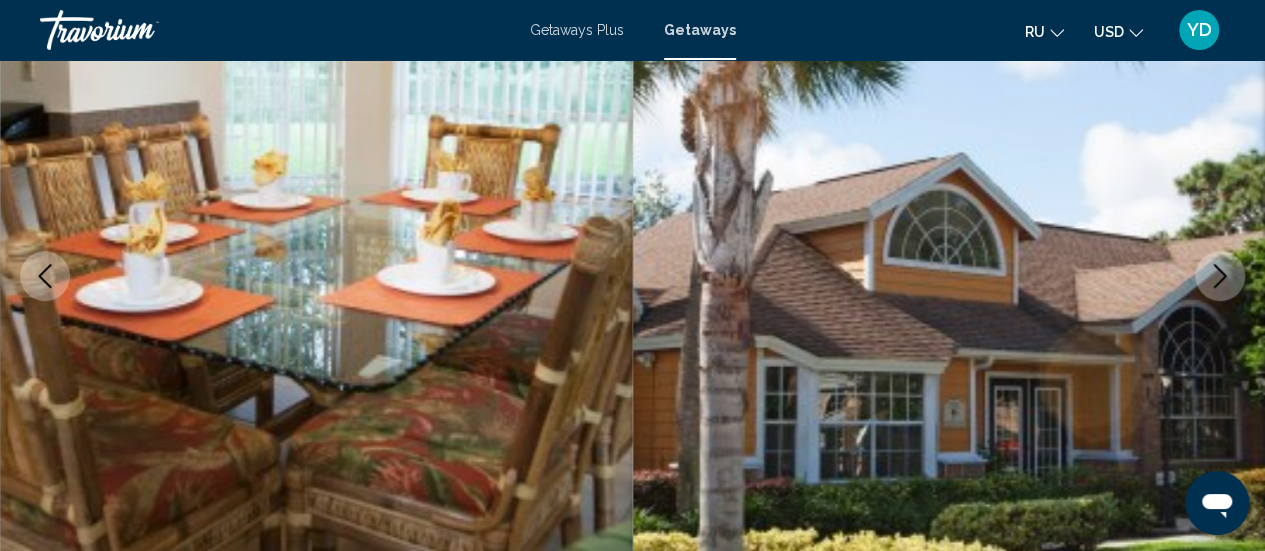 click 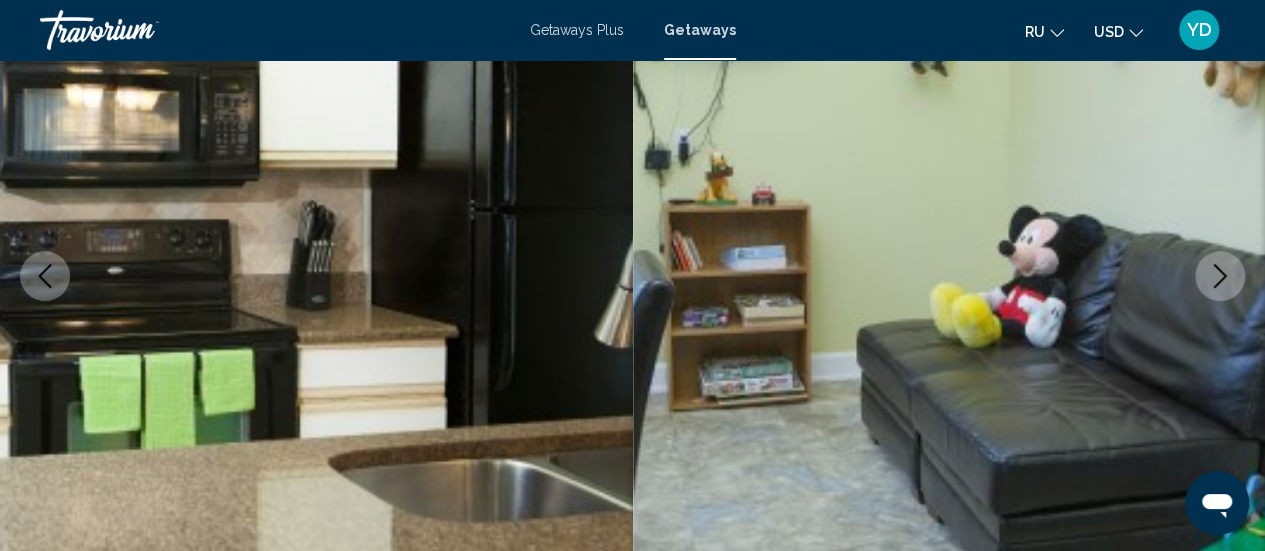 click 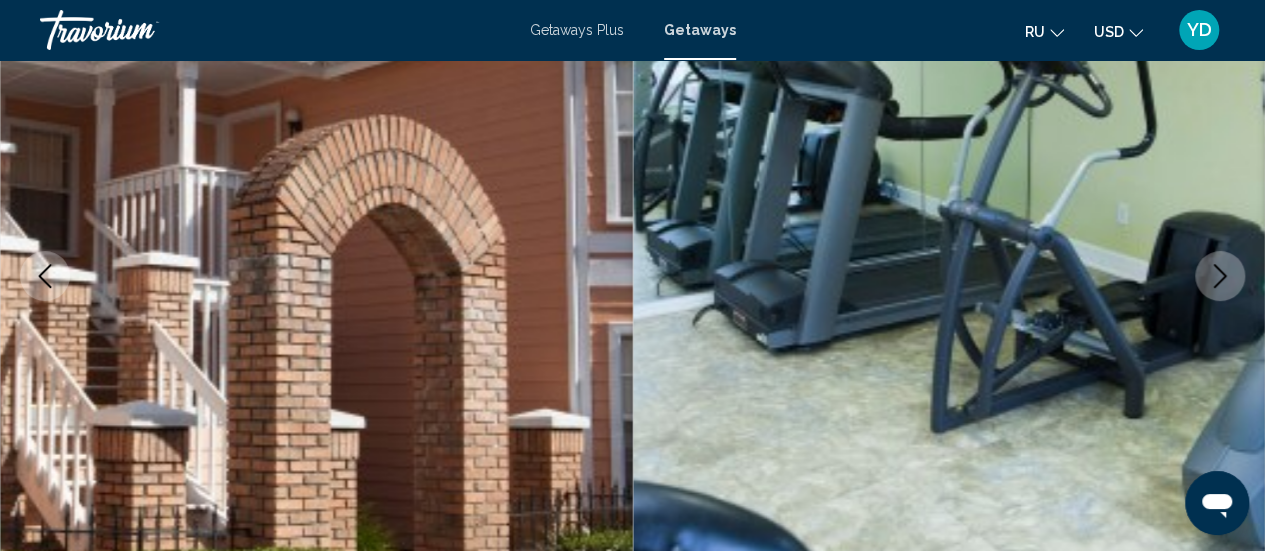 click at bounding box center [1220, 276] 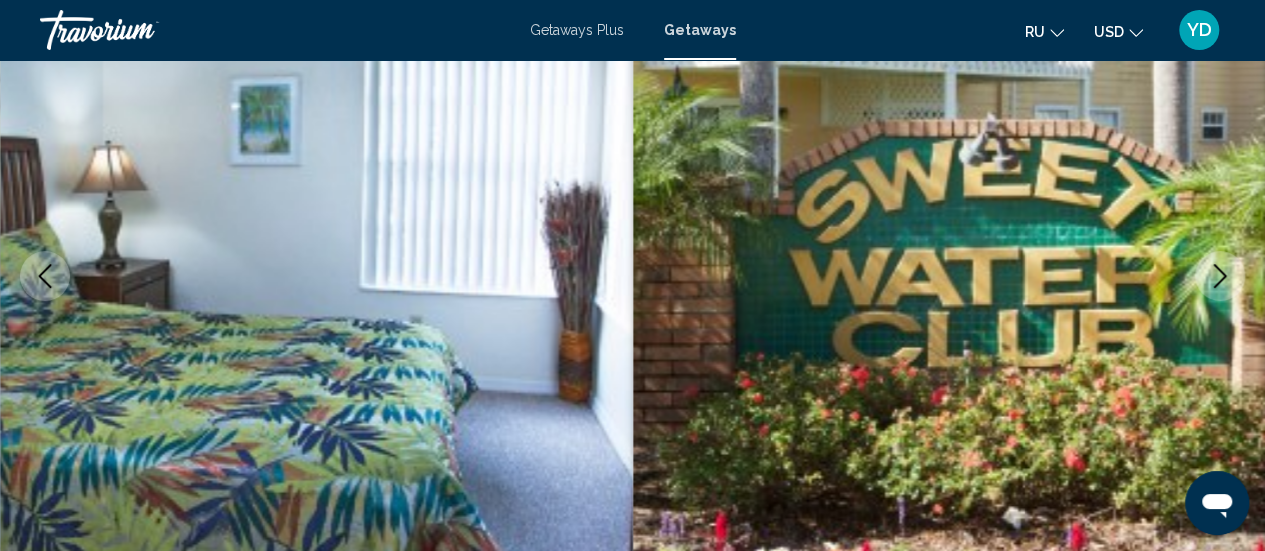 click at bounding box center [1220, 276] 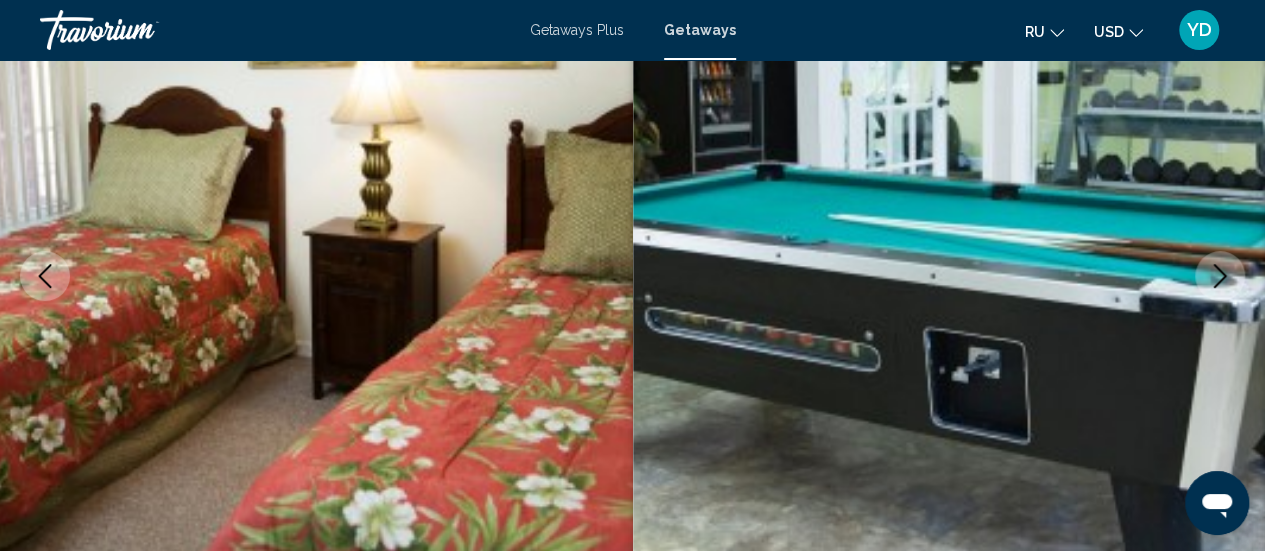 click 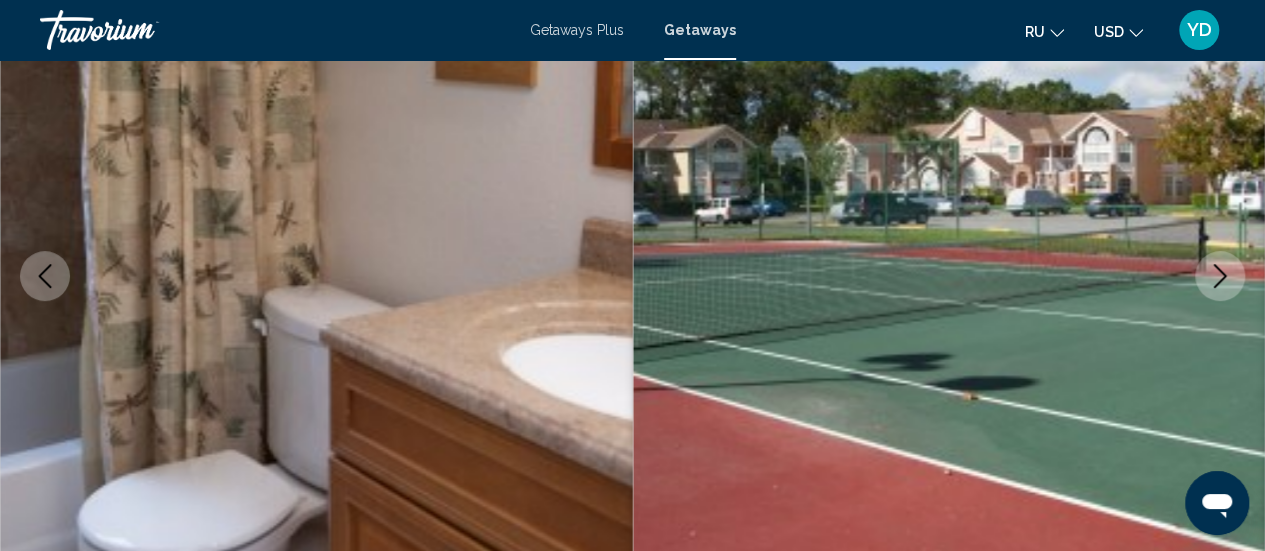 click at bounding box center [1220, 276] 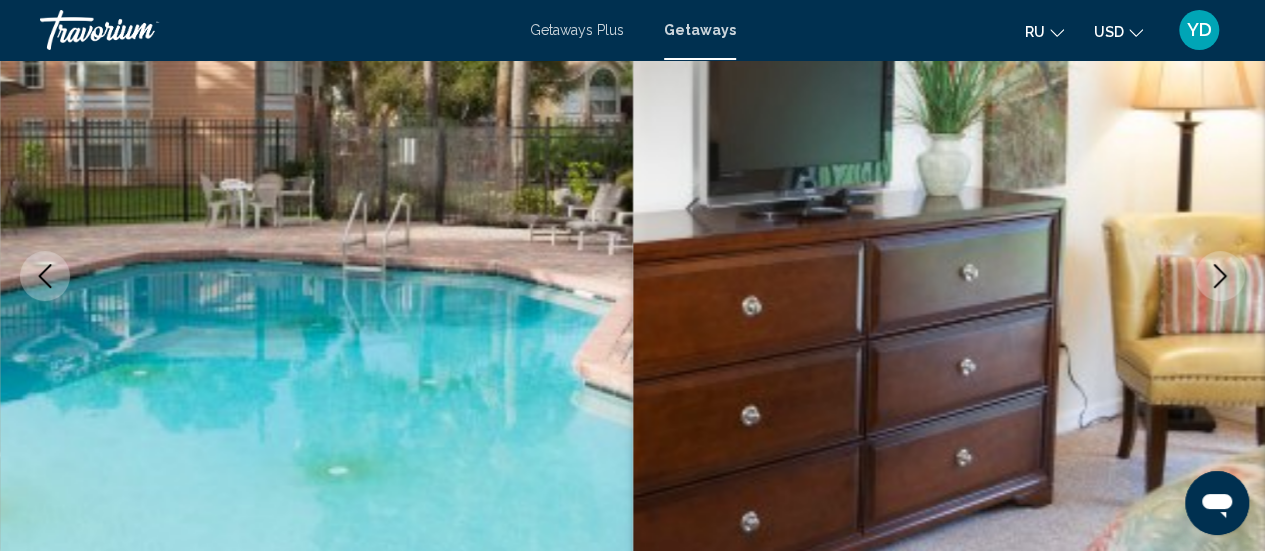 click at bounding box center [1220, 276] 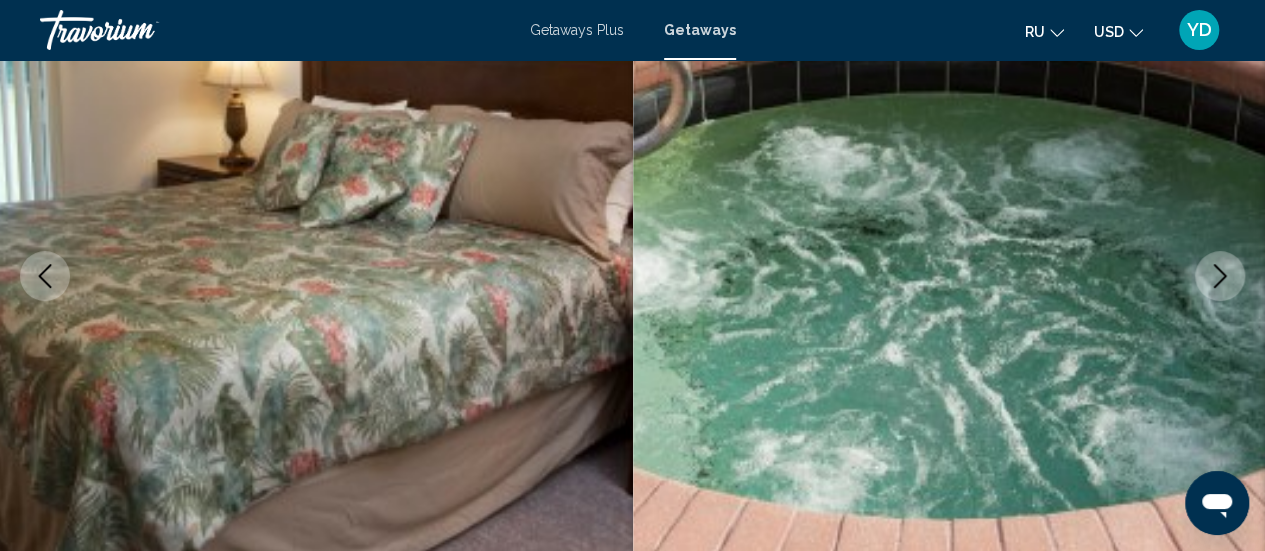 click at bounding box center [1220, 276] 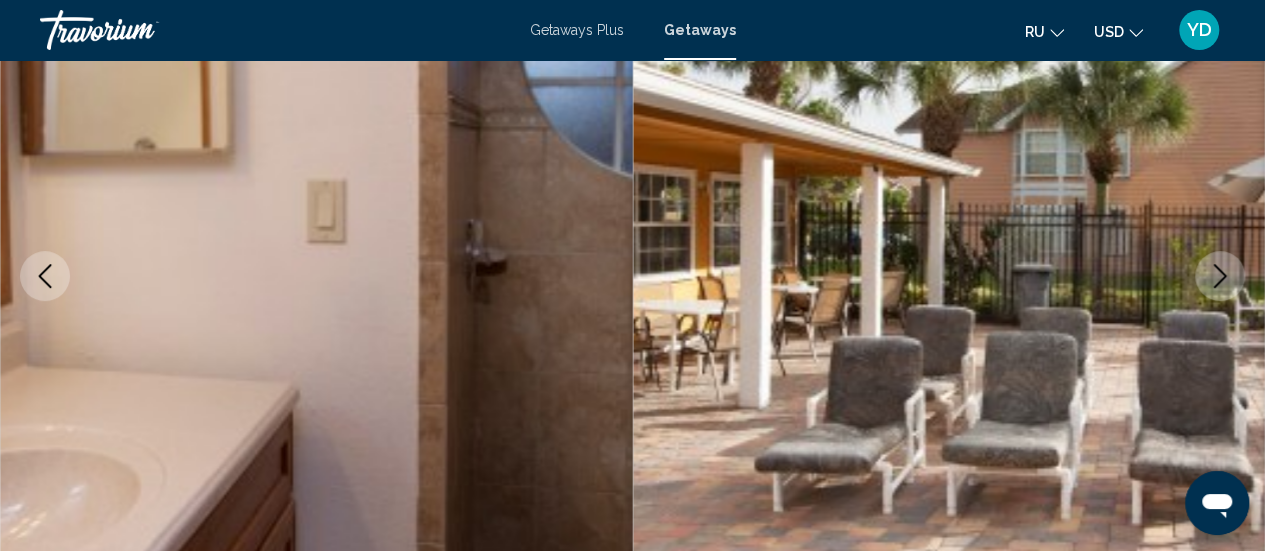 click at bounding box center [1220, 276] 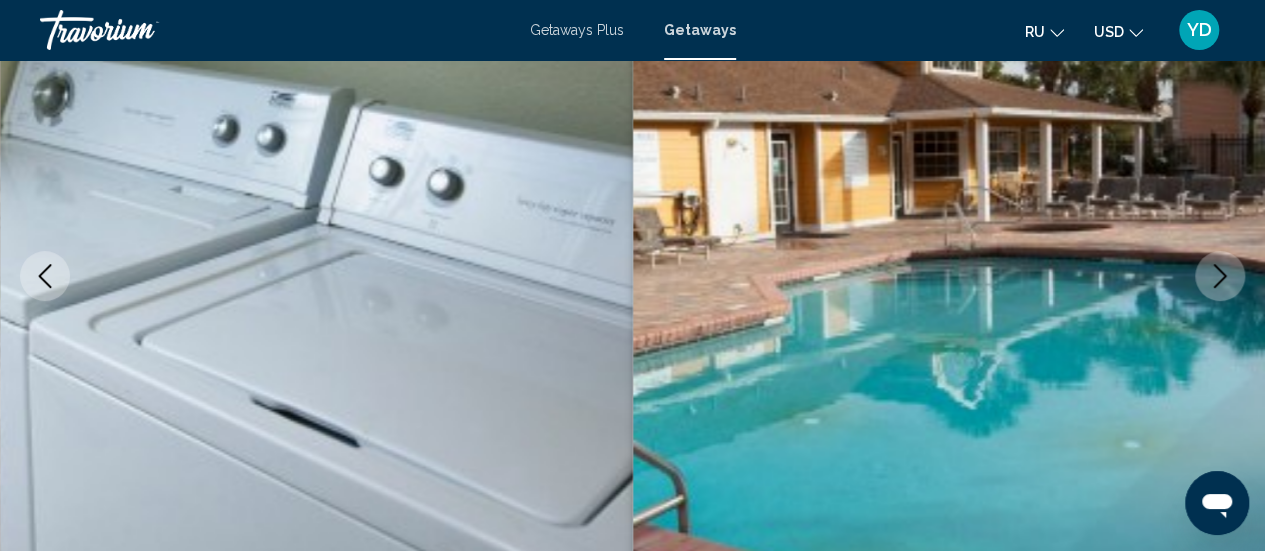 click at bounding box center [1220, 276] 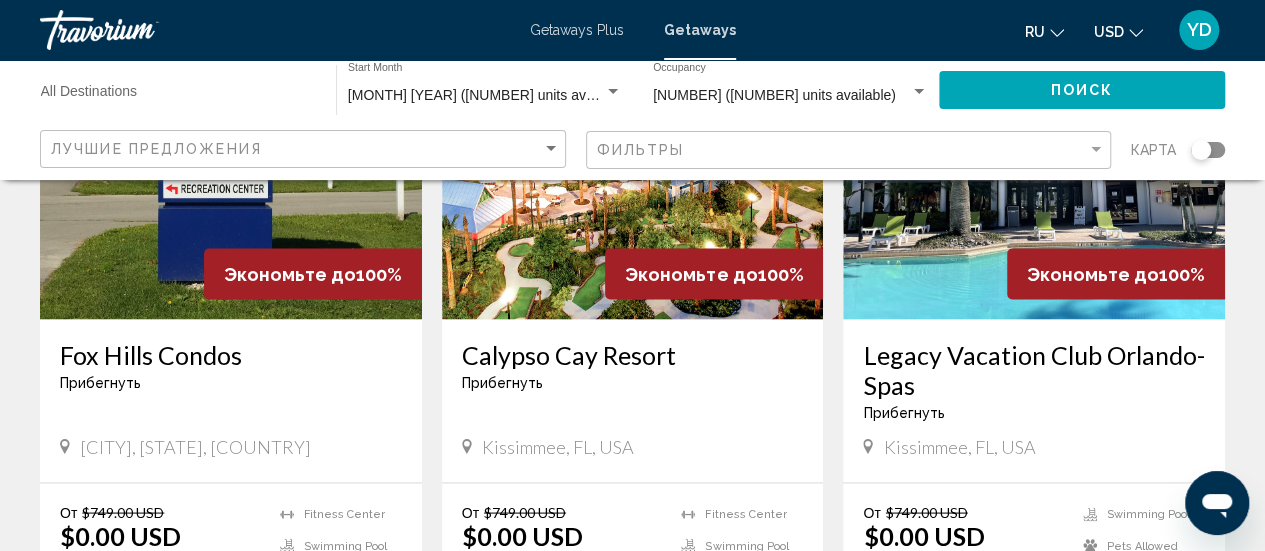 scroll, scrollTop: 1699, scrollLeft: 0, axis: vertical 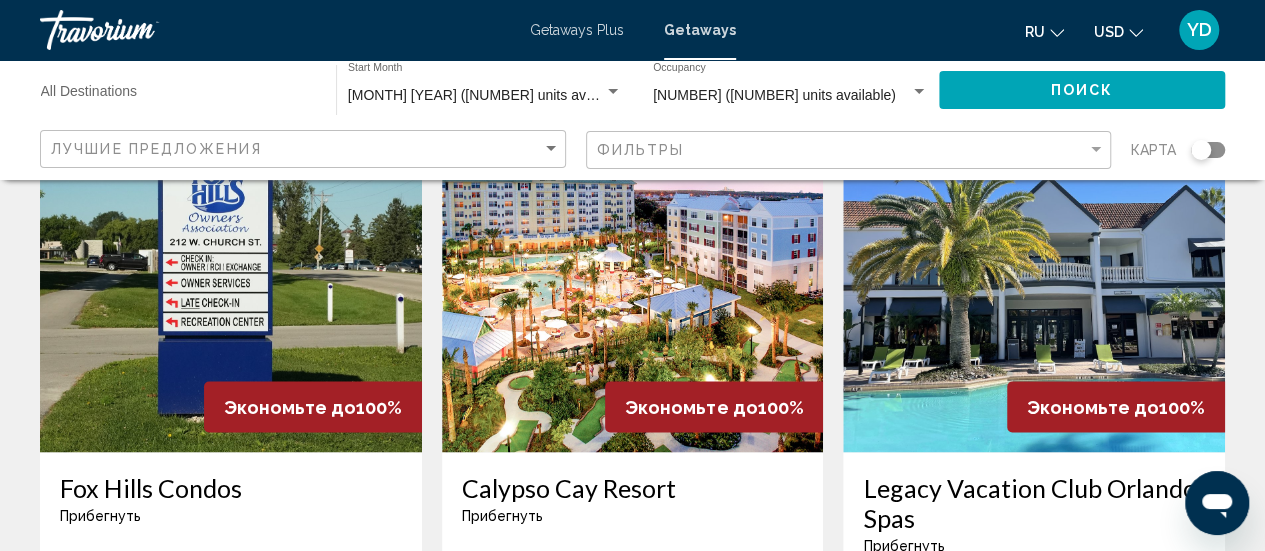 click at bounding box center (633, 292) 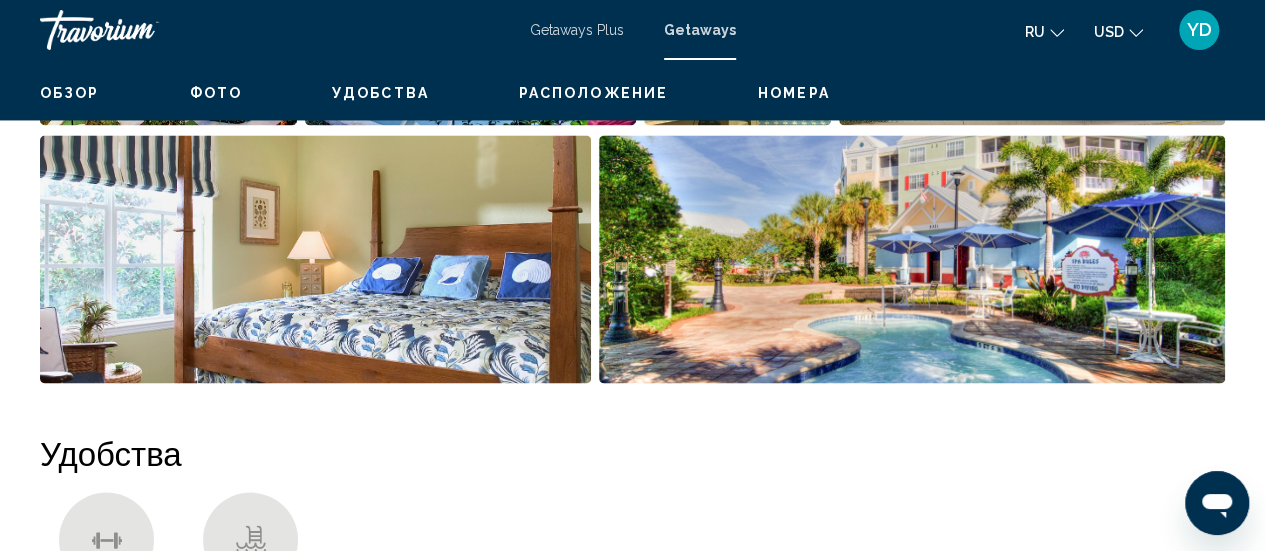 scroll, scrollTop: 259, scrollLeft: 0, axis: vertical 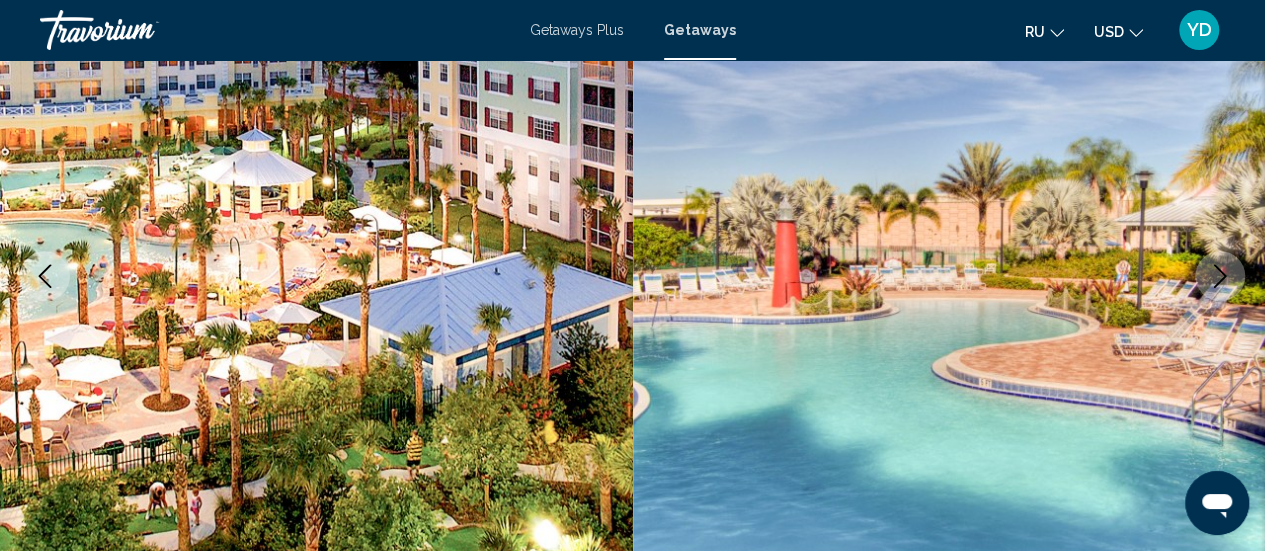 click 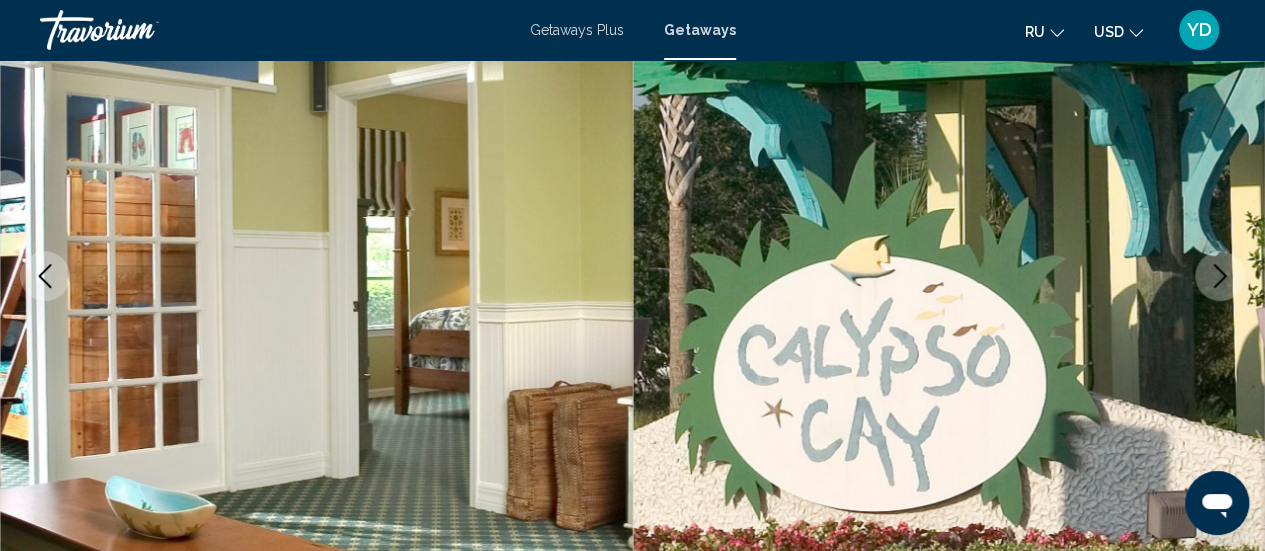 click at bounding box center [1220, 276] 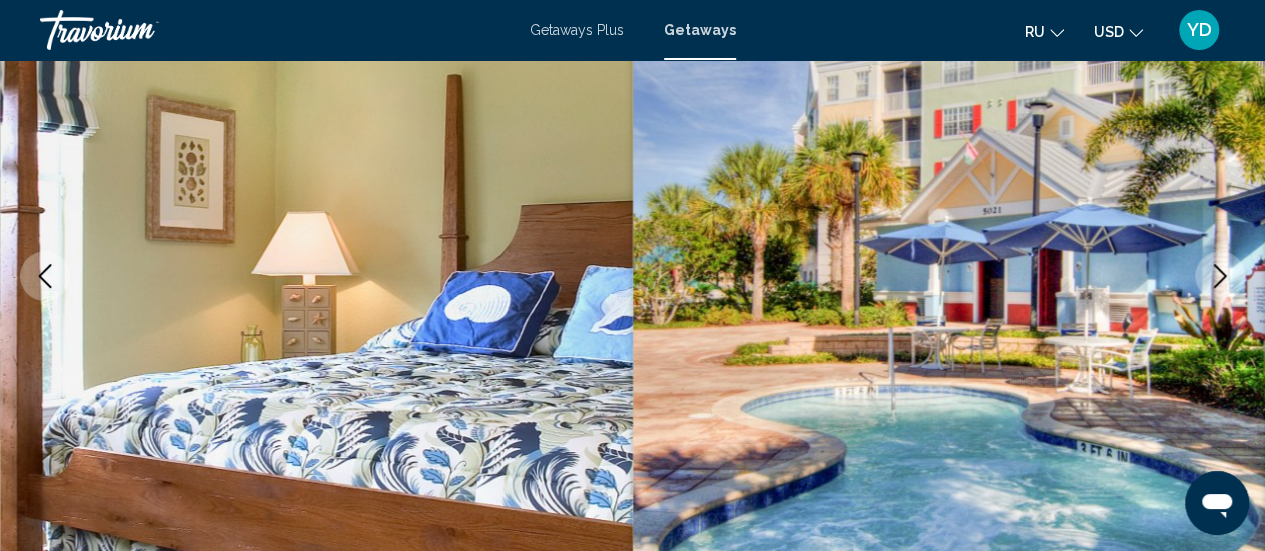 click 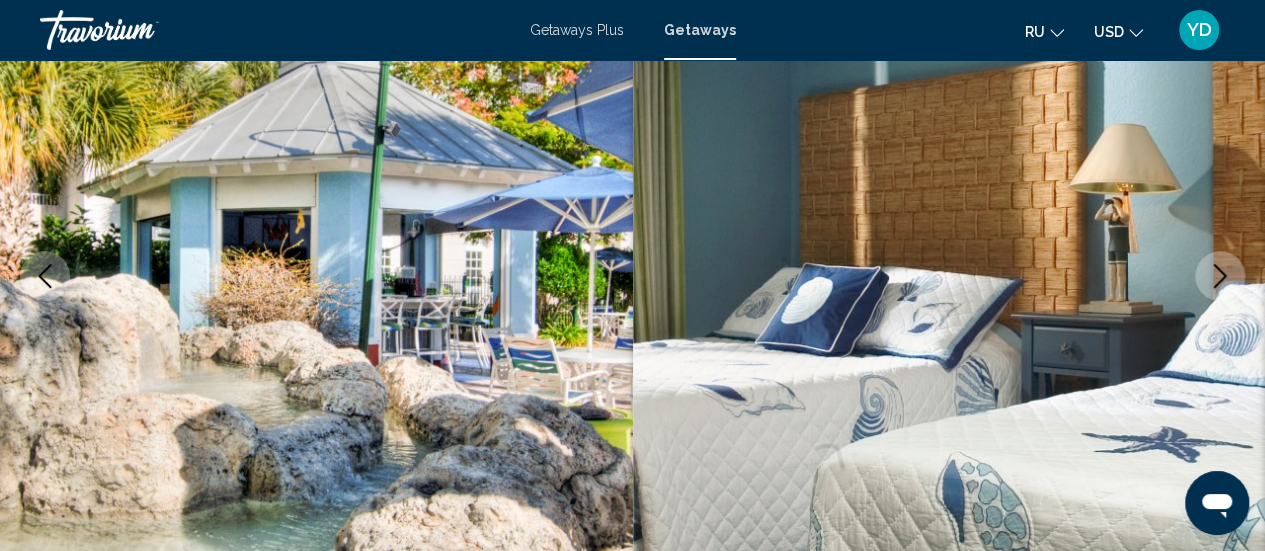 click at bounding box center (1220, 276) 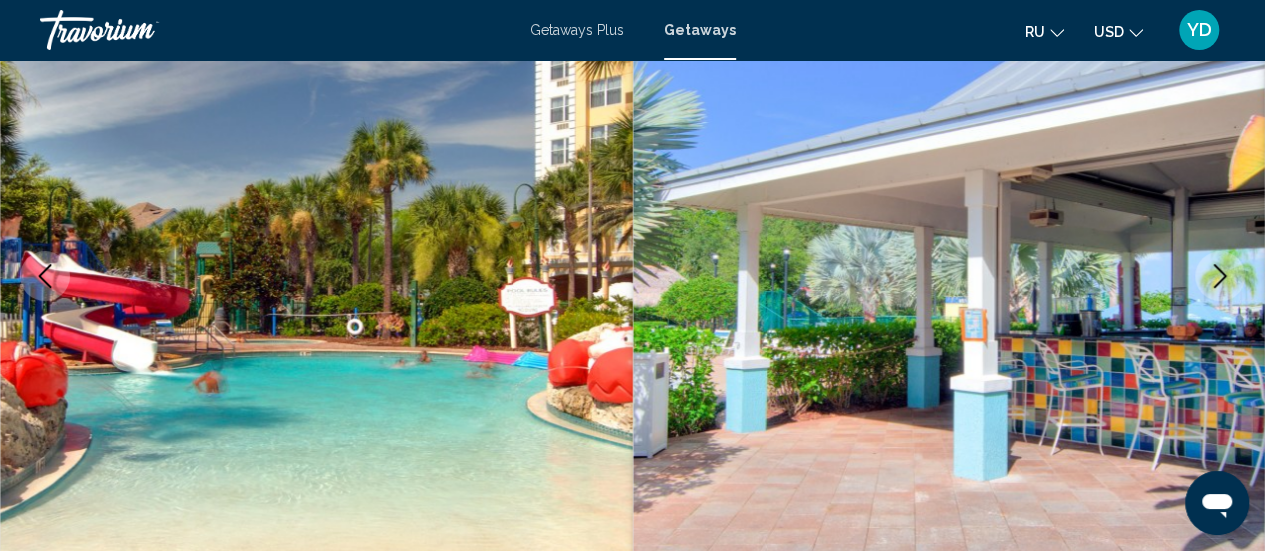 click at bounding box center [1220, 276] 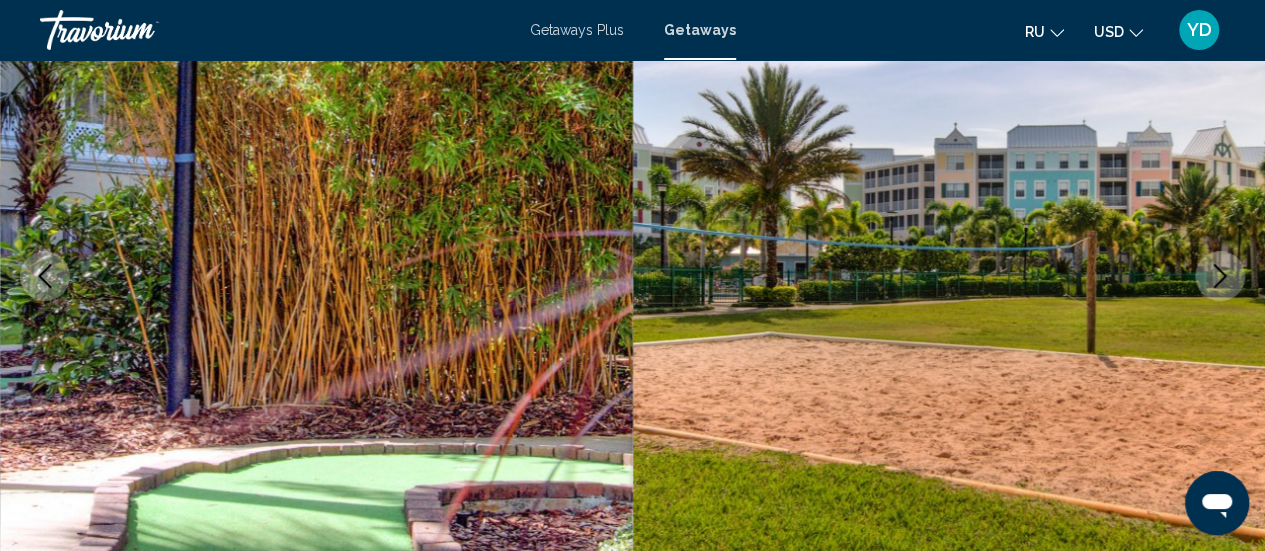 click 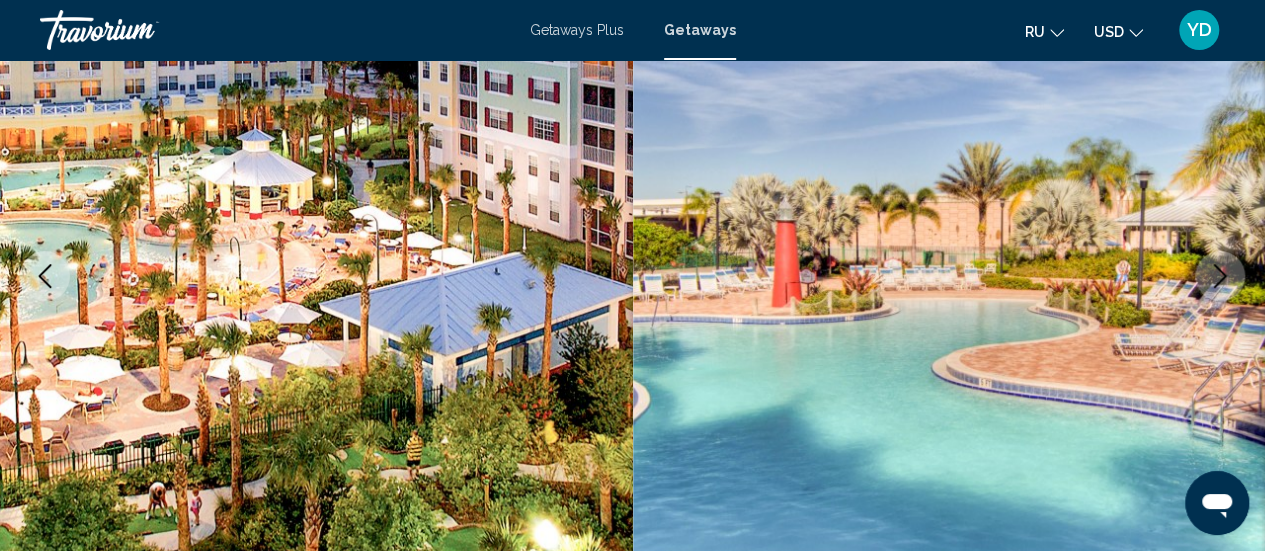click 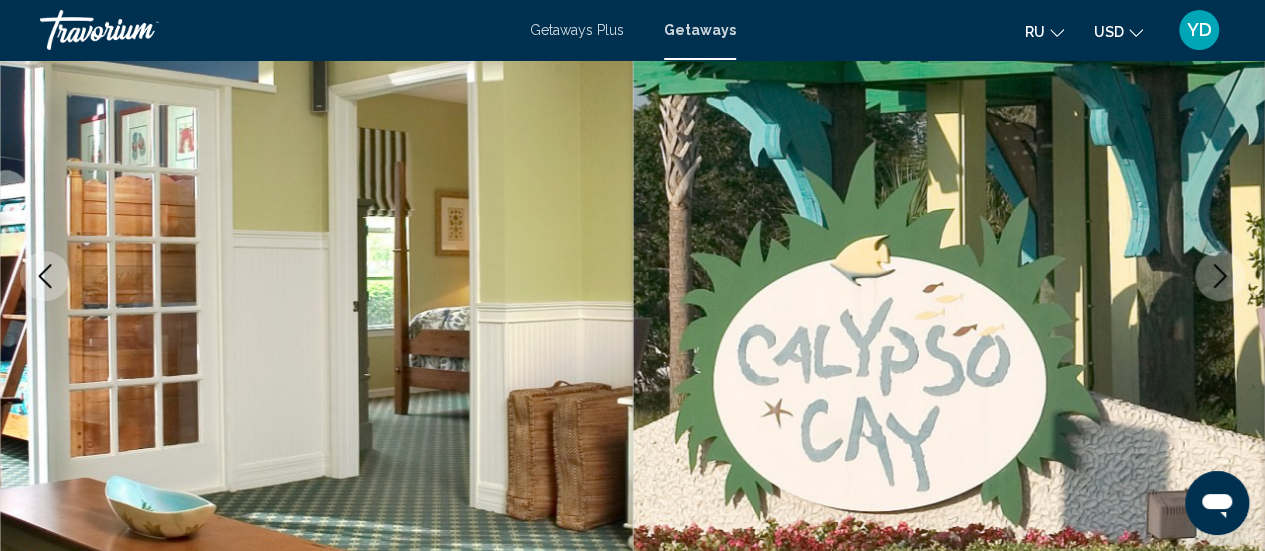 click 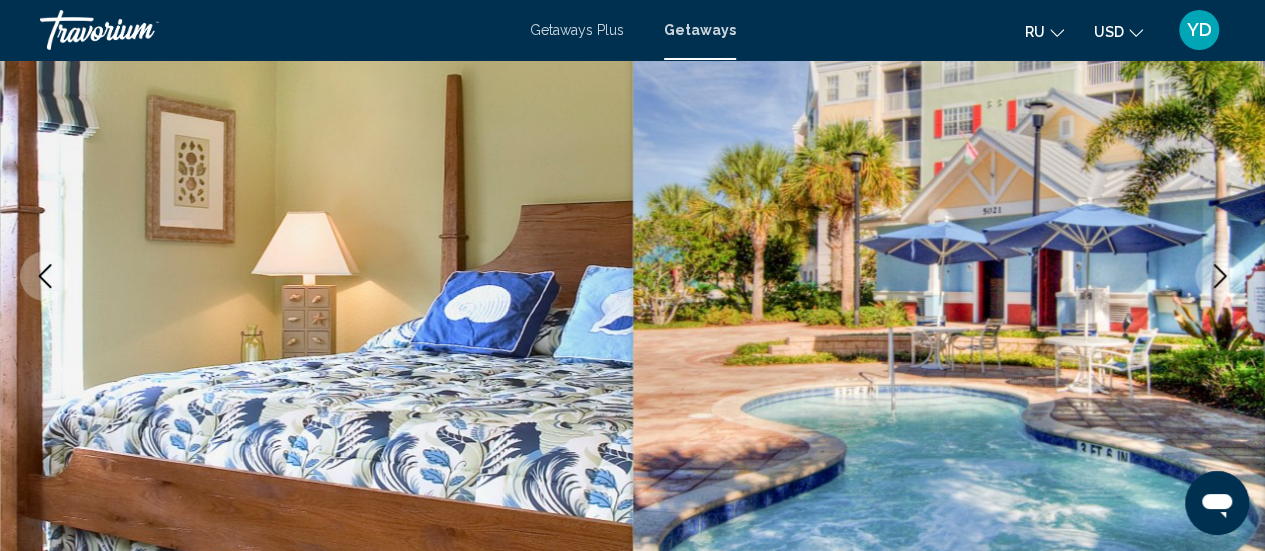 click at bounding box center (1220, 276) 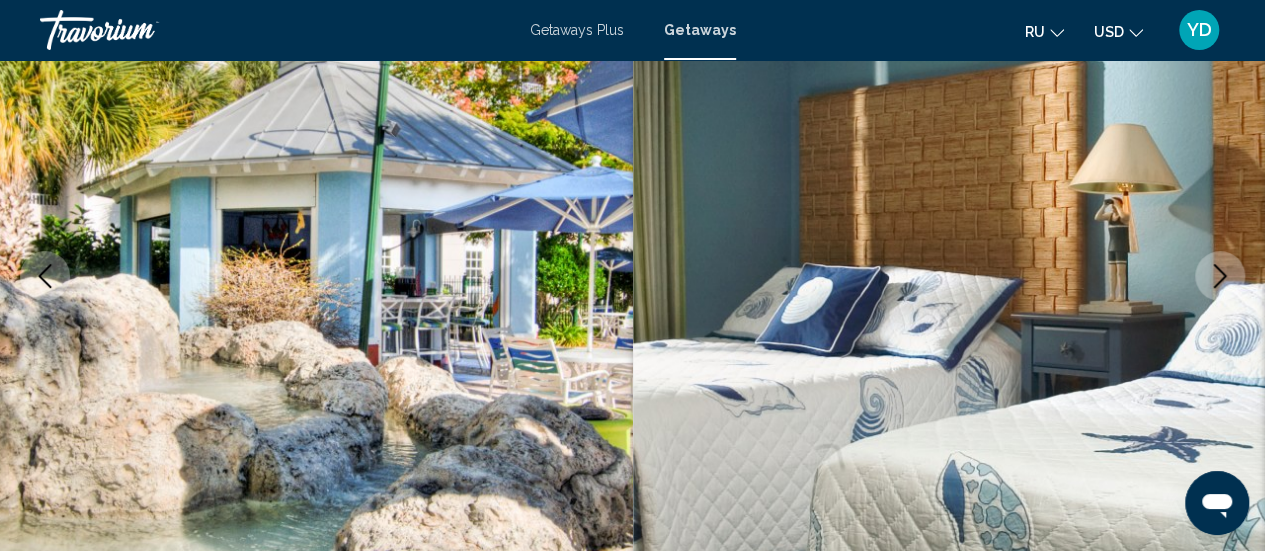 click 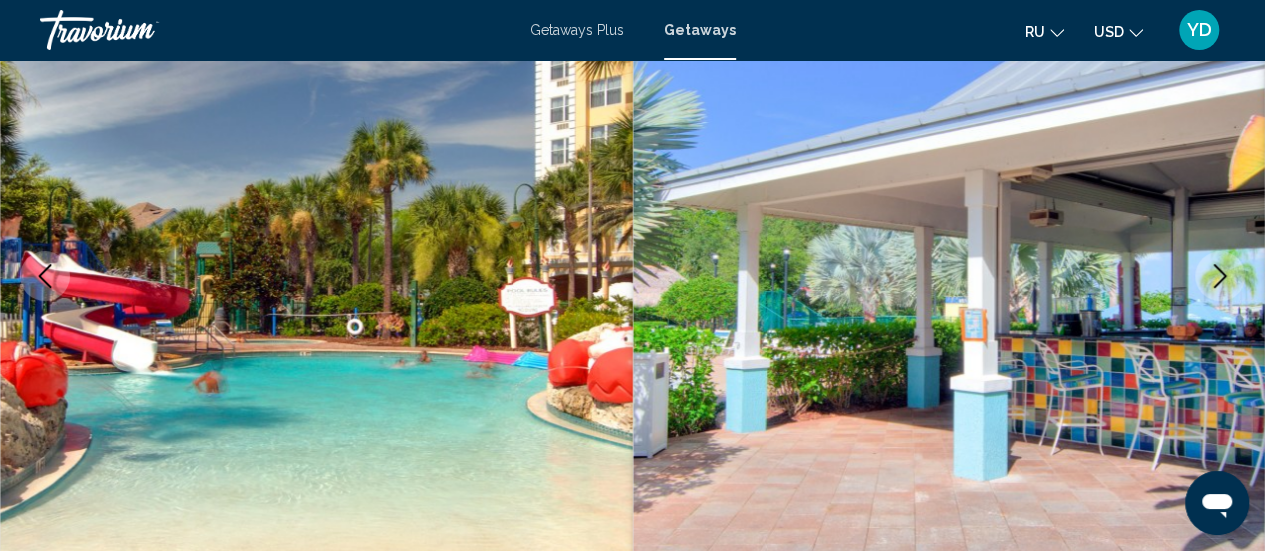click 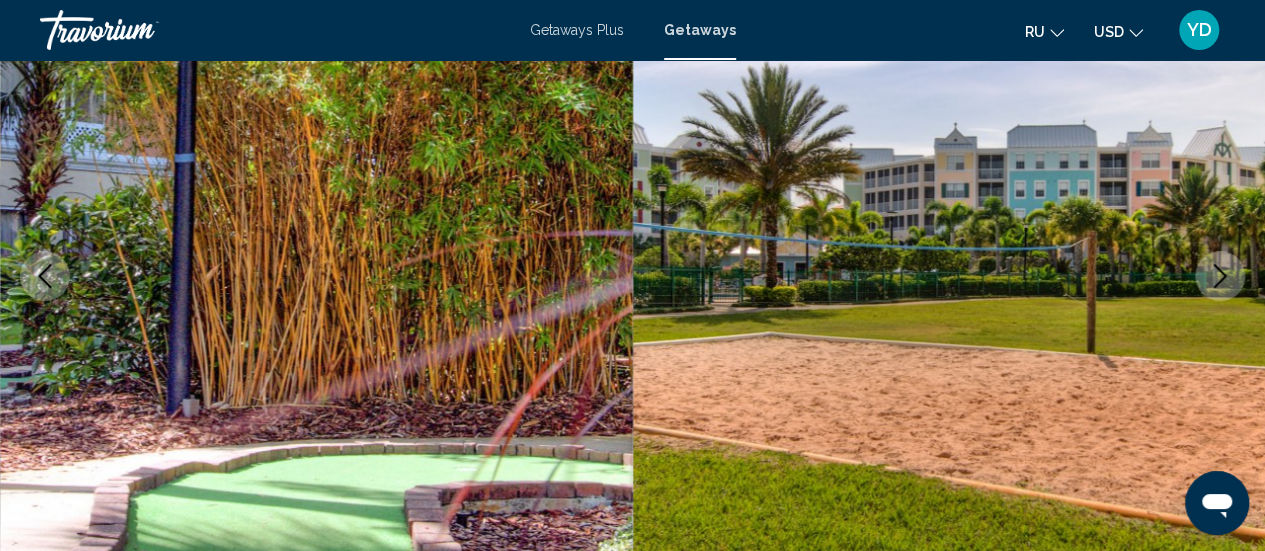 click 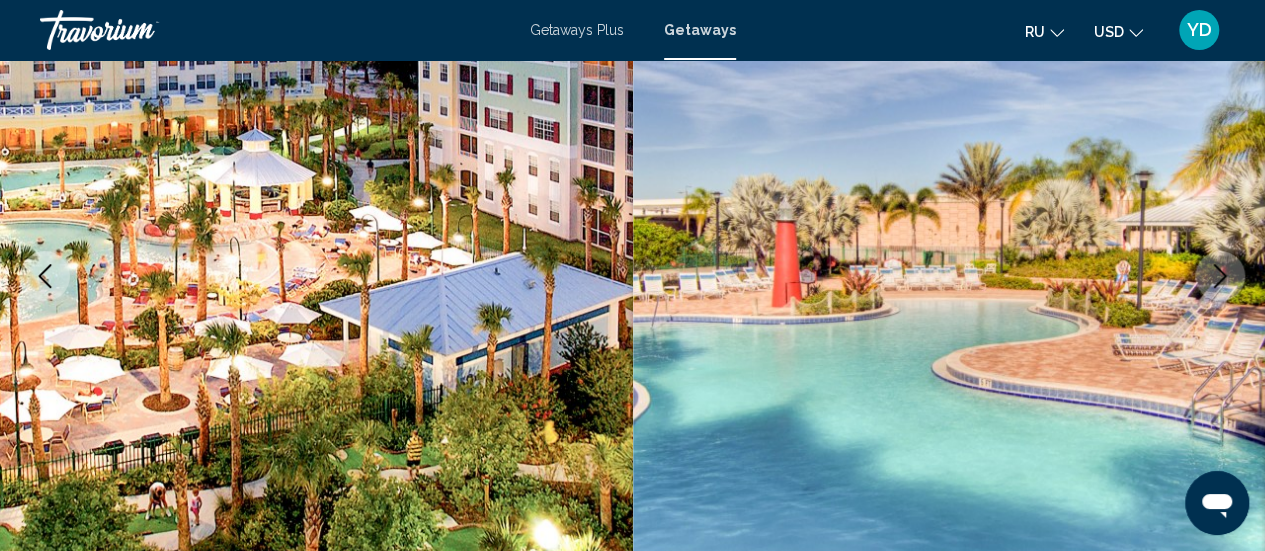 click at bounding box center [45, 276] 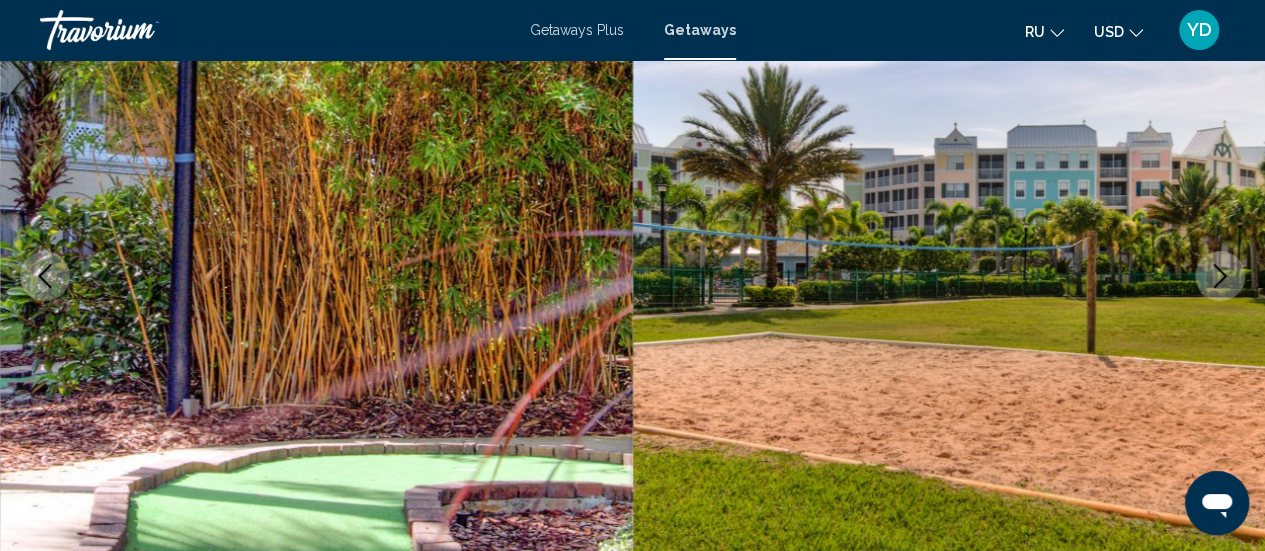 click at bounding box center (316, 276) 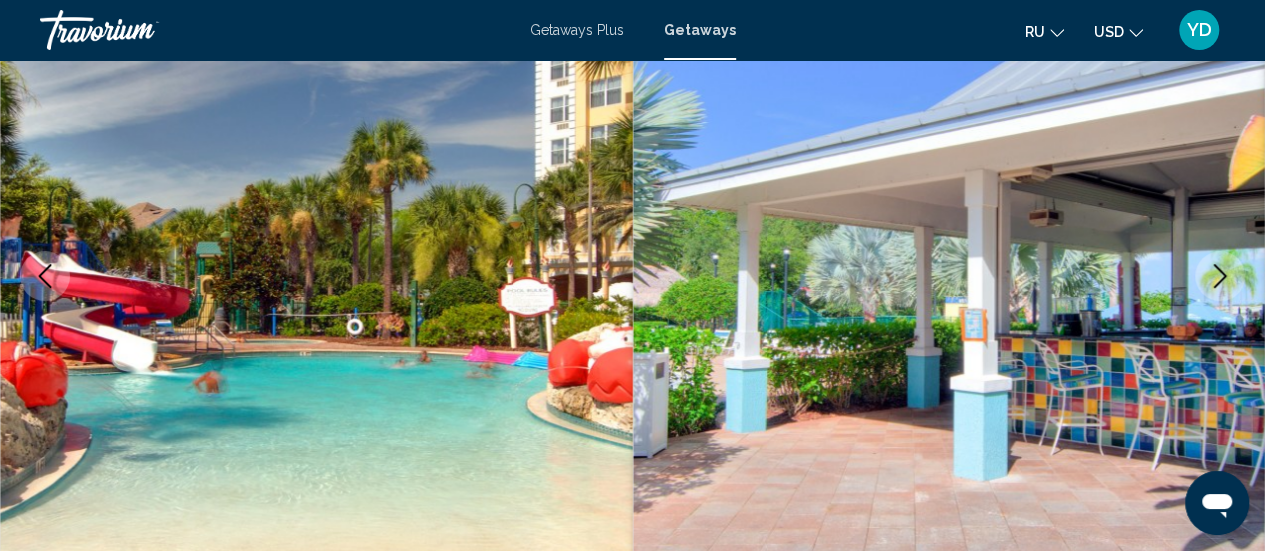 click 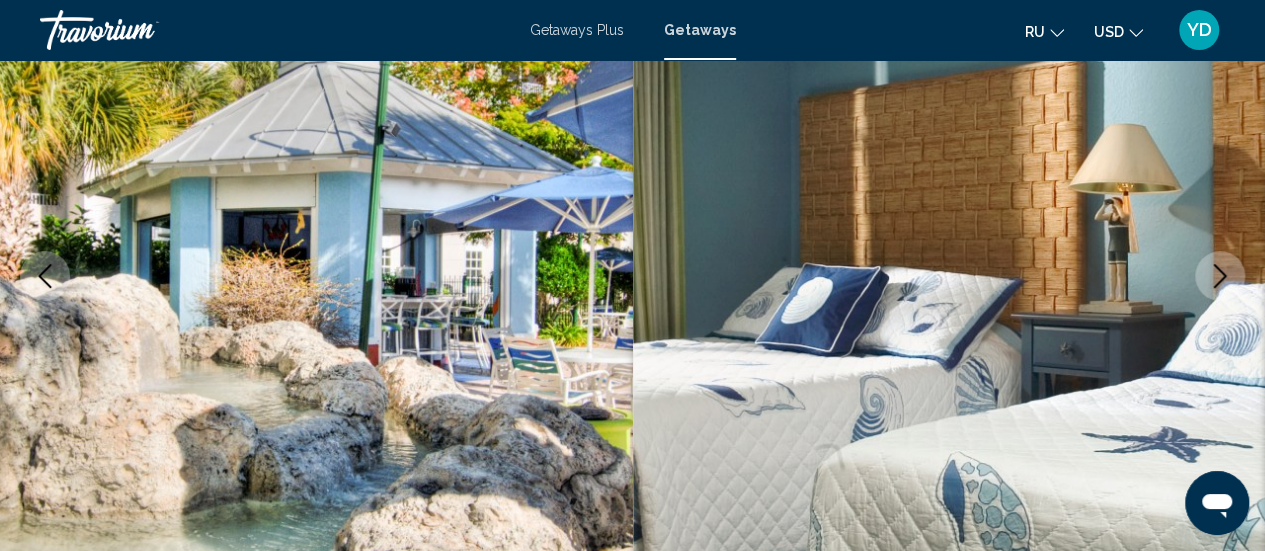 click at bounding box center [316, 276] 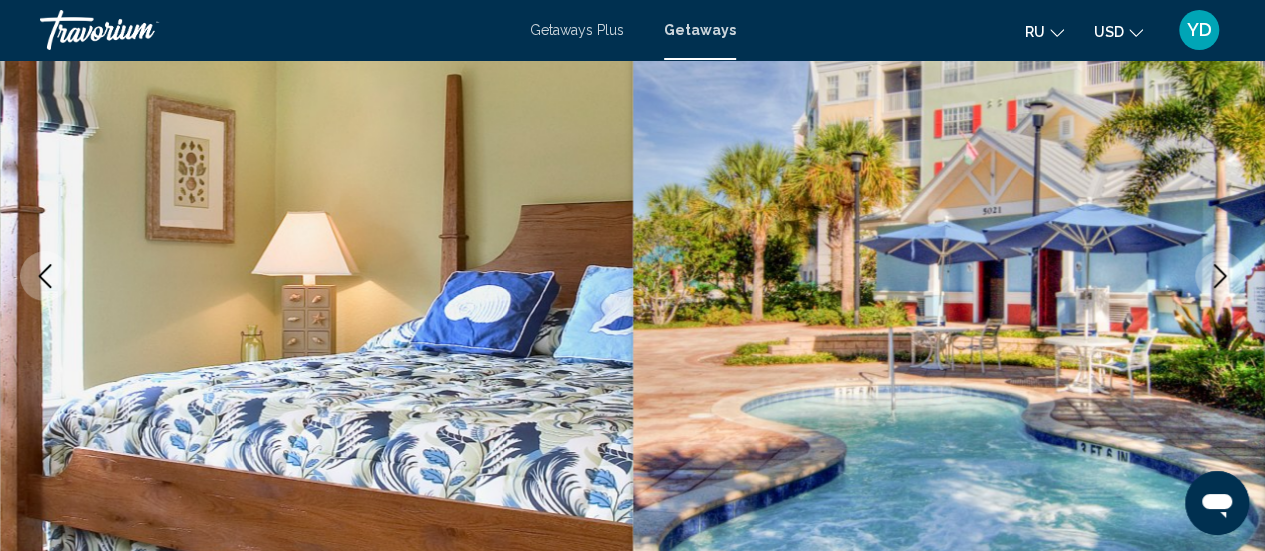 click 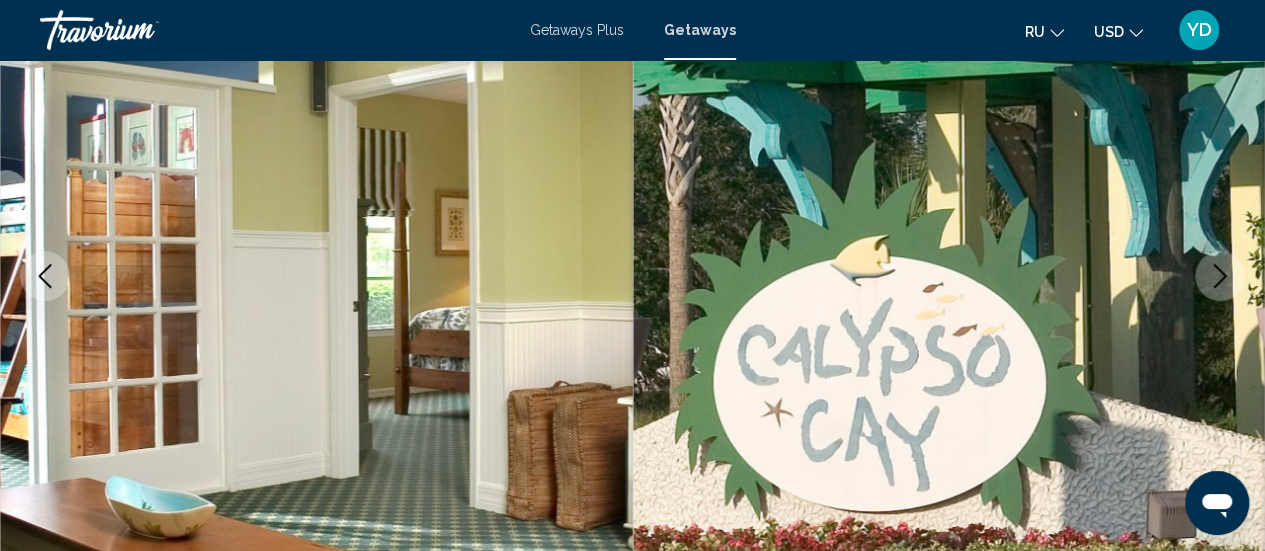 click at bounding box center (45, 276) 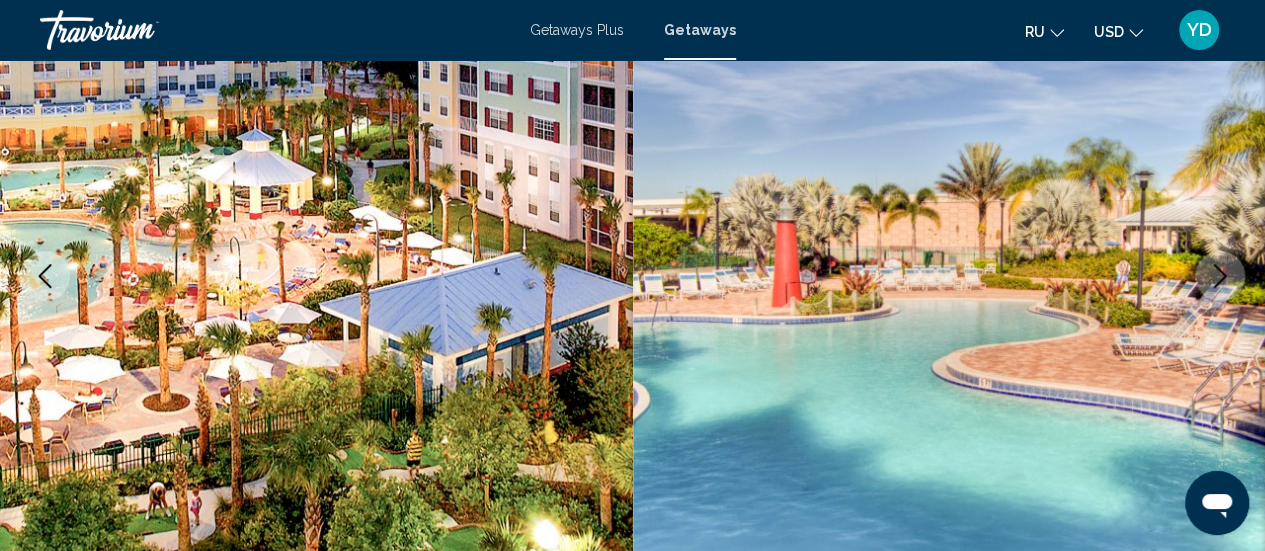 click at bounding box center [45, 276] 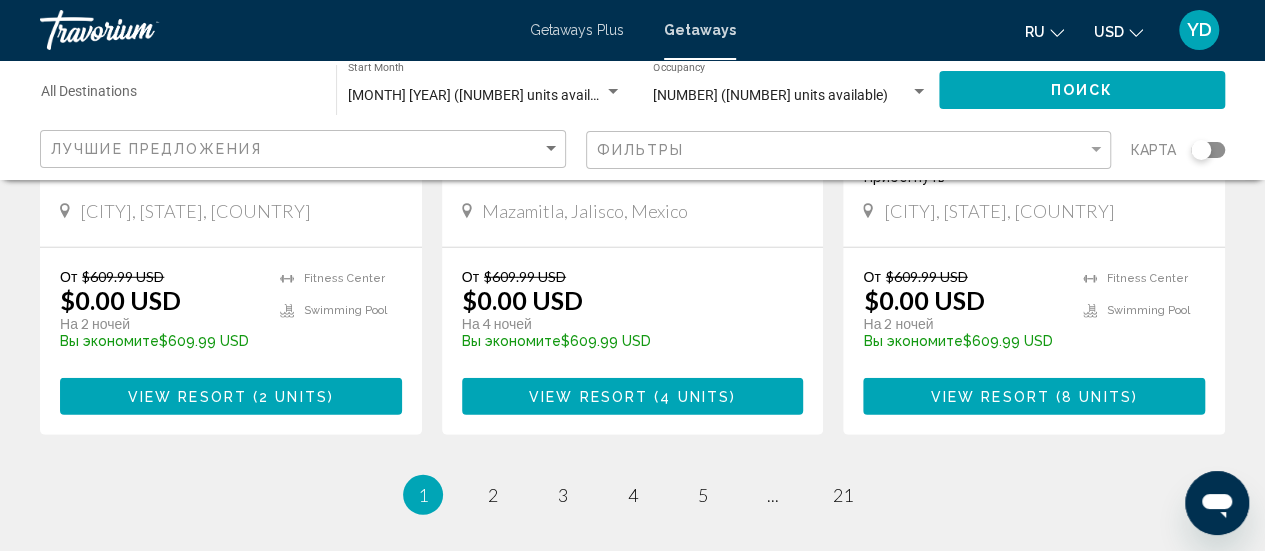scroll, scrollTop: 2886, scrollLeft: 0, axis: vertical 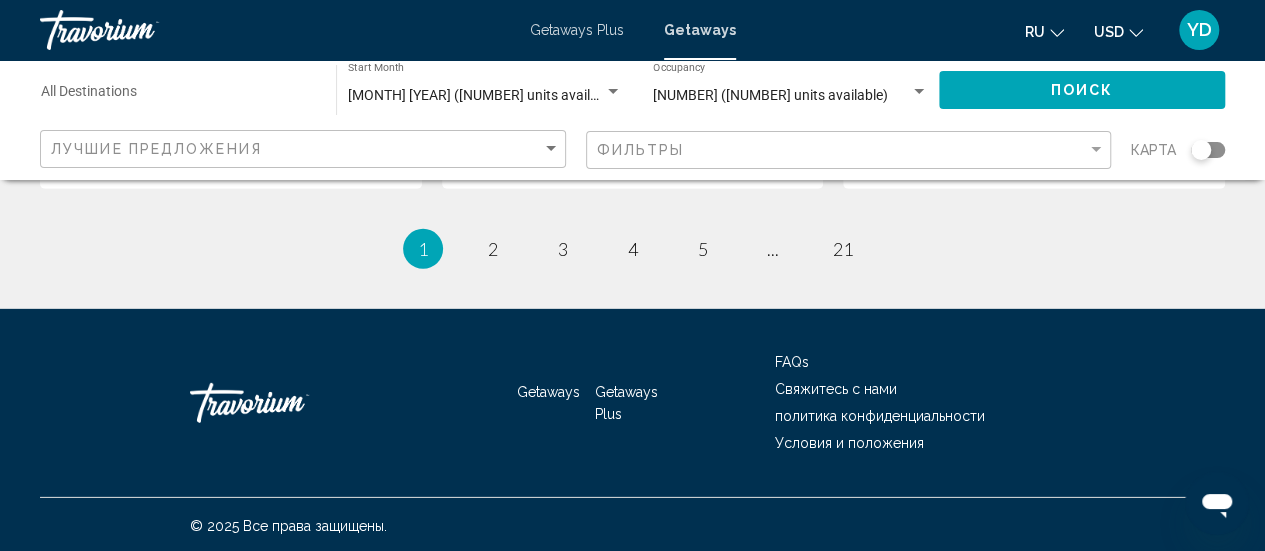 click on "page  5" at bounding box center [702, 249] 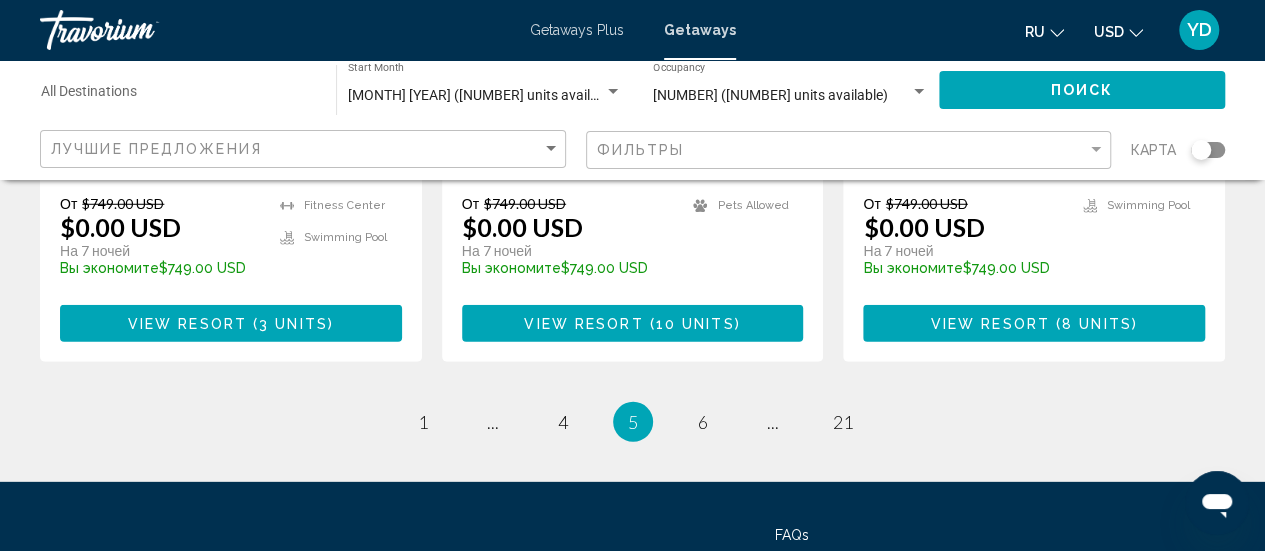 scroll, scrollTop: 2723, scrollLeft: 0, axis: vertical 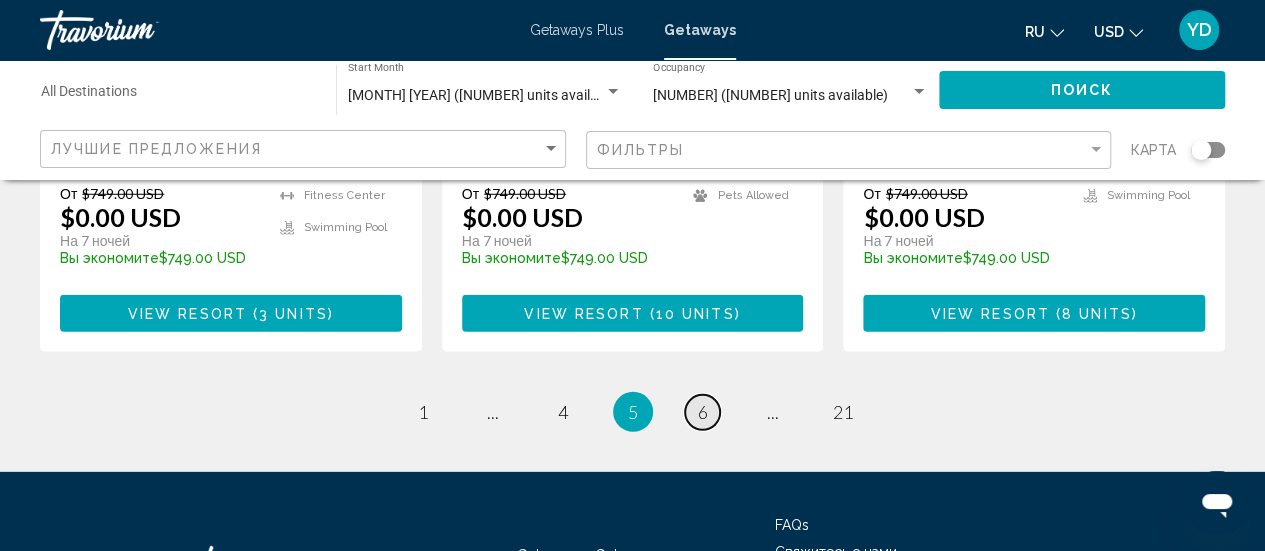 click on "6" at bounding box center [703, 412] 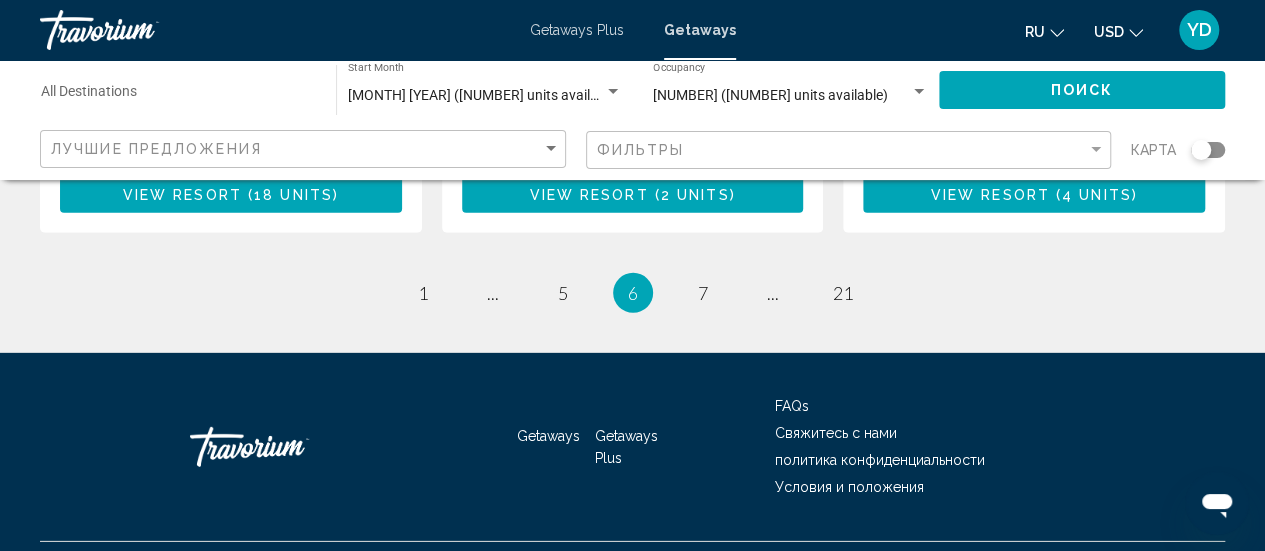 scroll, scrollTop: 2832, scrollLeft: 0, axis: vertical 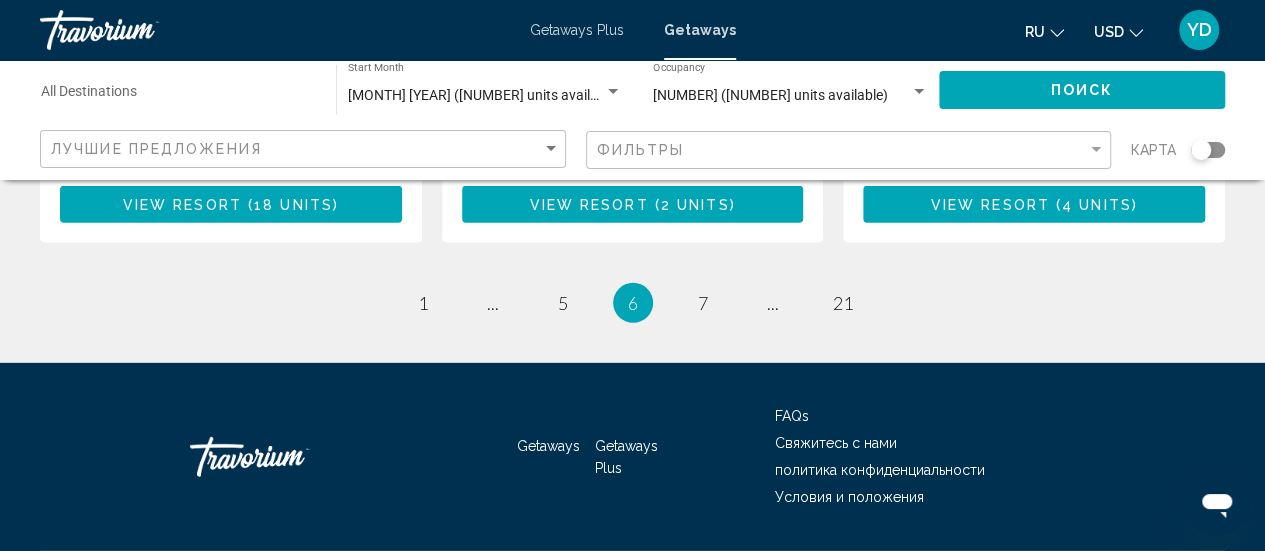 click on "7" at bounding box center (703, 303) 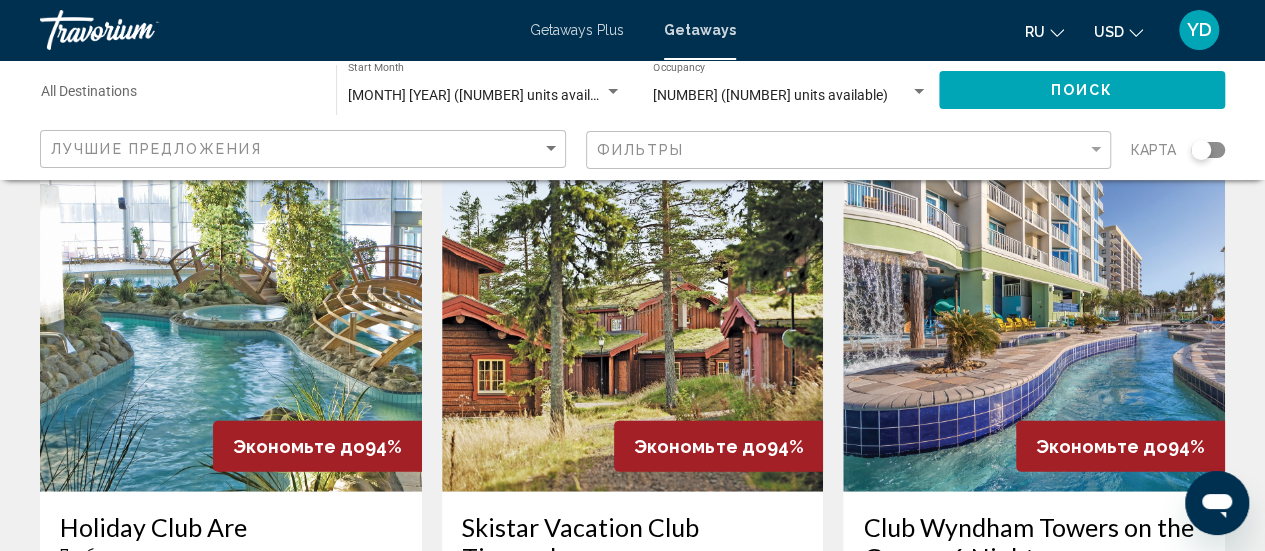 scroll, scrollTop: 2264, scrollLeft: 0, axis: vertical 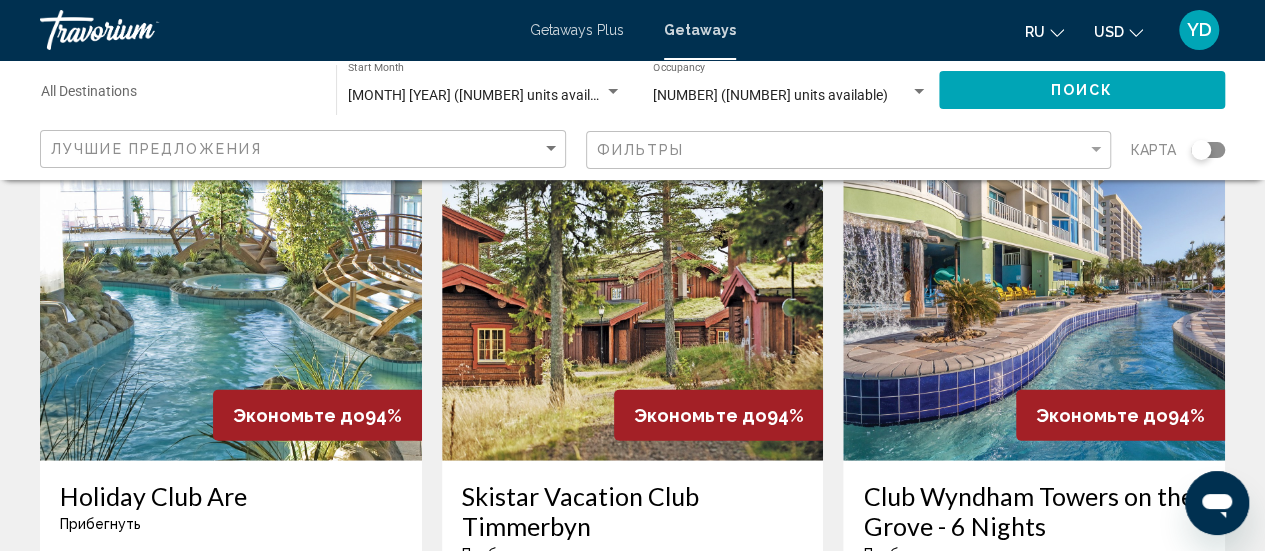 click at bounding box center [1034, 301] 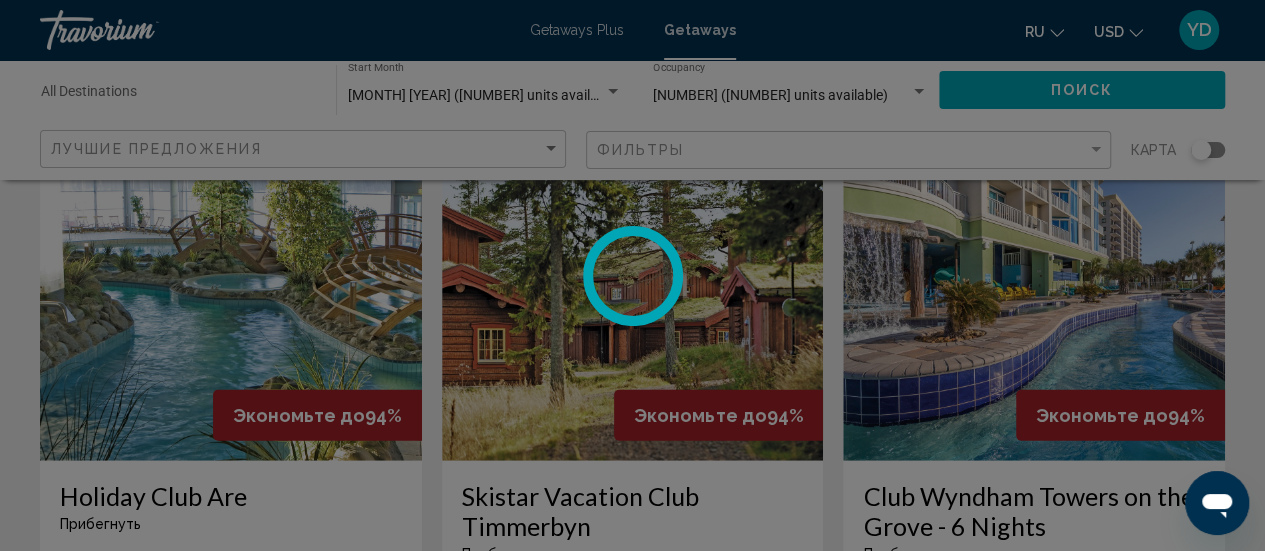 scroll, scrollTop: 259, scrollLeft: 0, axis: vertical 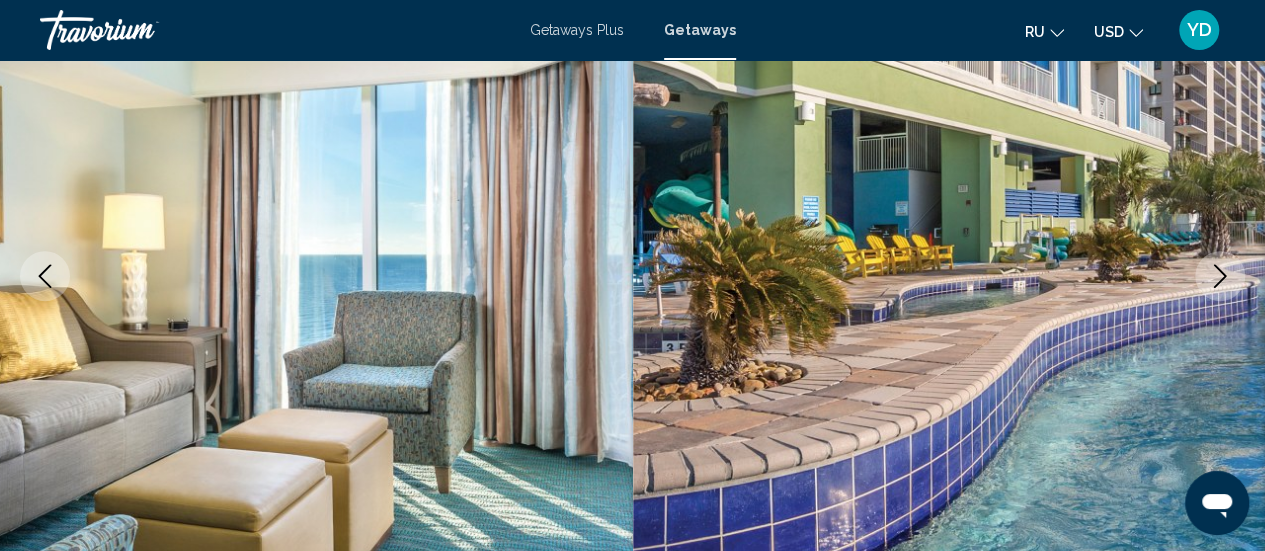 click at bounding box center (1220, 276) 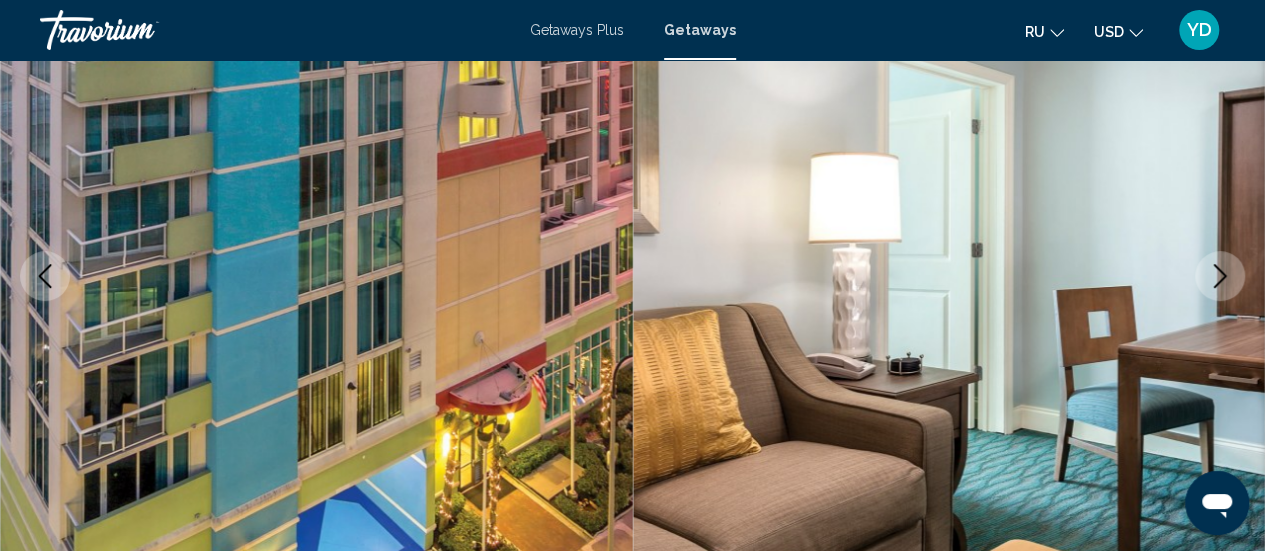 click at bounding box center (1220, 276) 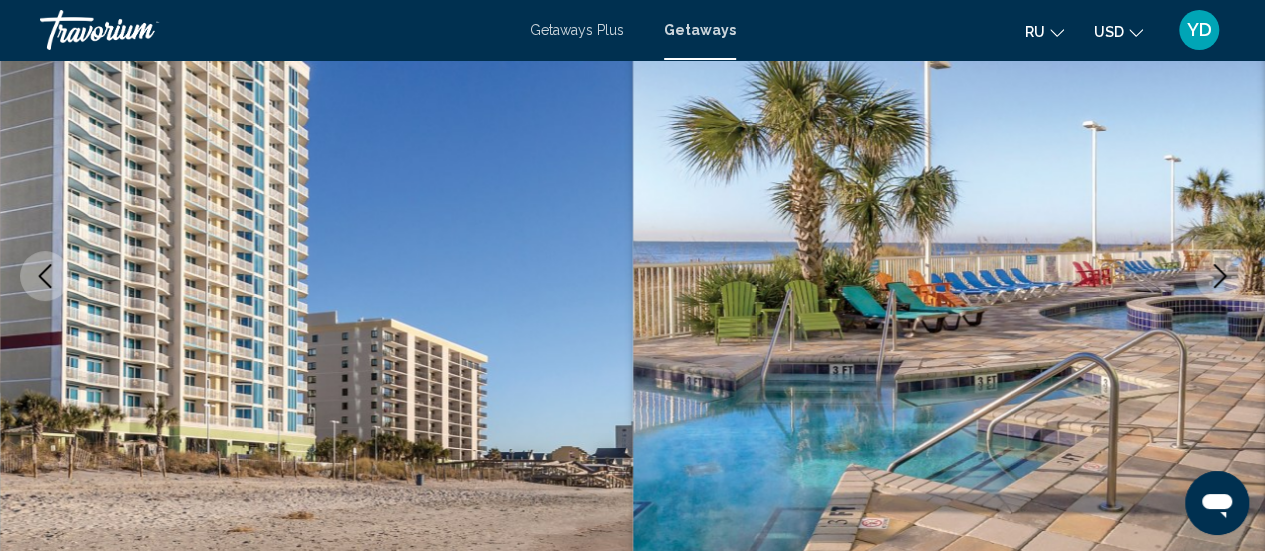 click 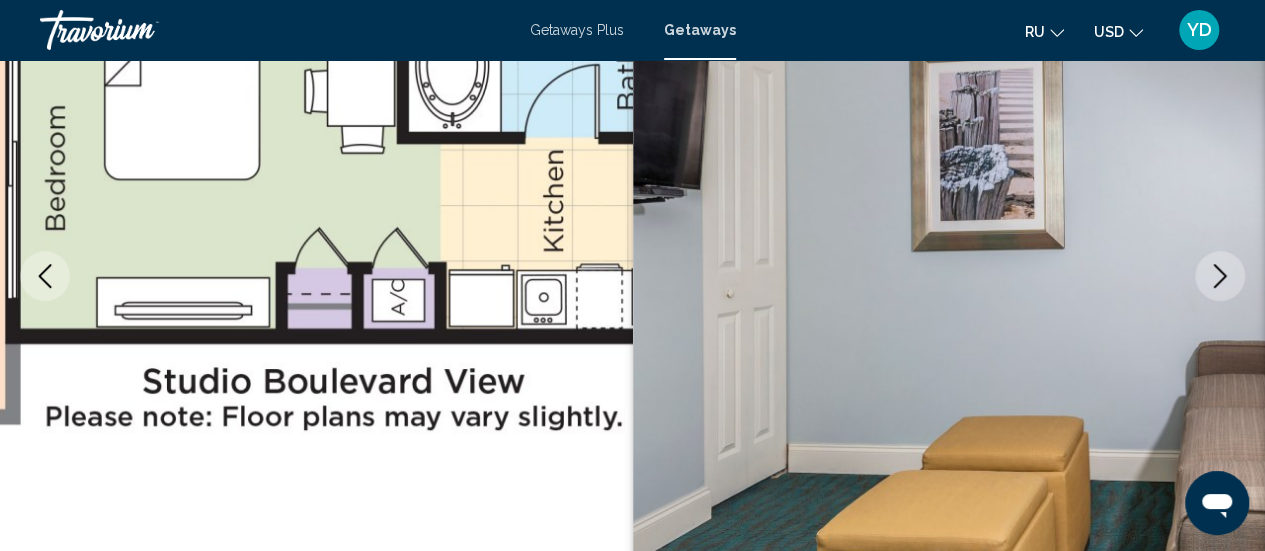 click 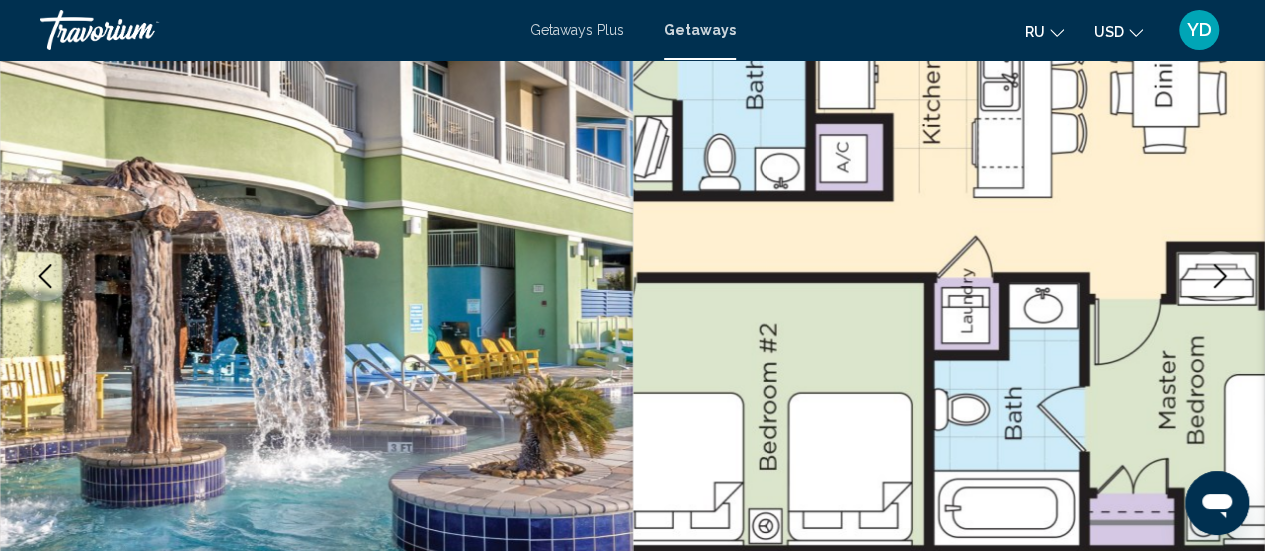 click 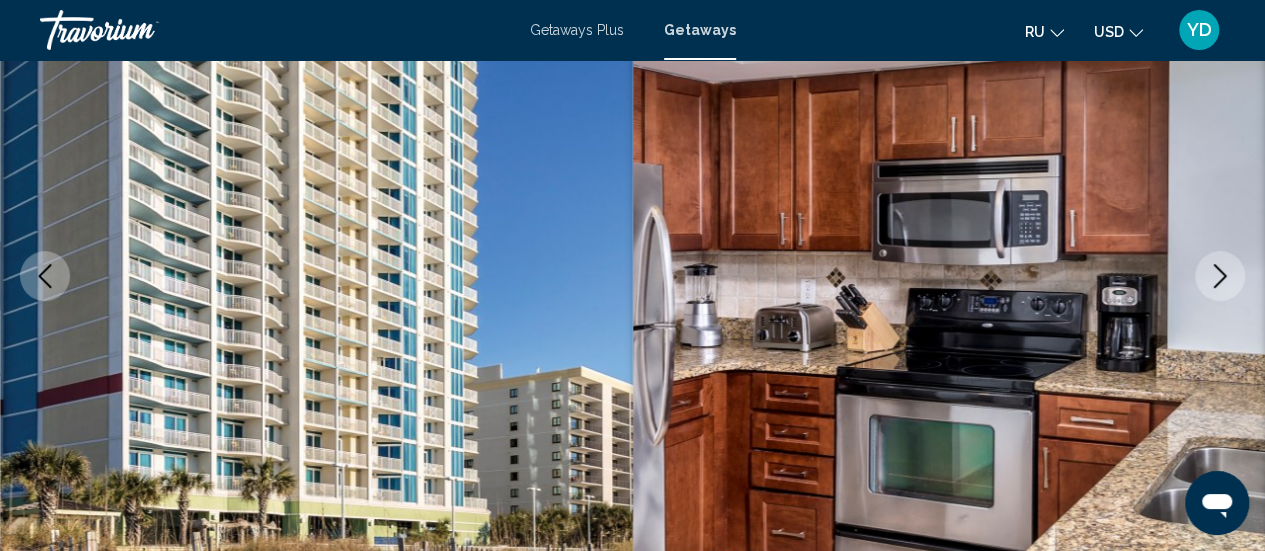 click at bounding box center [1220, 276] 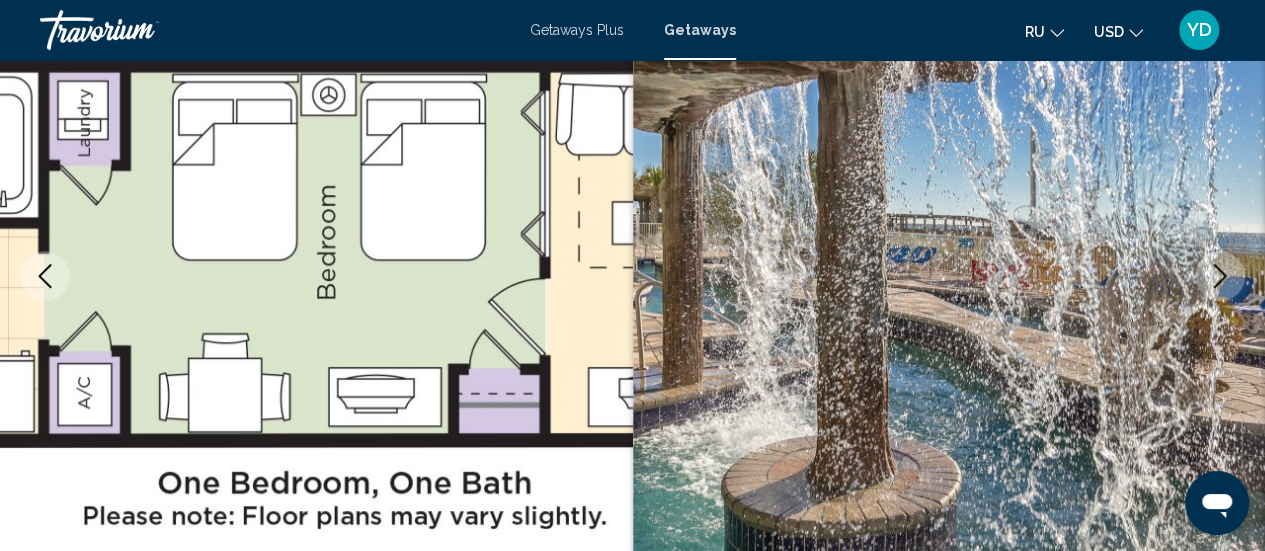 click 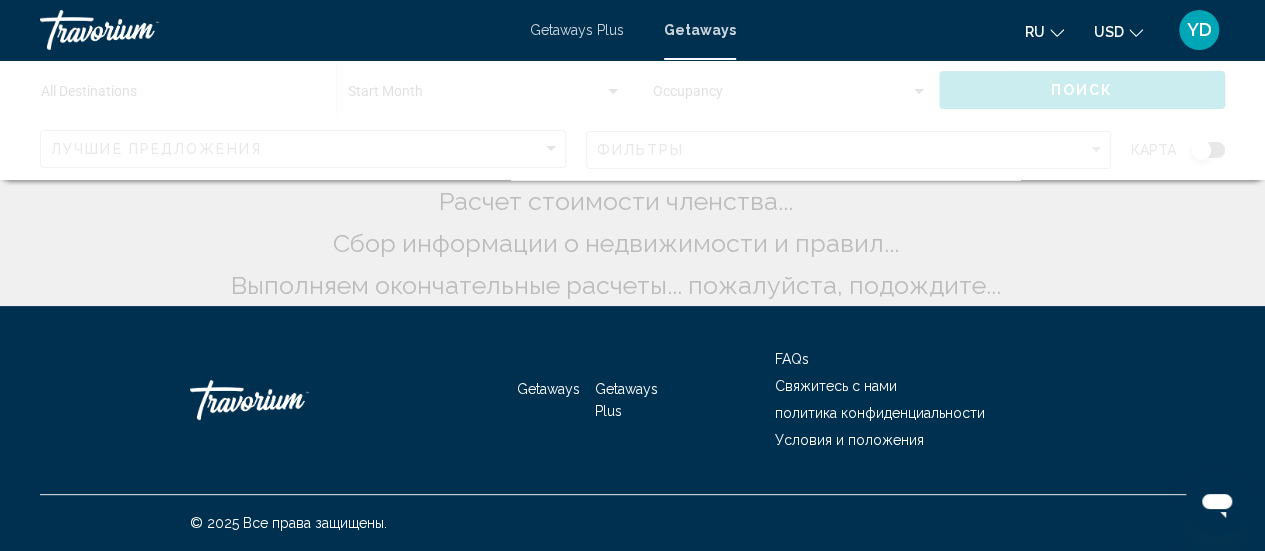 scroll, scrollTop: 0, scrollLeft: 0, axis: both 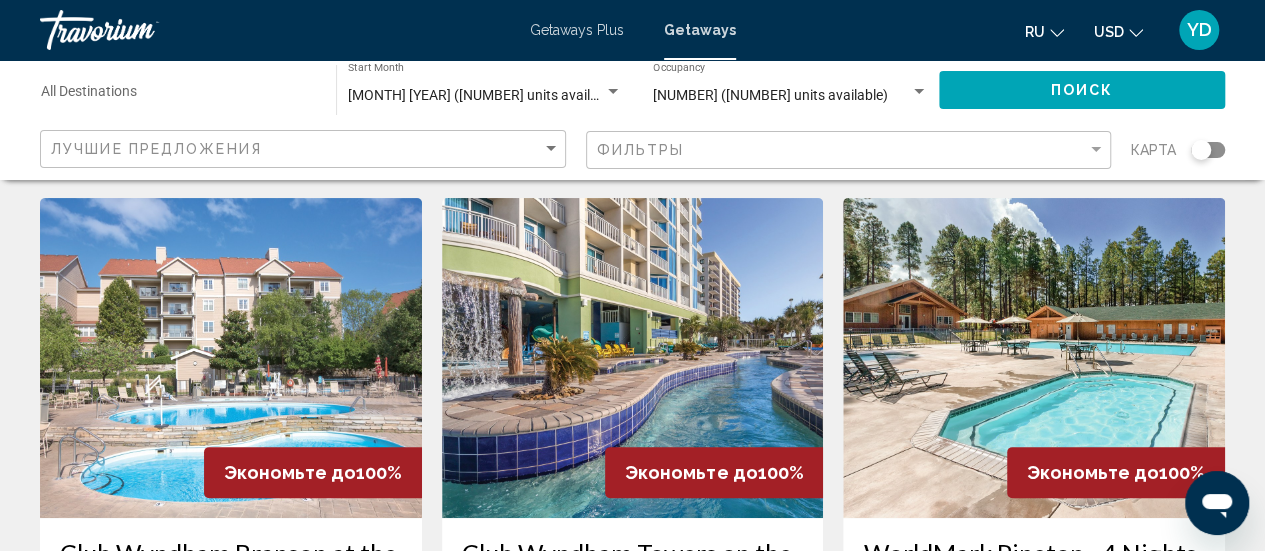 click 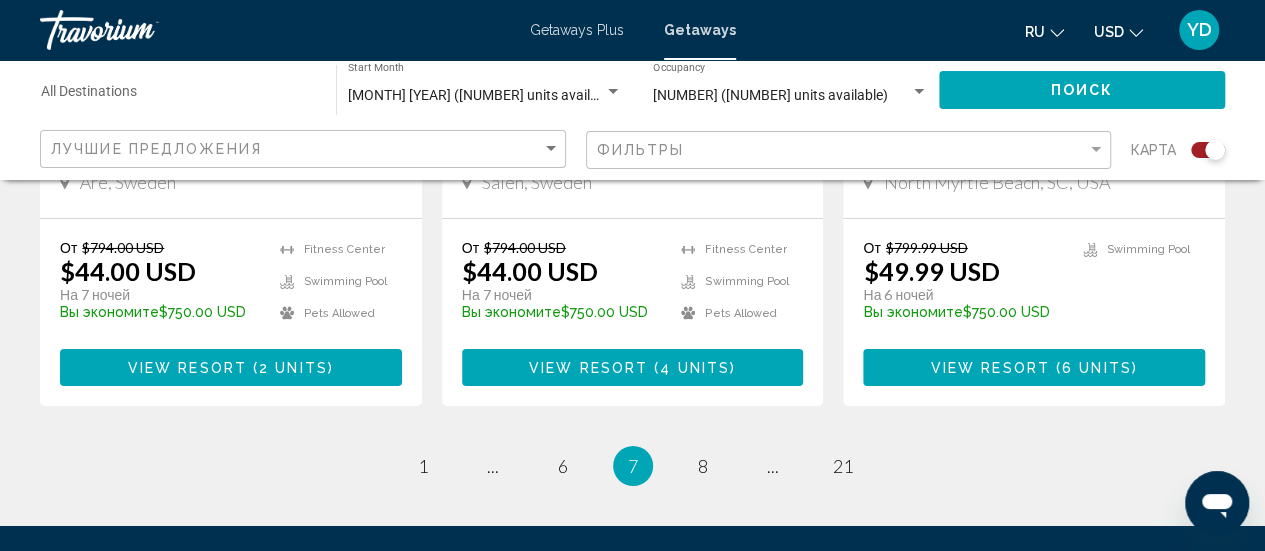 scroll, scrollTop: 3506, scrollLeft: 0, axis: vertical 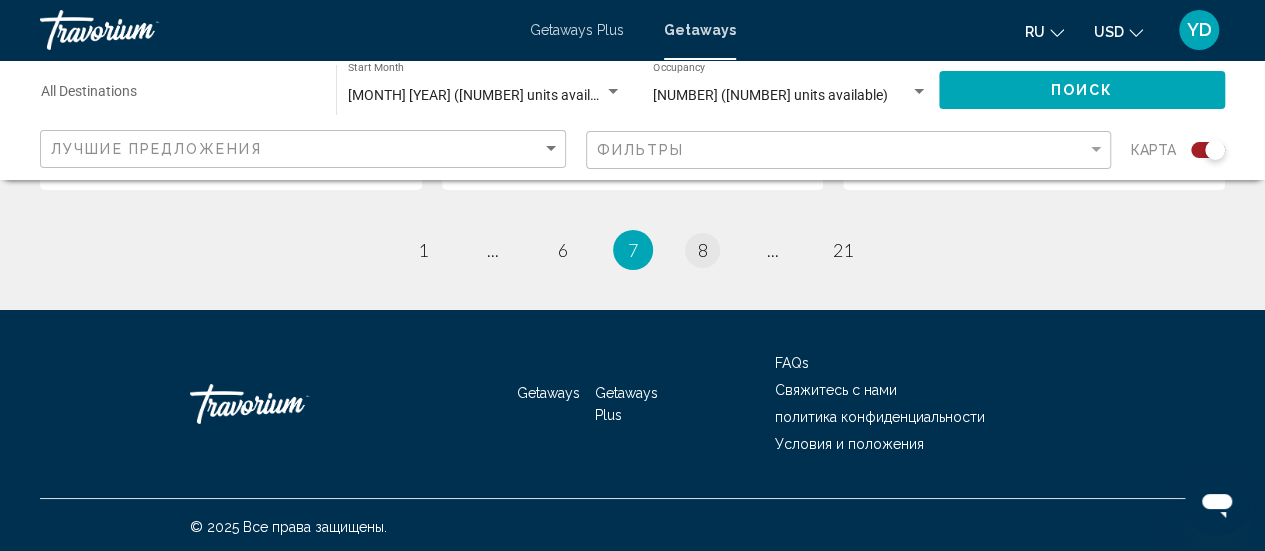 click on "8" at bounding box center [703, 250] 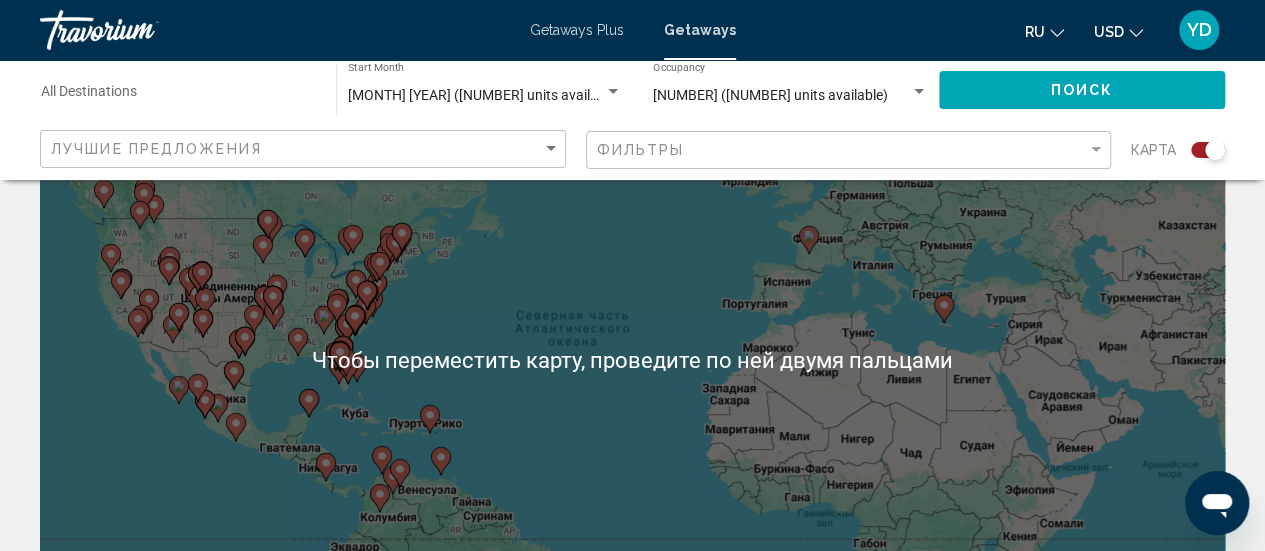 scroll, scrollTop: 140, scrollLeft: 0, axis: vertical 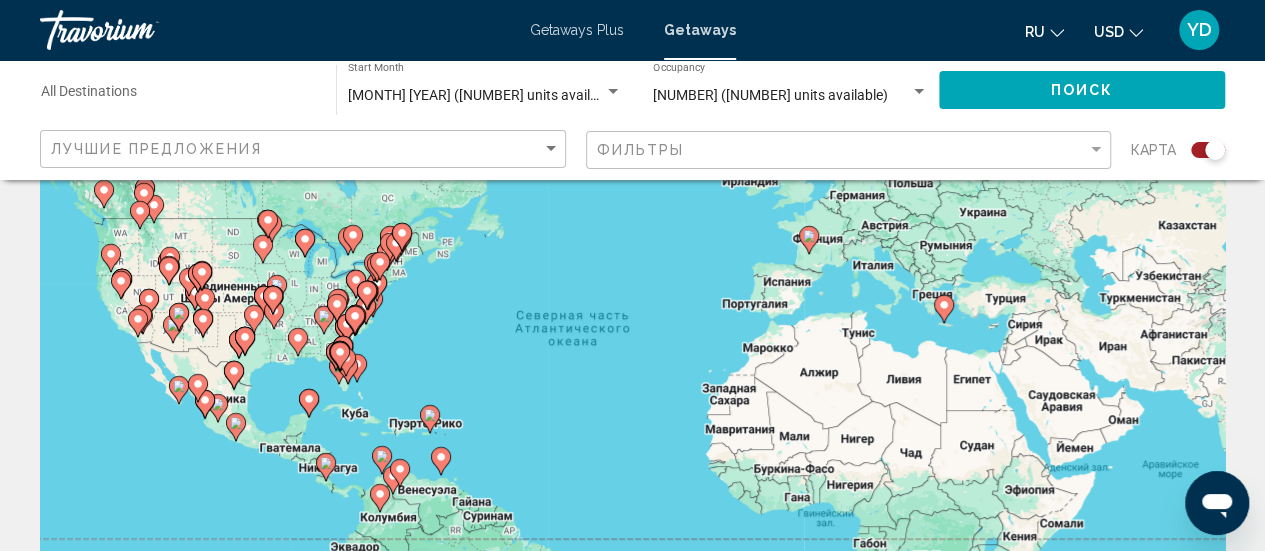 click 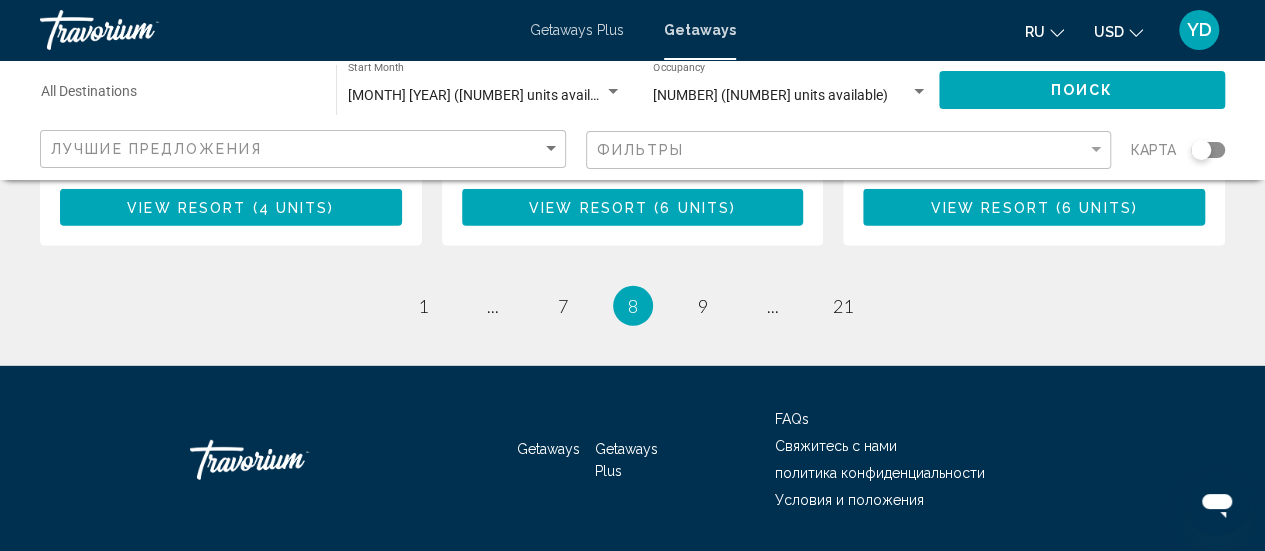 scroll, scrollTop: 2856, scrollLeft: 0, axis: vertical 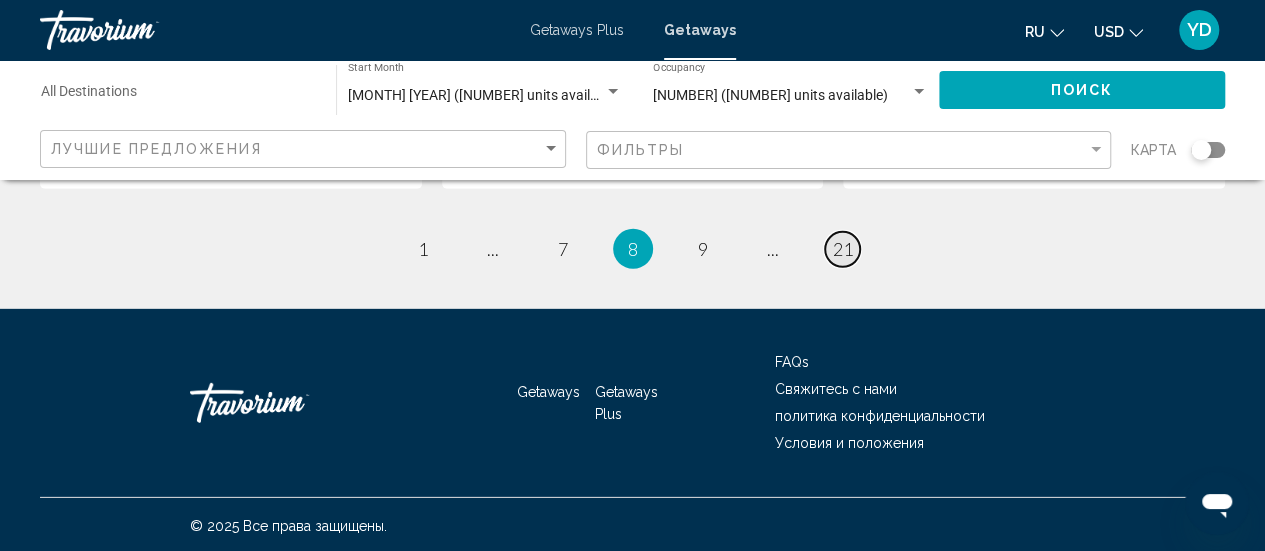 click on "21" at bounding box center (843, 249) 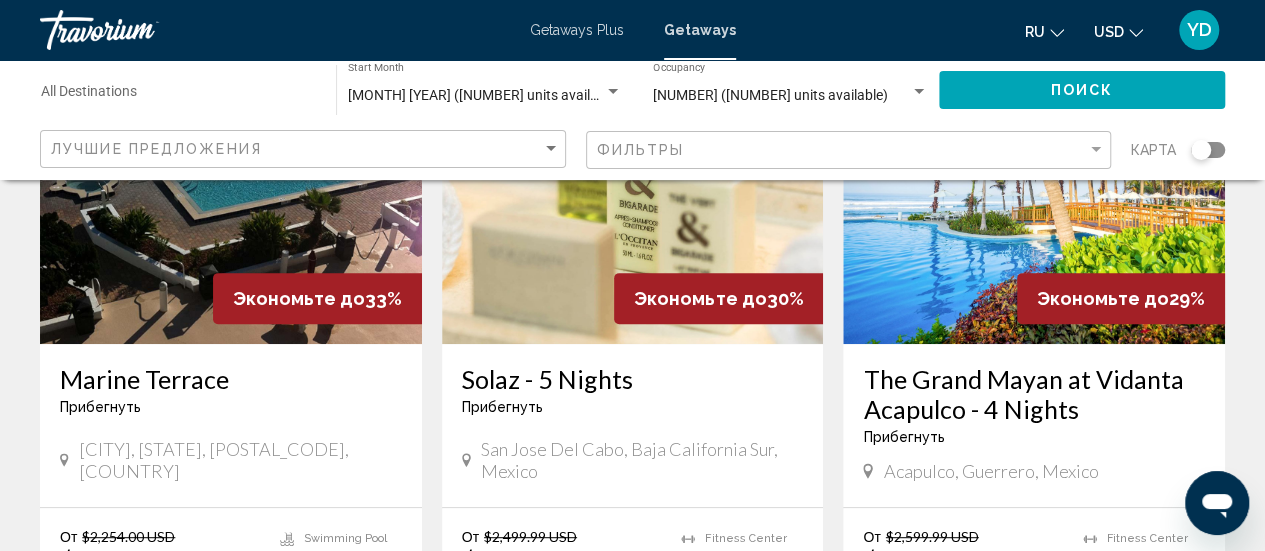 scroll, scrollTop: 250, scrollLeft: 0, axis: vertical 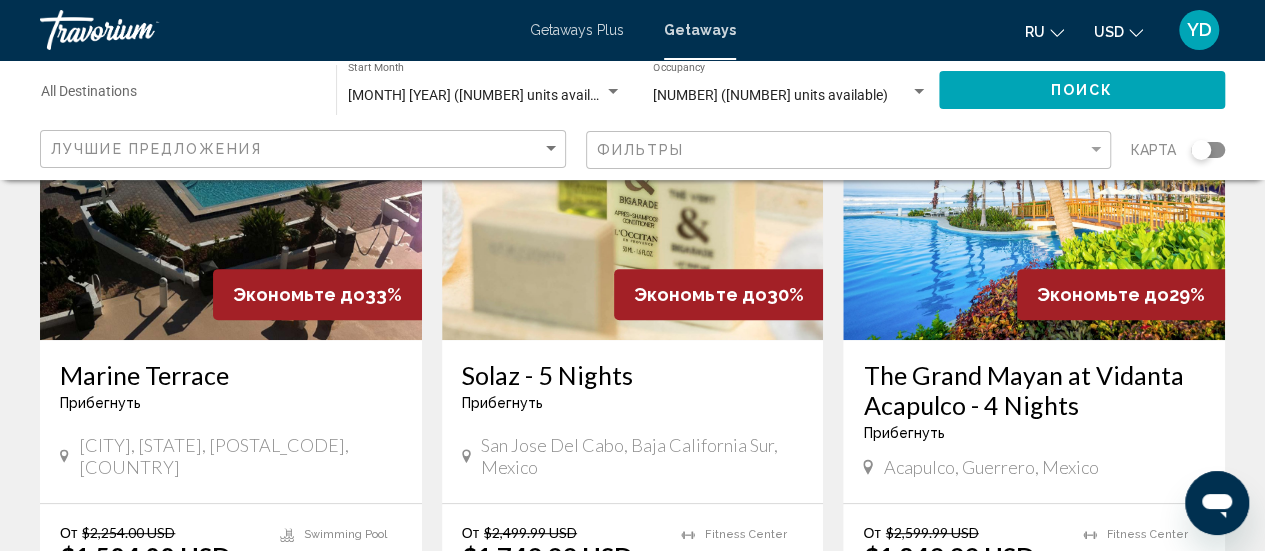 click at bounding box center (231, 180) 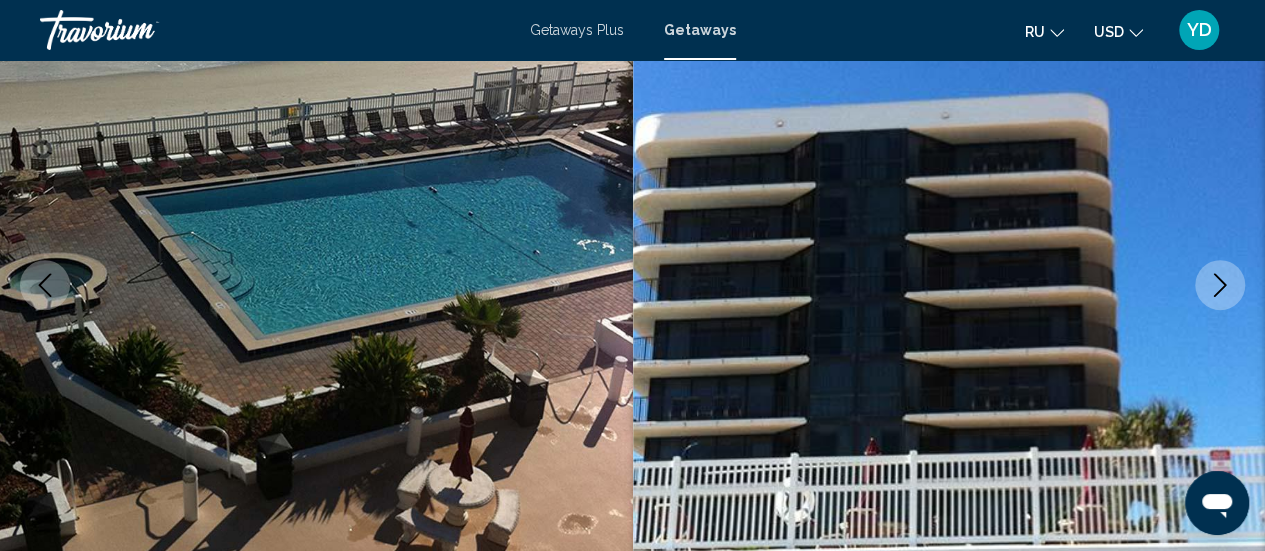 scroll, scrollTop: 259, scrollLeft: 0, axis: vertical 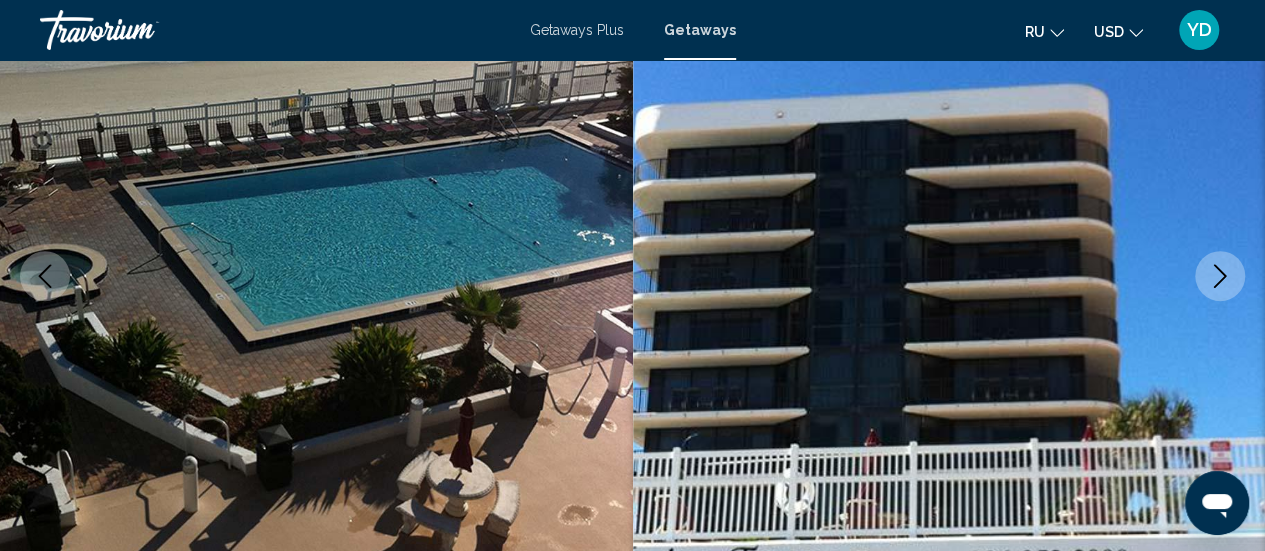 click at bounding box center (1220, 276) 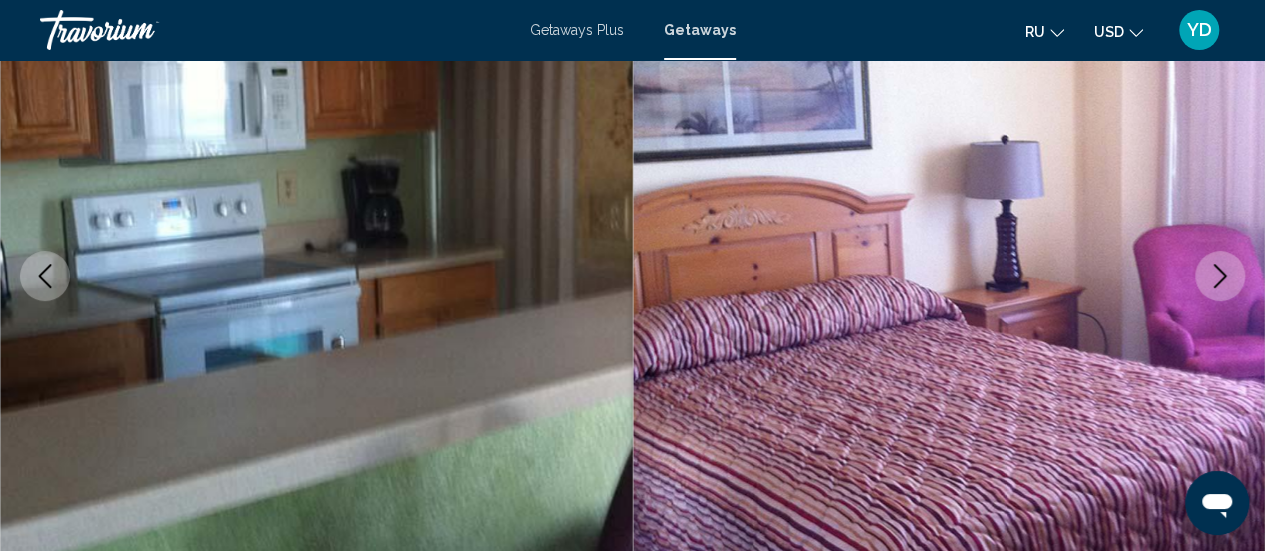 click at bounding box center [1220, 276] 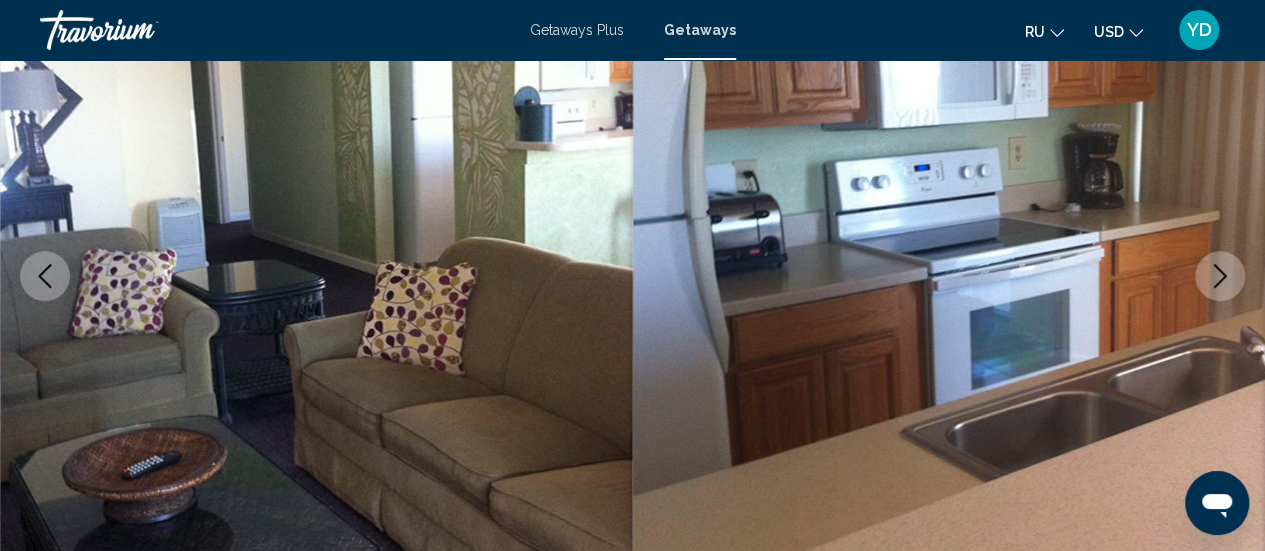 click 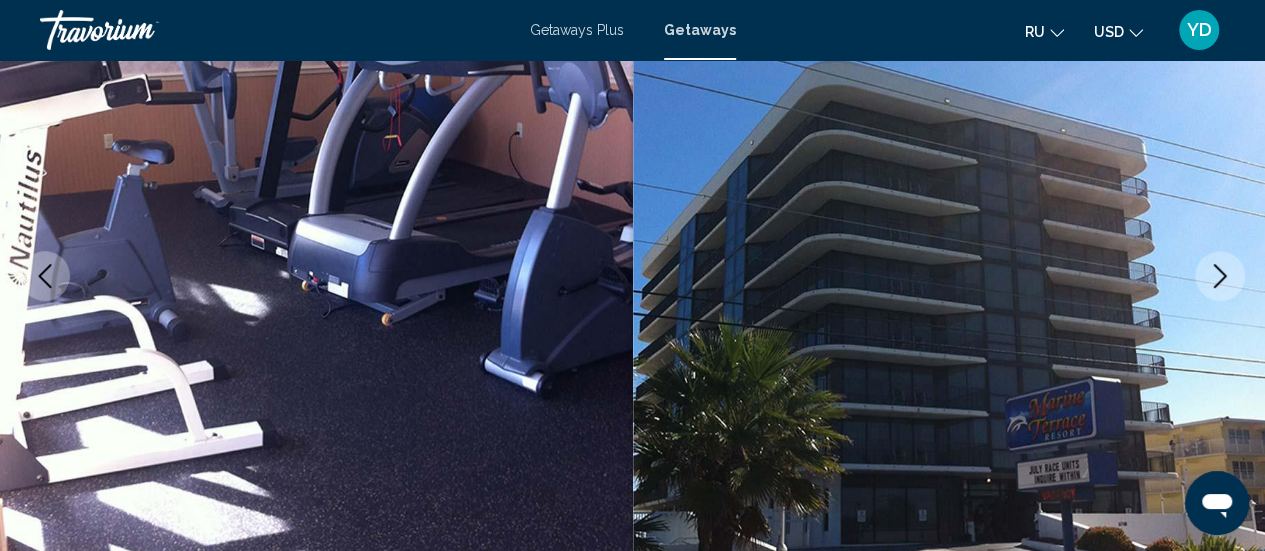 click 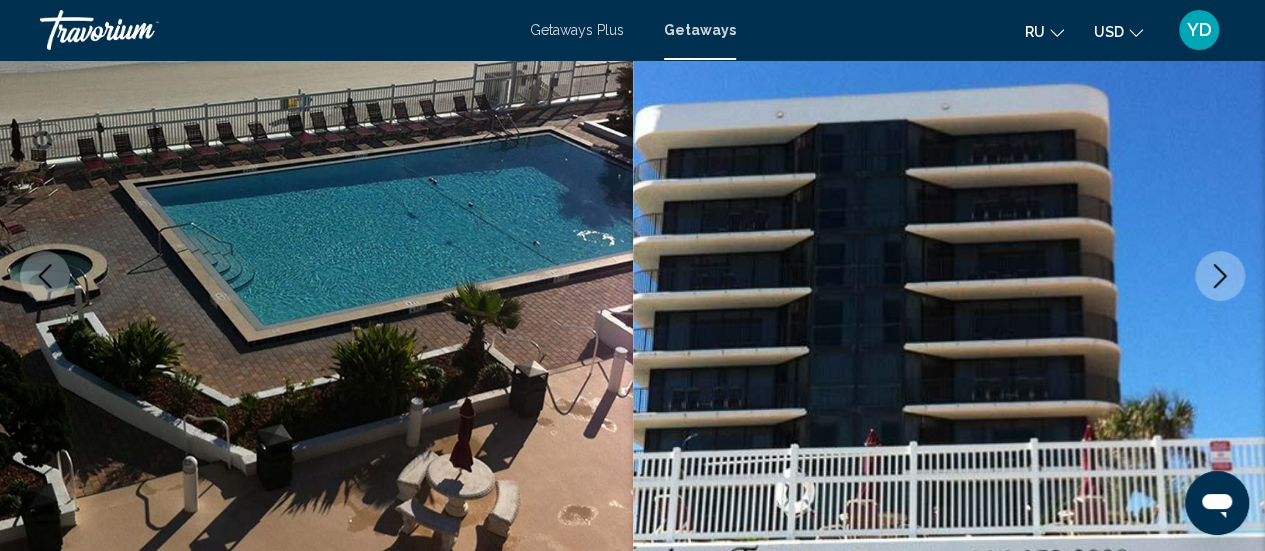 click 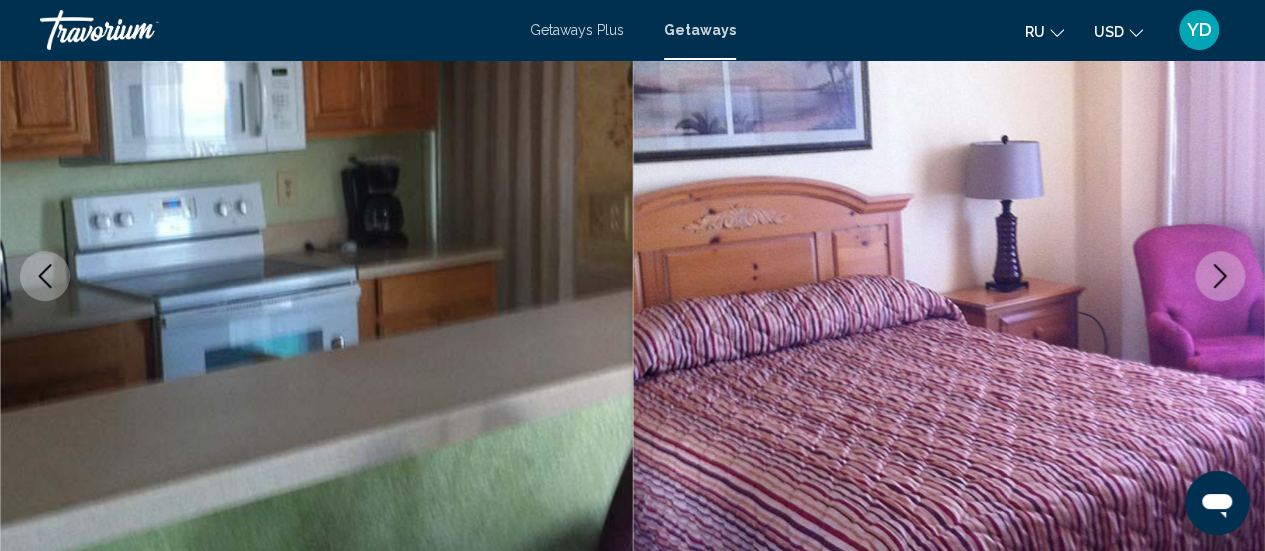 click 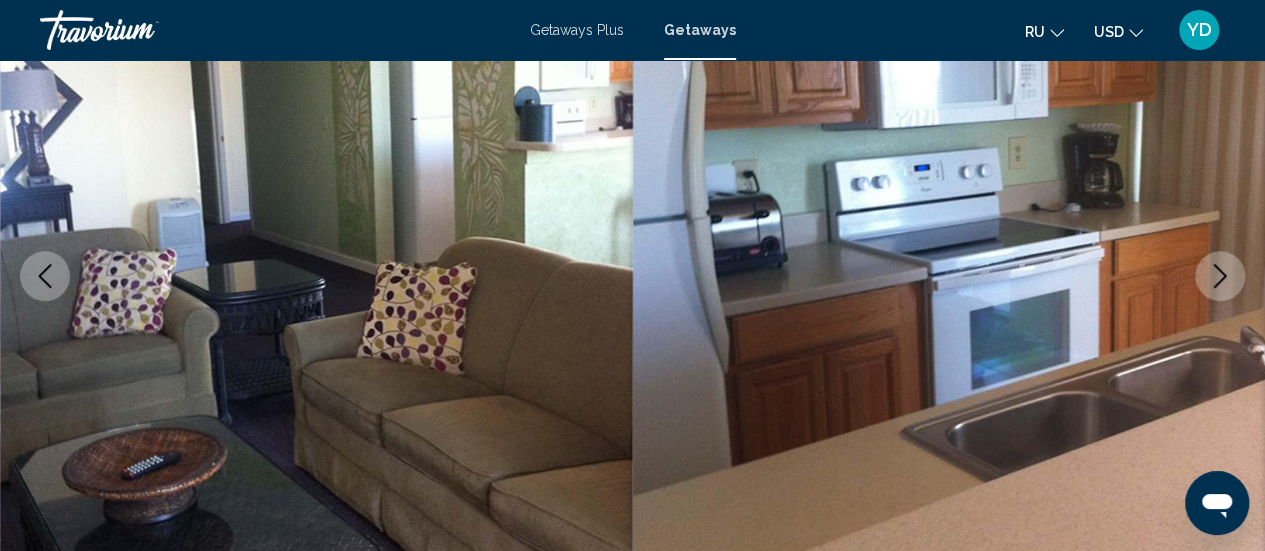 click 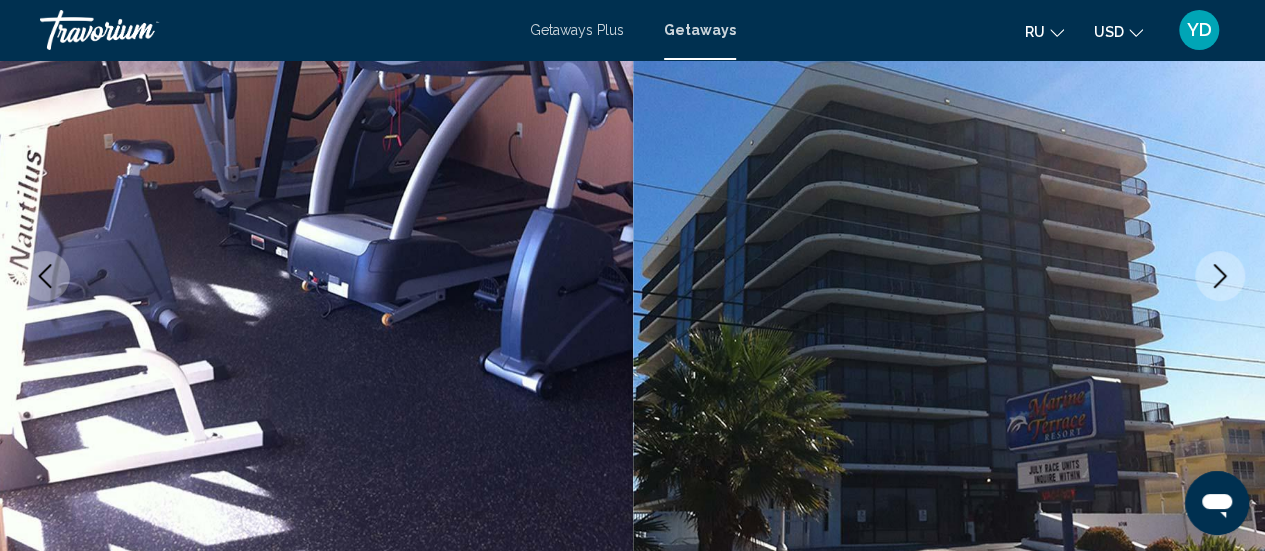 click 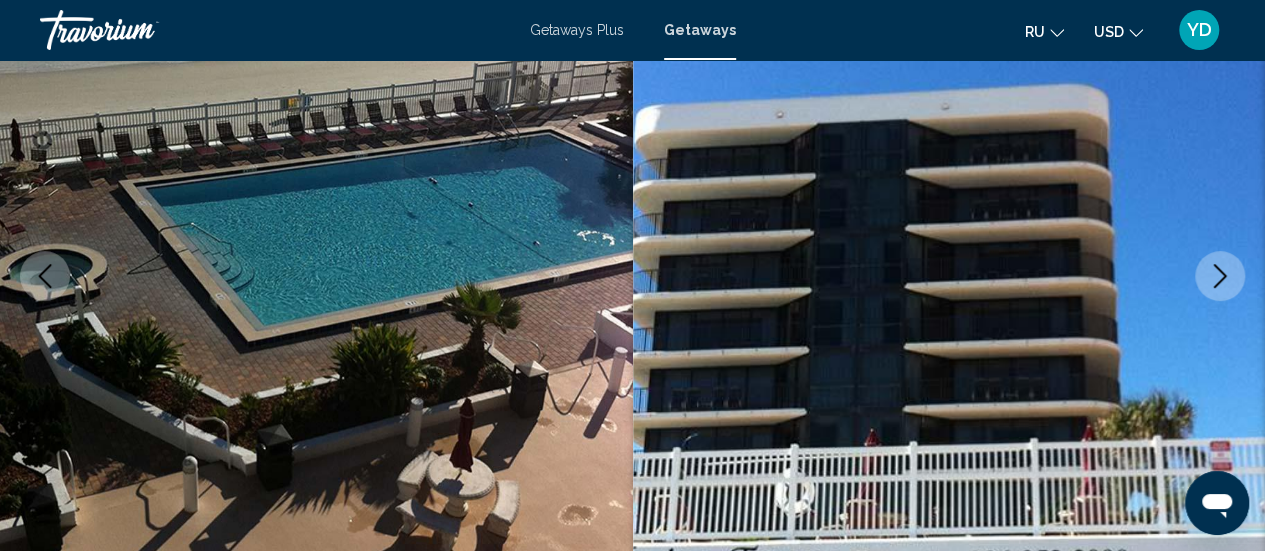 click 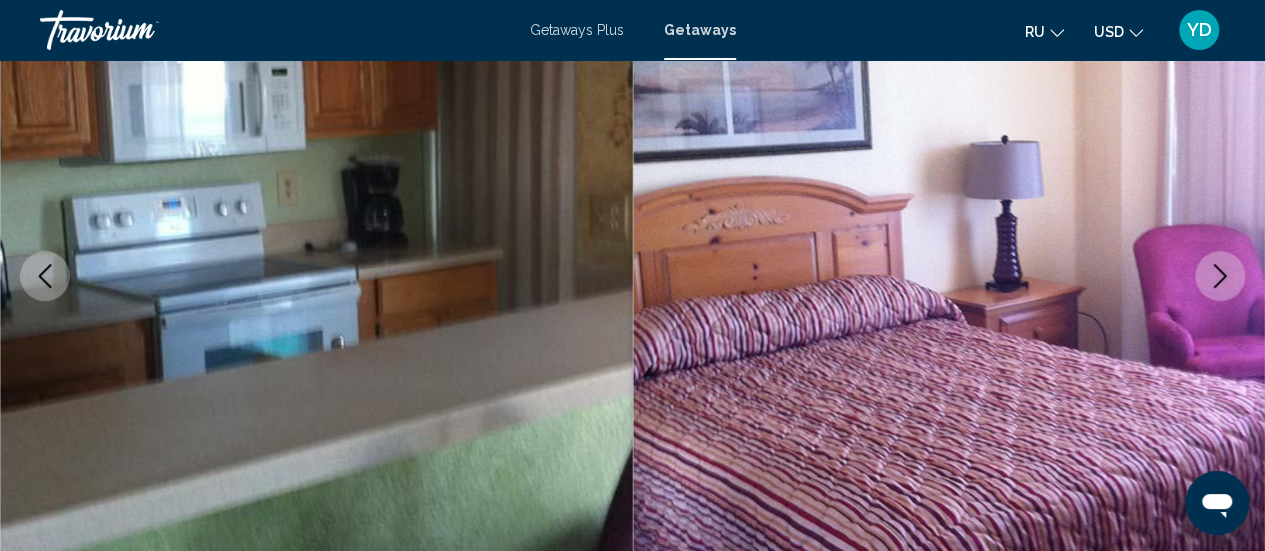 click 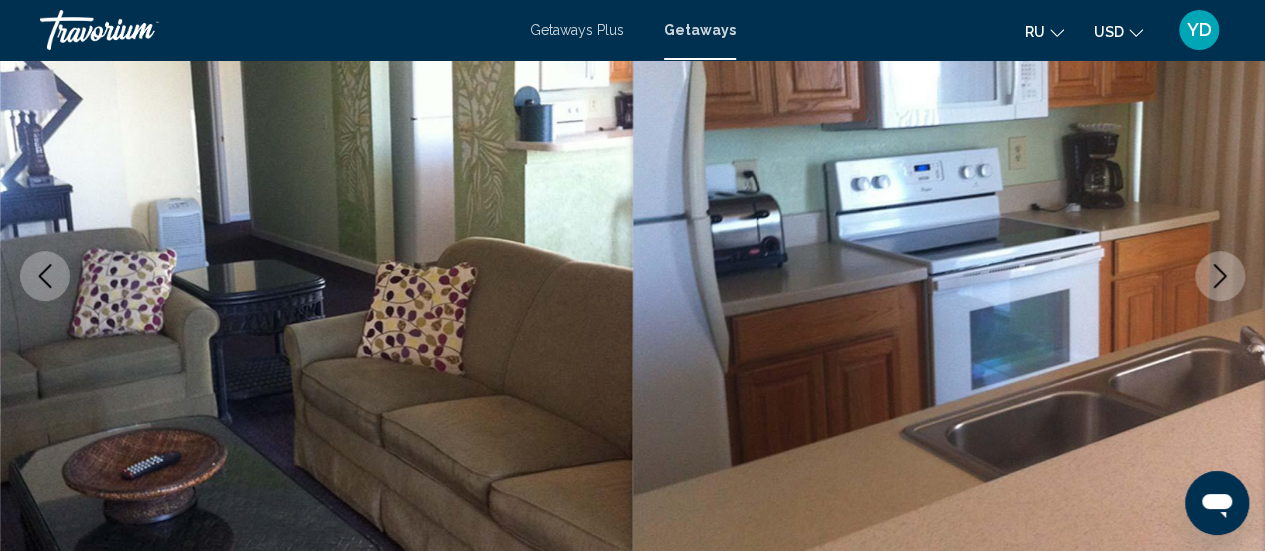 click 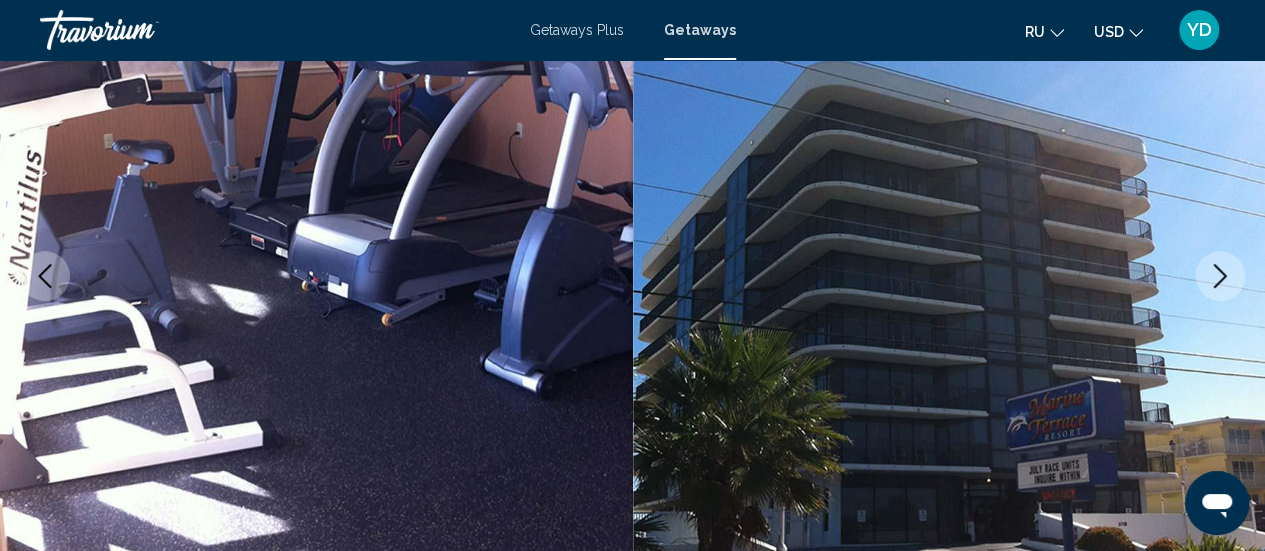 click at bounding box center [1220, 276] 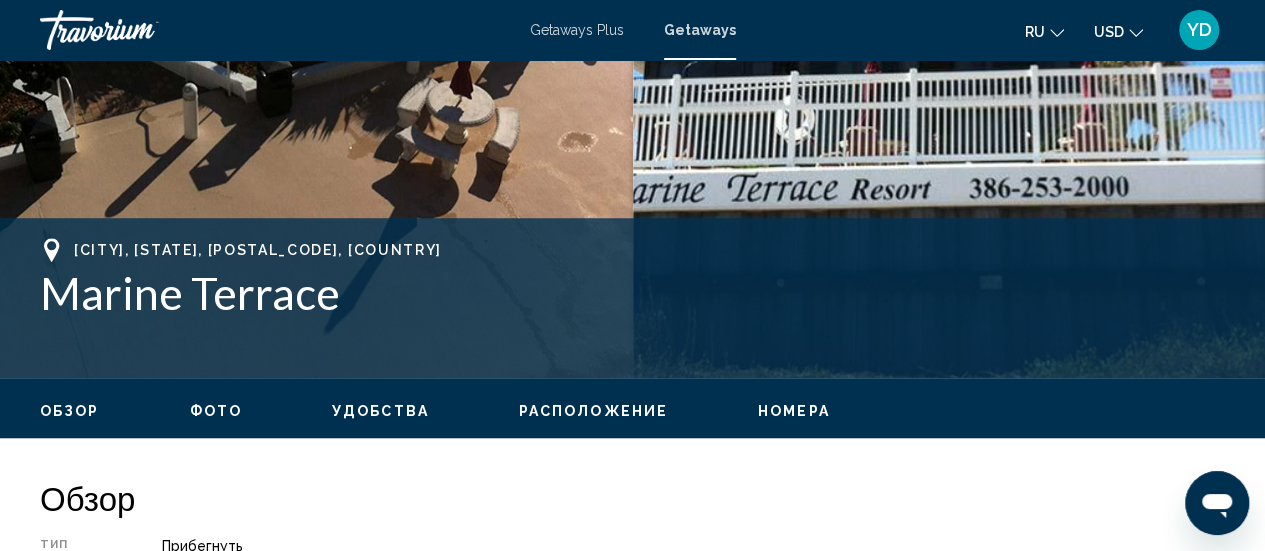 scroll, scrollTop: 638, scrollLeft: 0, axis: vertical 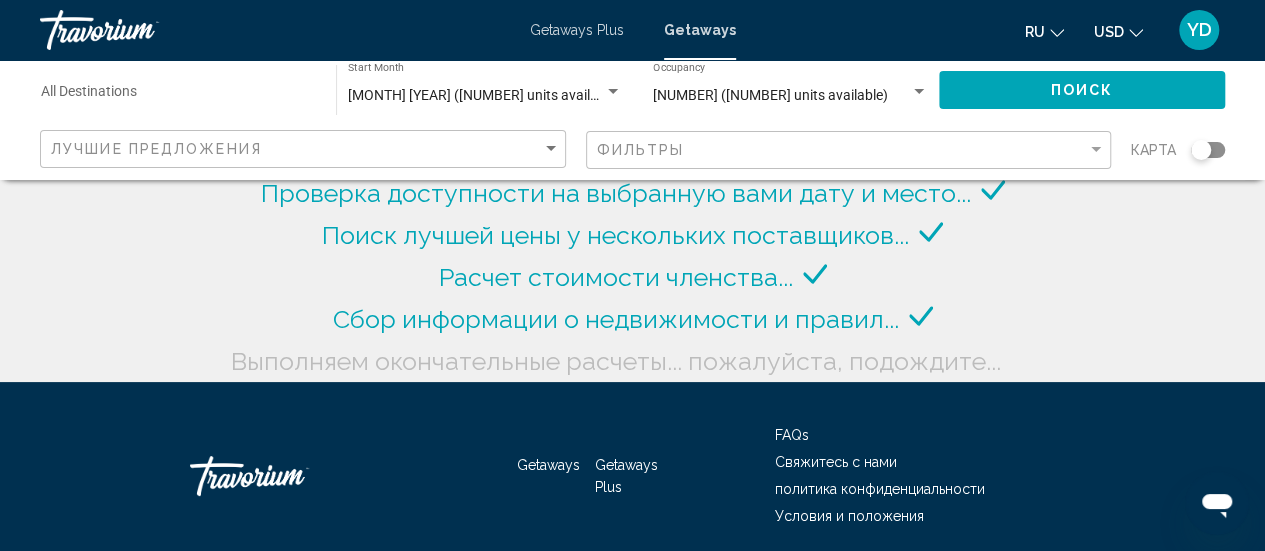 click on "Проверка доступности на выбранную вами дату и место..." 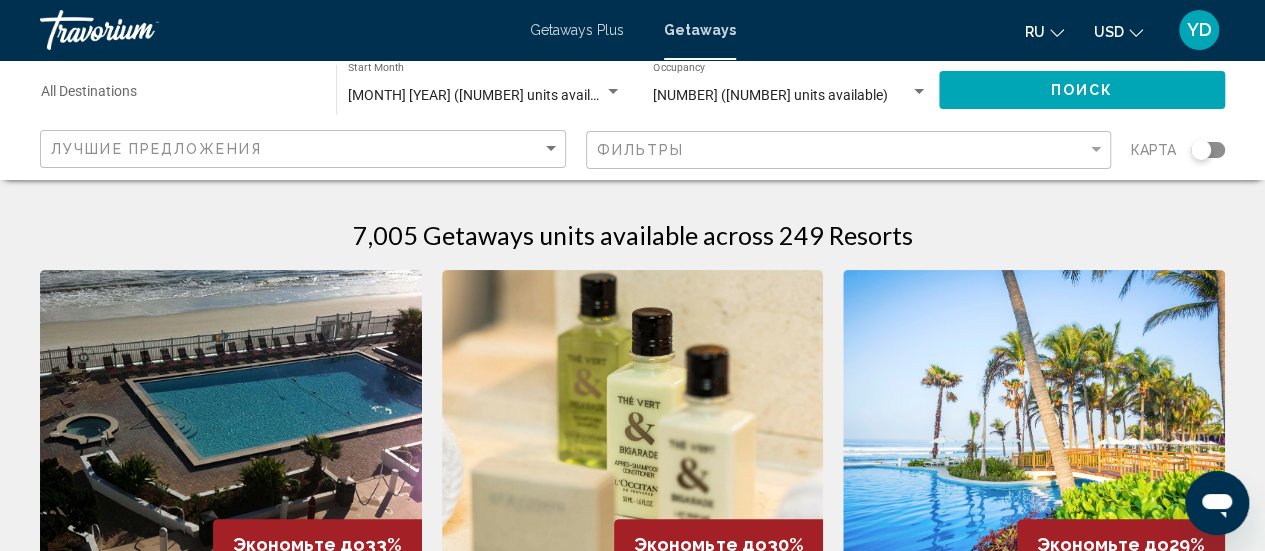 click at bounding box center (919, 91) 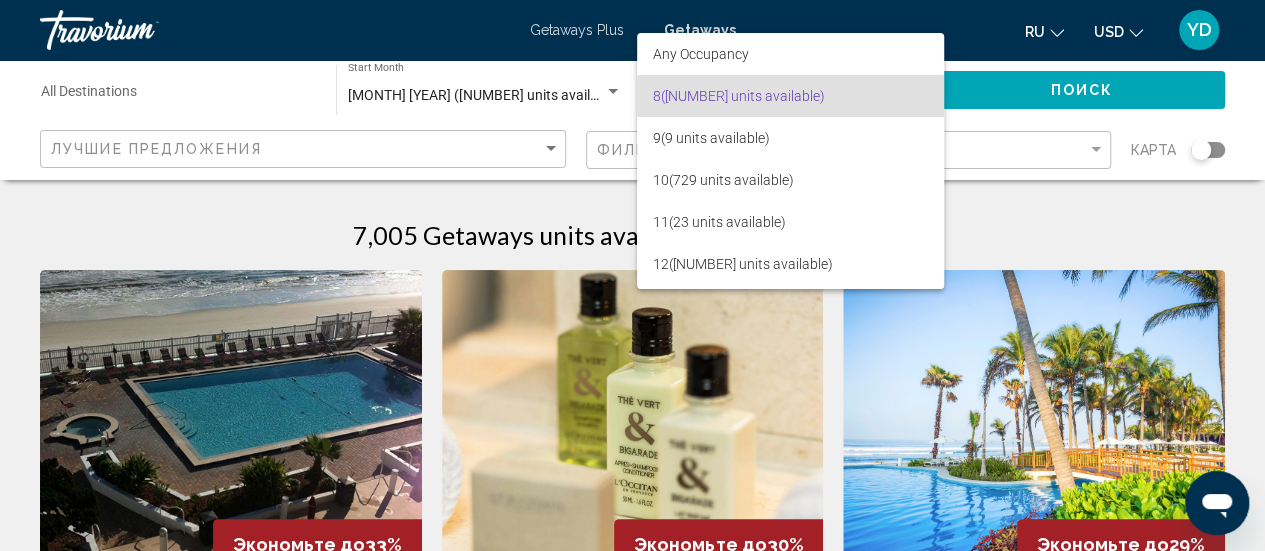 click at bounding box center [632, 275] 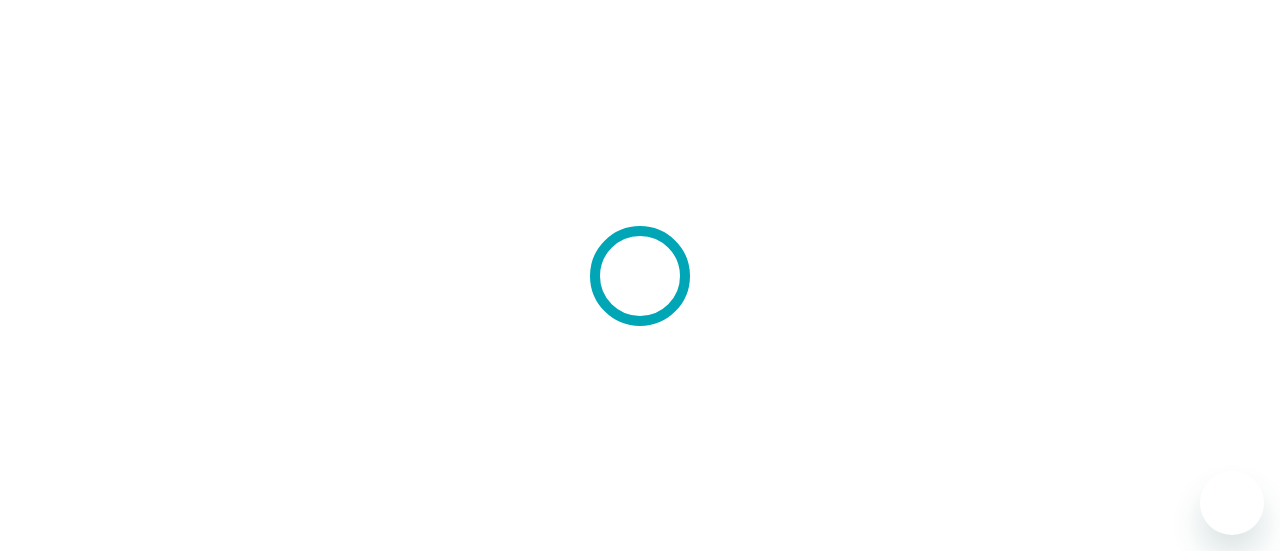 scroll, scrollTop: 0, scrollLeft: 0, axis: both 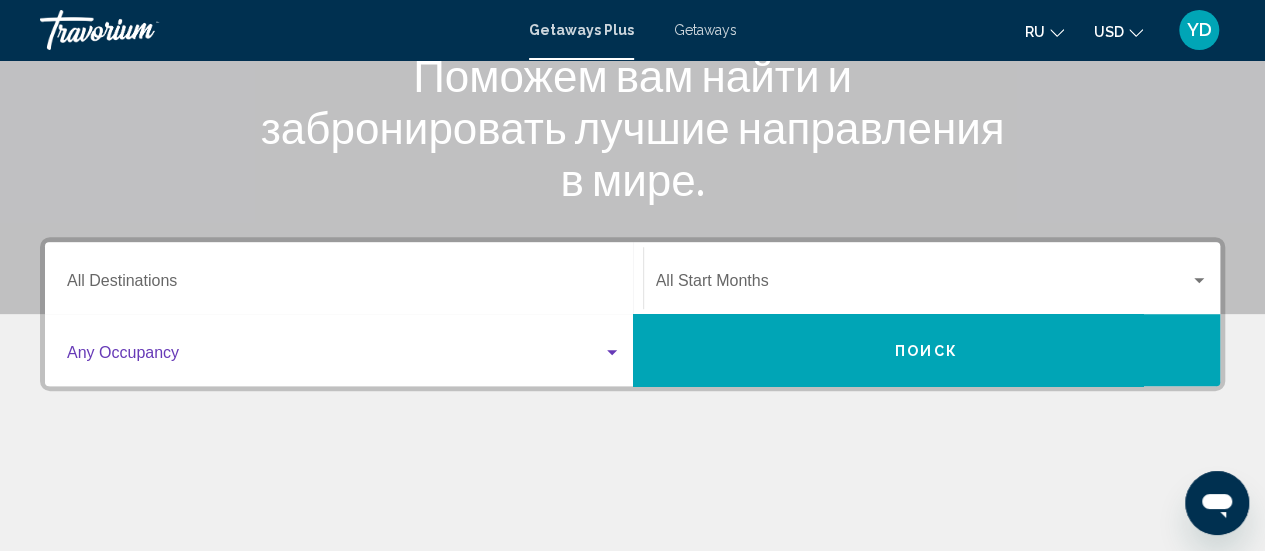 click at bounding box center (612, 352) 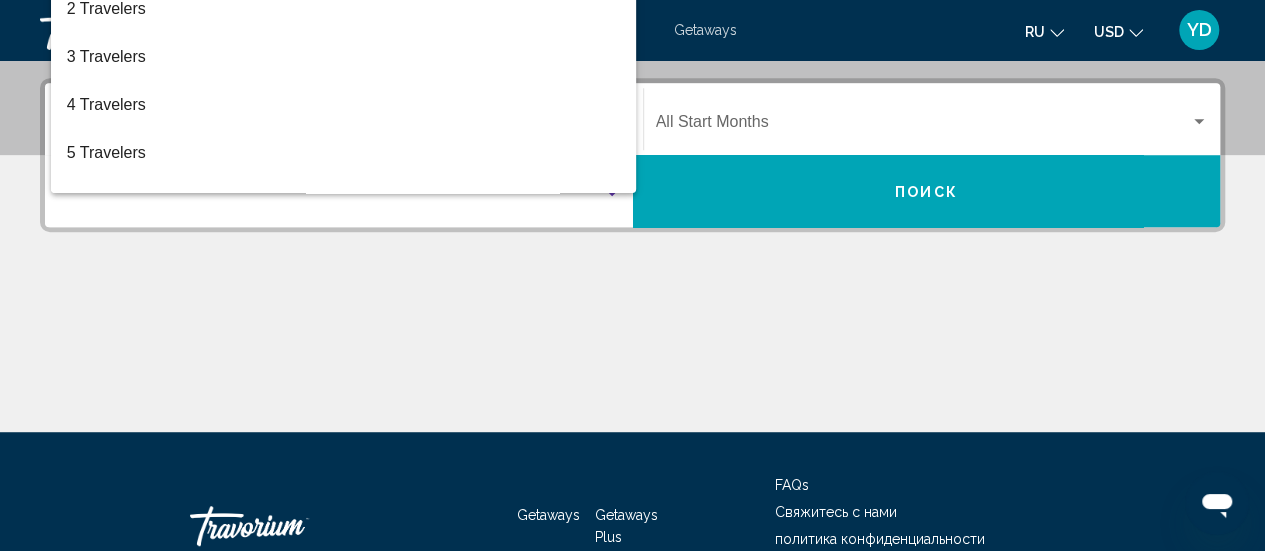 scroll, scrollTop: 458, scrollLeft: 0, axis: vertical 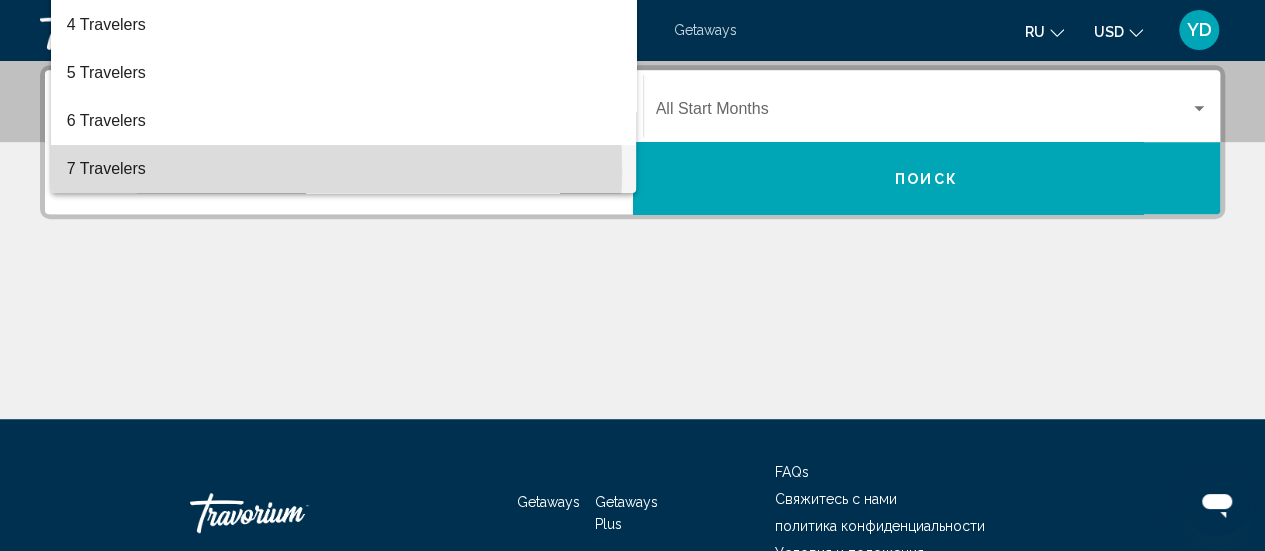 click on "7 Travelers" at bounding box center (344, 169) 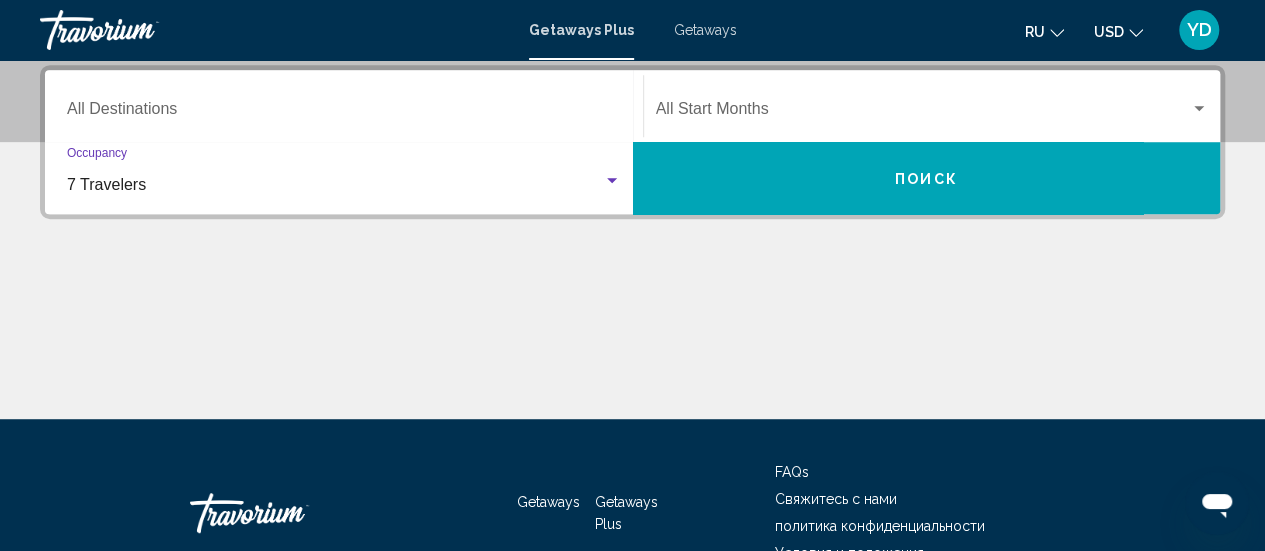 click on "Start Month All Start Months" 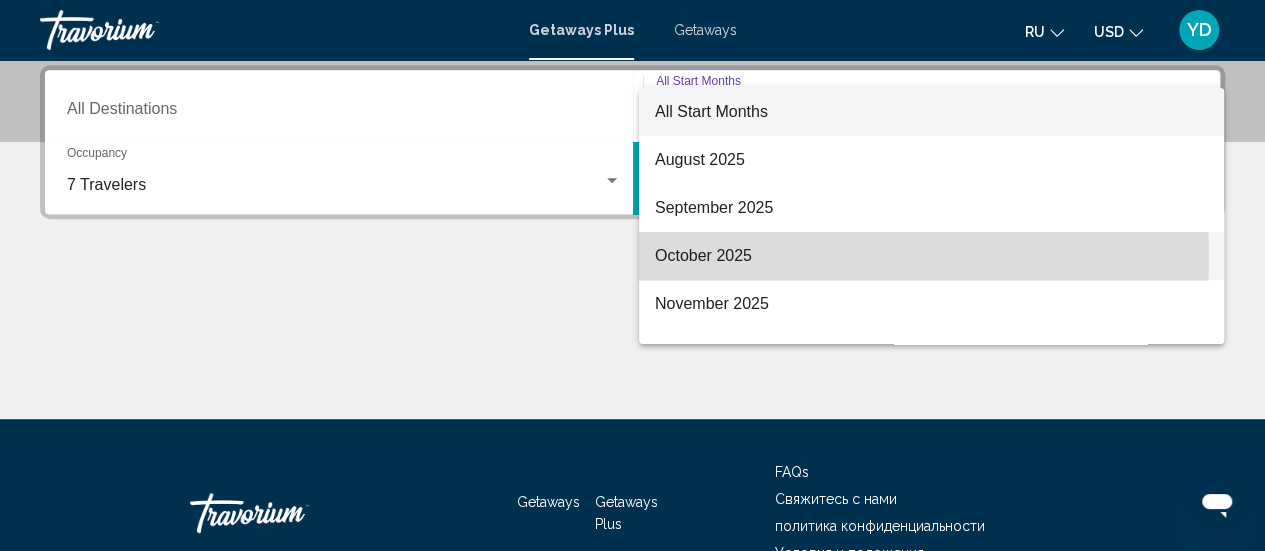 click on "October 2025" at bounding box center (931, 256) 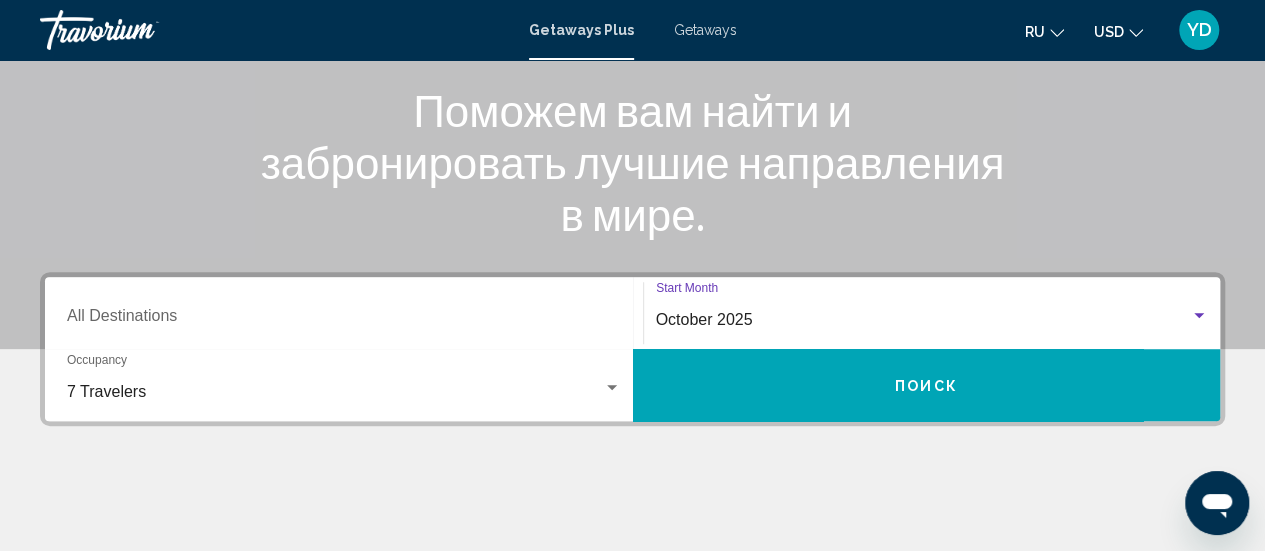 scroll, scrollTop: 212, scrollLeft: 0, axis: vertical 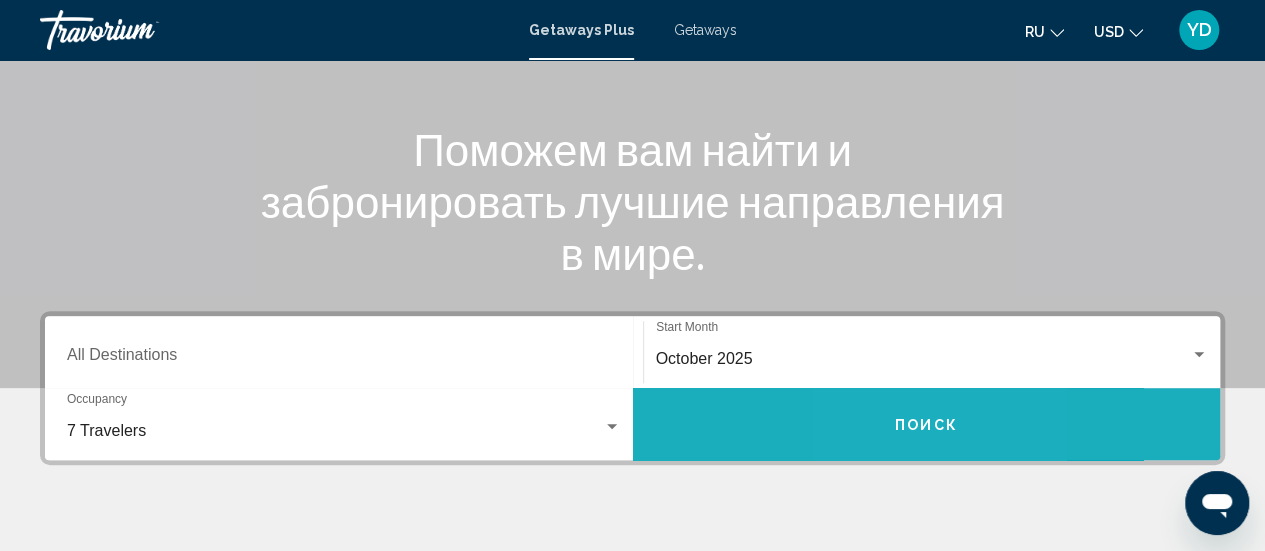 click on "Поиск" at bounding box center (927, 424) 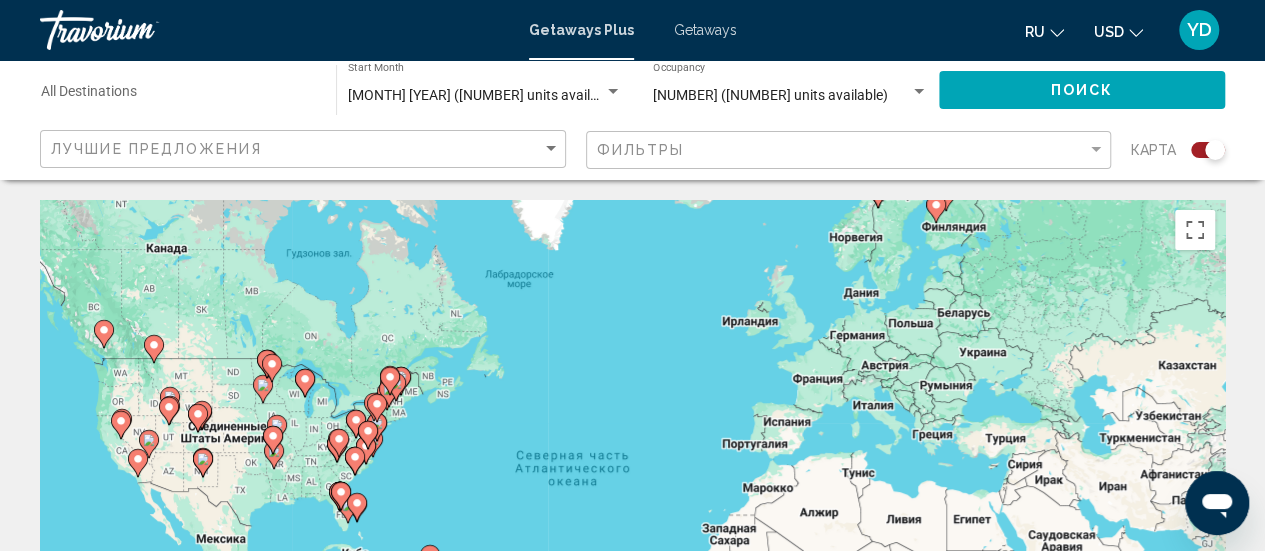 click 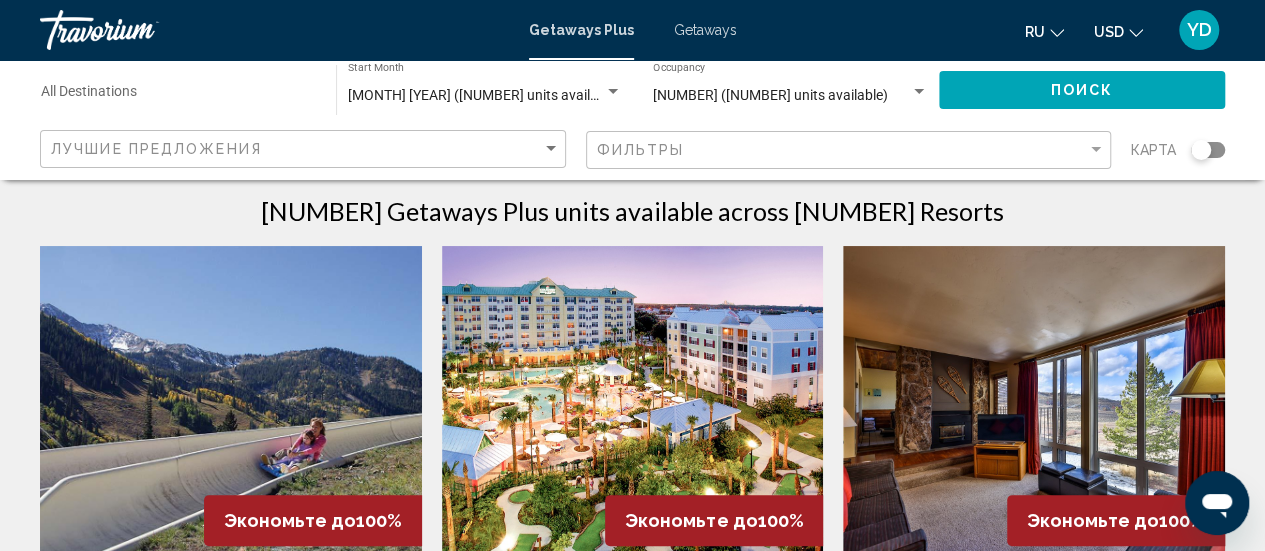 scroll, scrollTop: 0, scrollLeft: 0, axis: both 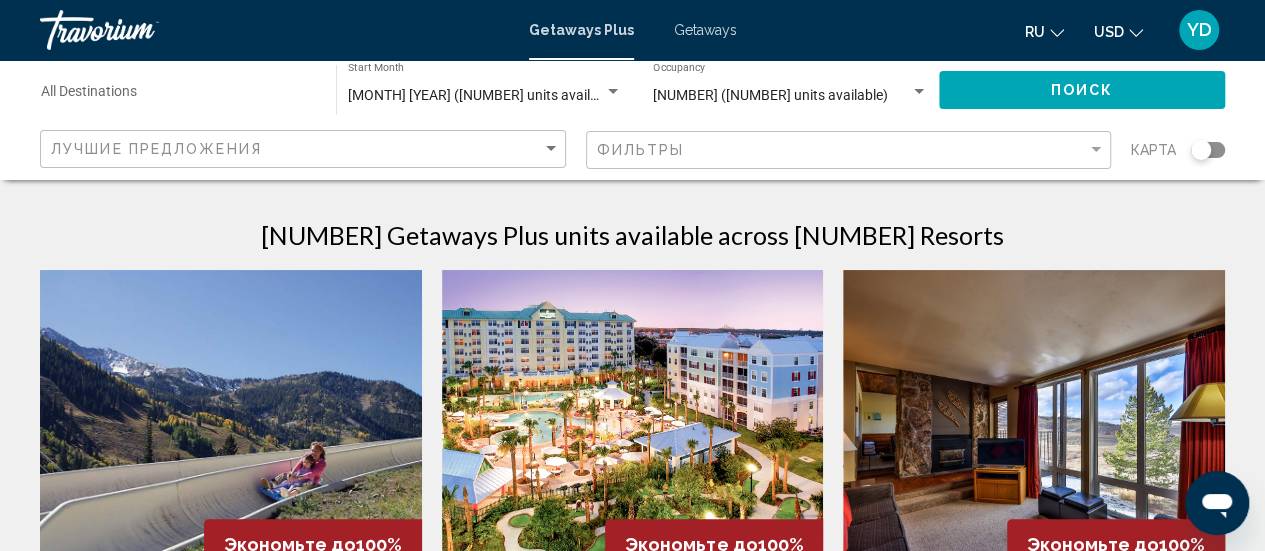 click at bounding box center [613, 92] 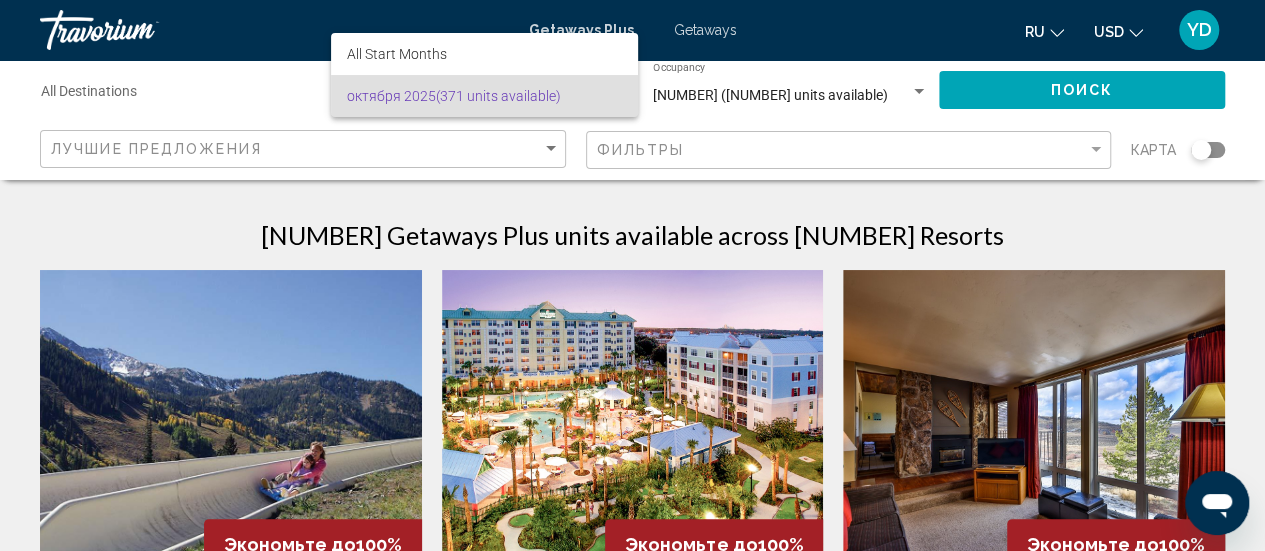 click at bounding box center (632, 275) 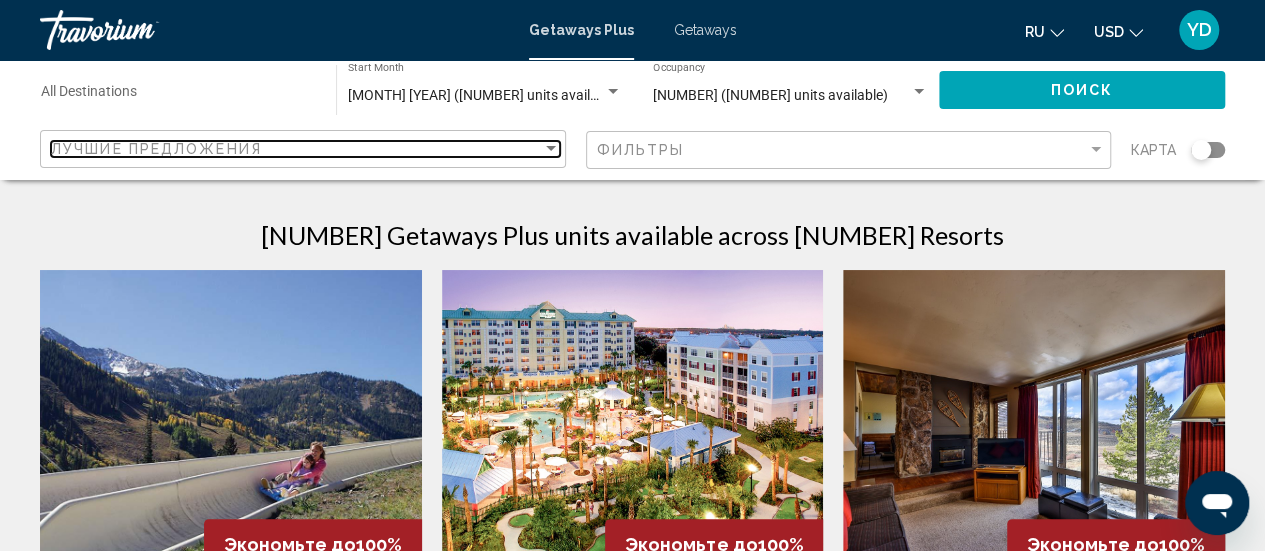 click at bounding box center [551, 149] 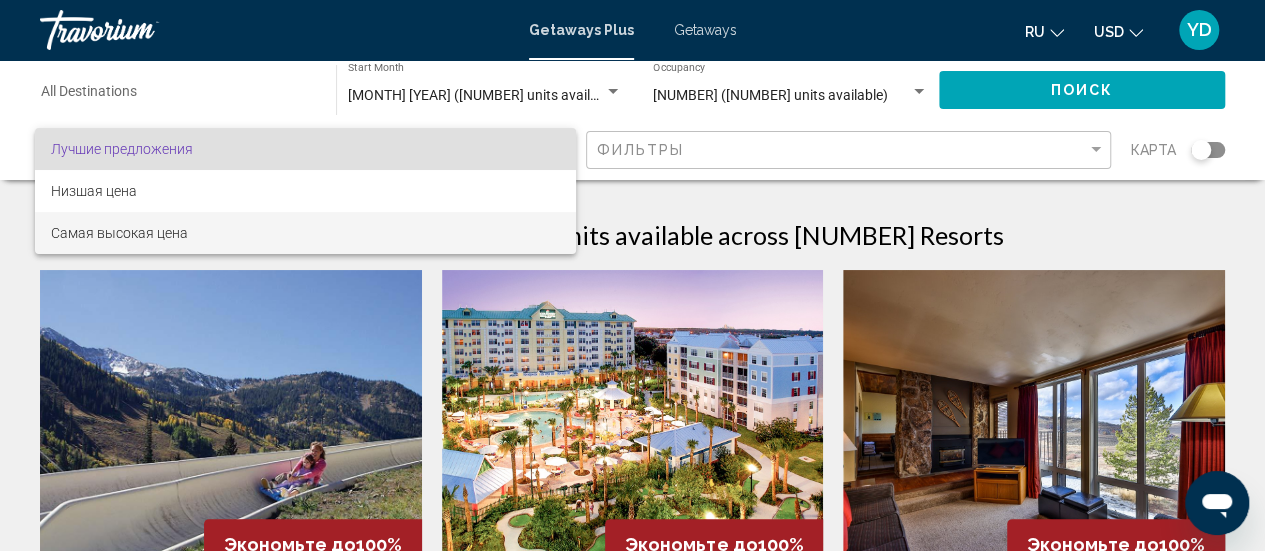 click on "Самая высокая цена" at bounding box center (305, 233) 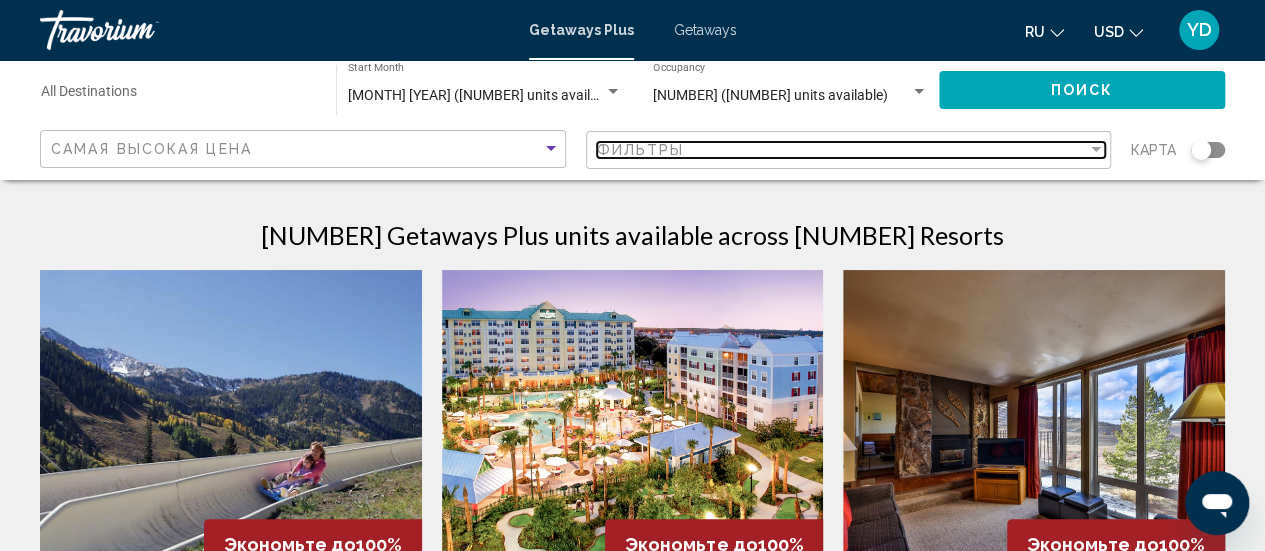 click on "Фильтры" at bounding box center (842, 150) 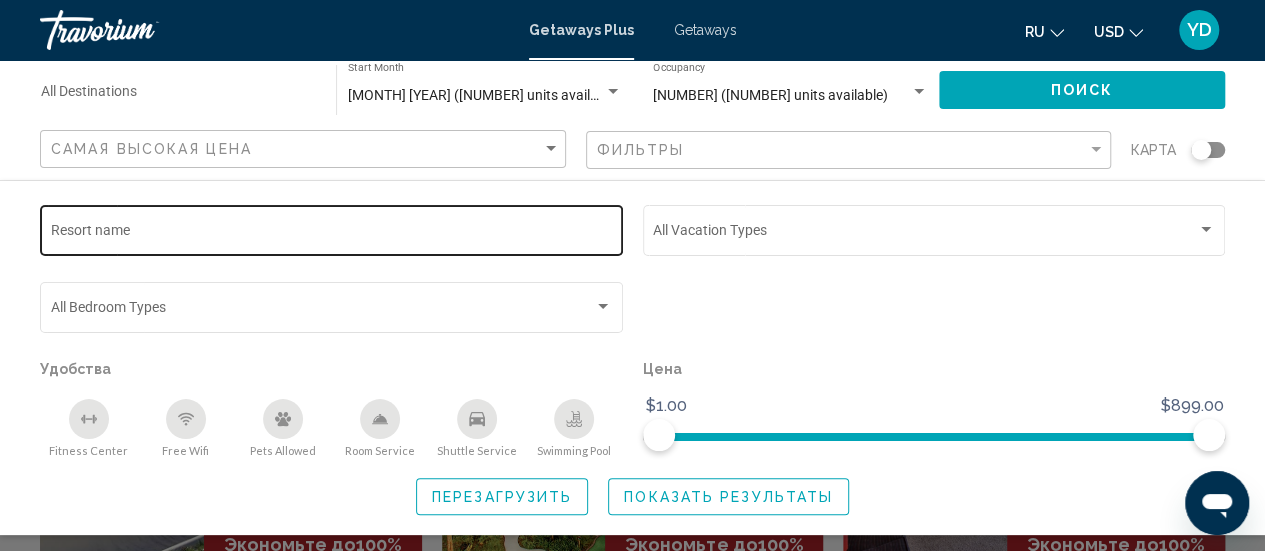 click on "Resort name" at bounding box center (332, 234) 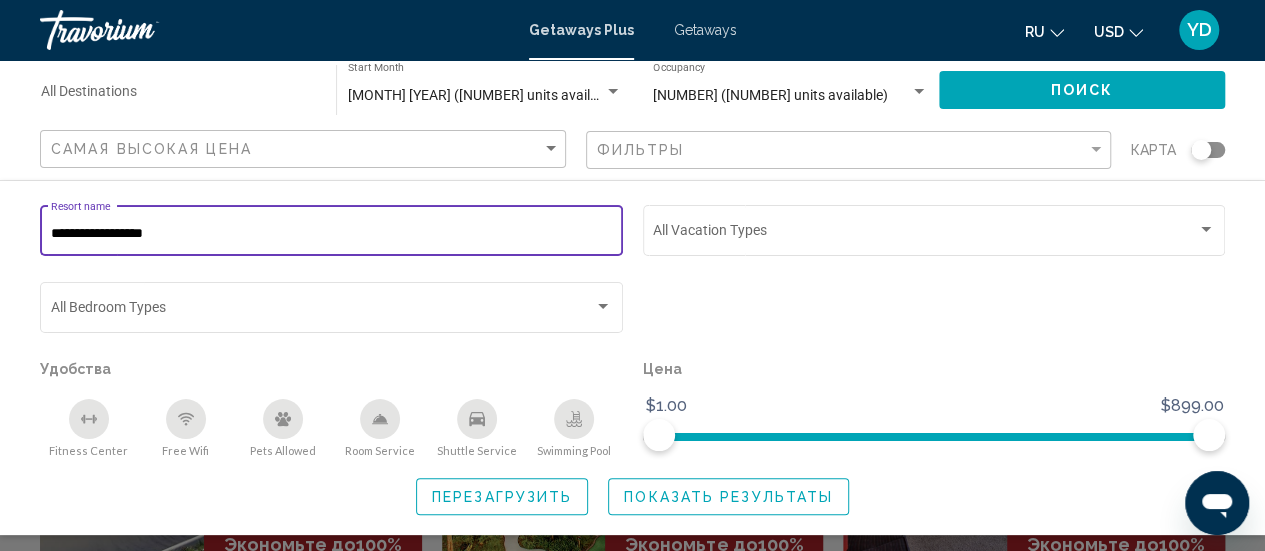 type on "**********" 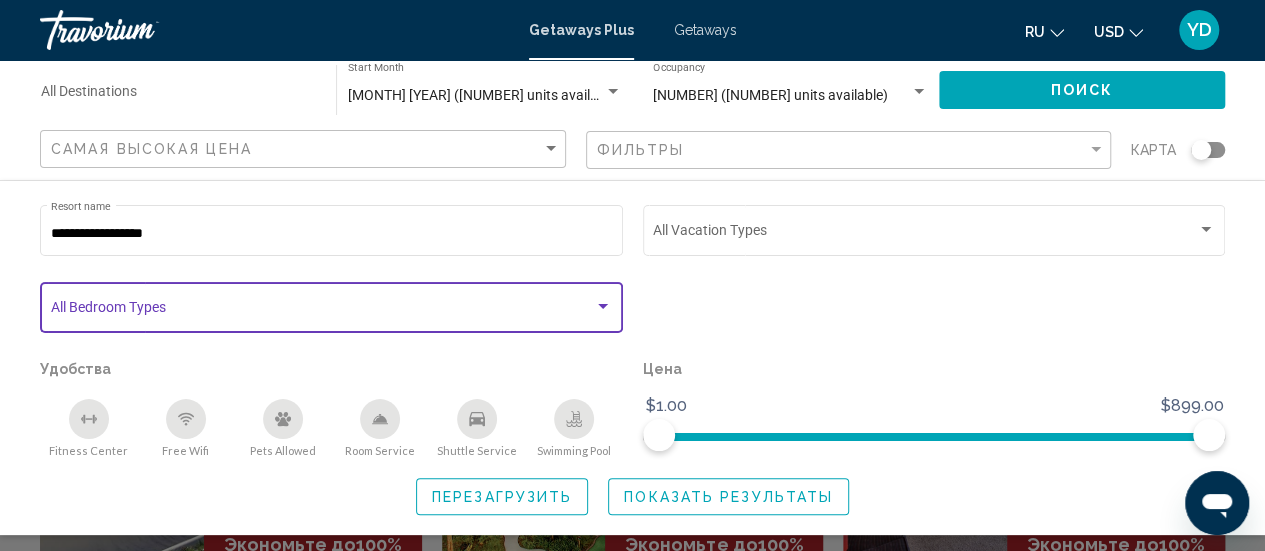 click at bounding box center (603, 306) 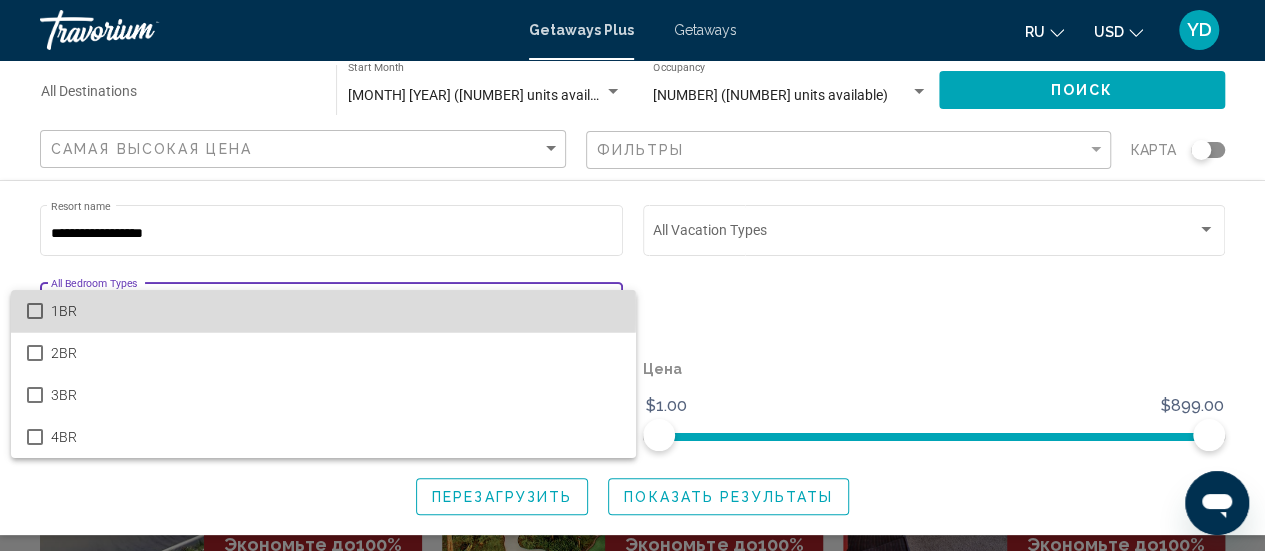 click at bounding box center [35, 311] 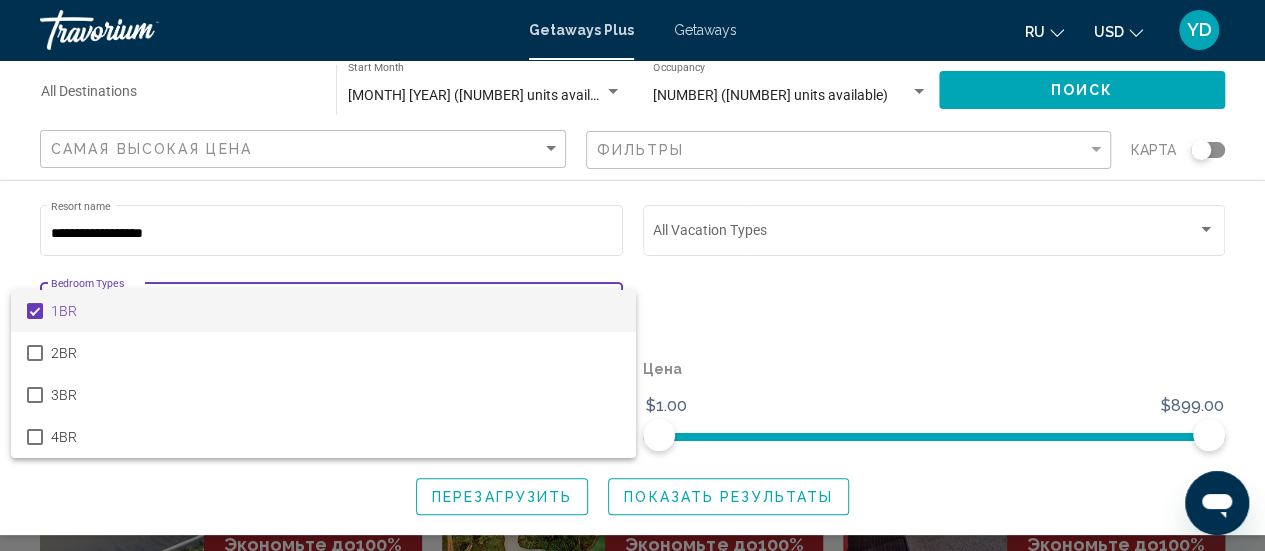 click at bounding box center (632, 275) 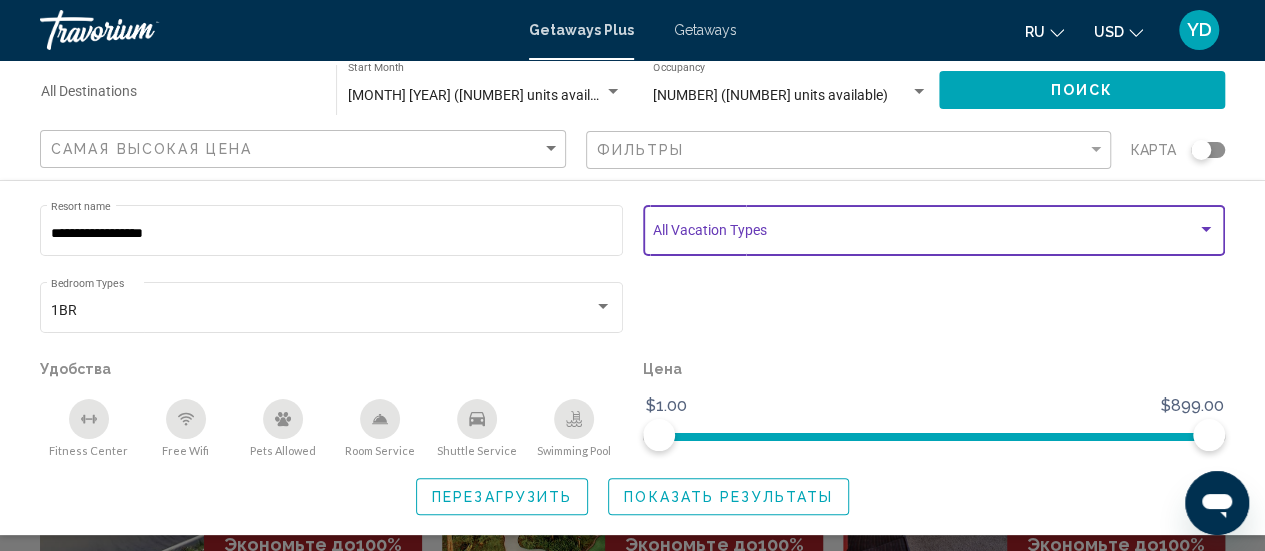 click at bounding box center (1206, 229) 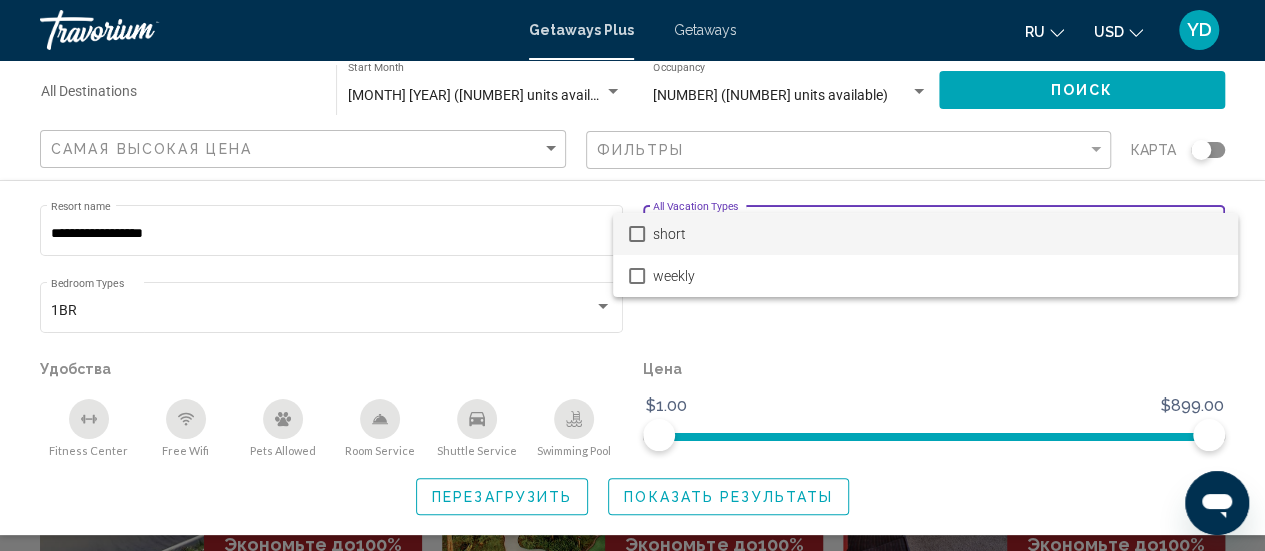 click at bounding box center [632, 275] 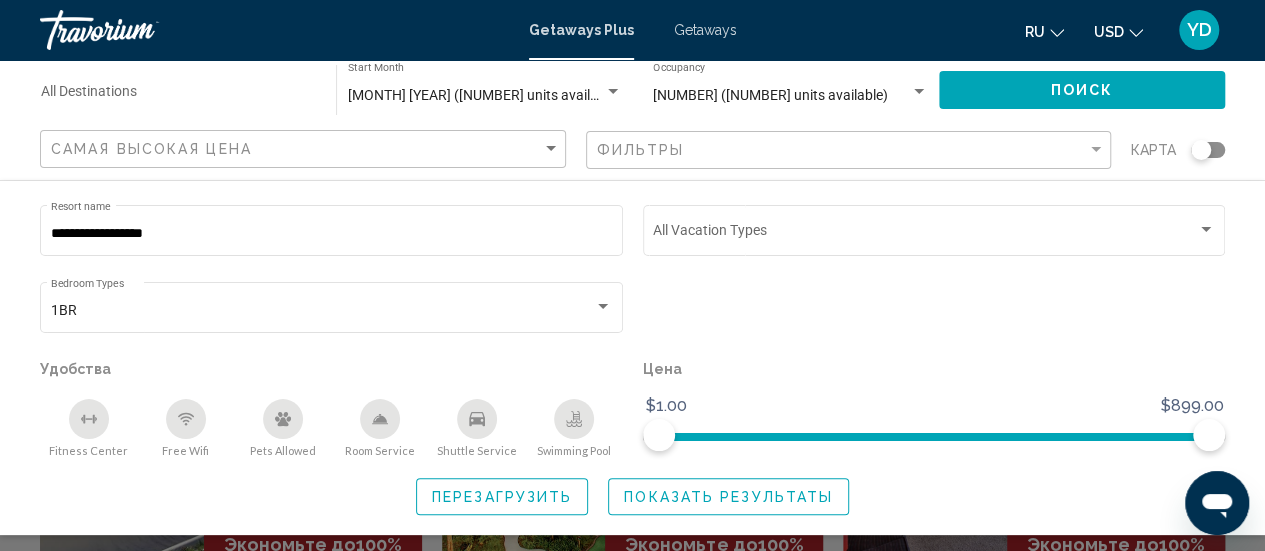 click on "Free Wifi" 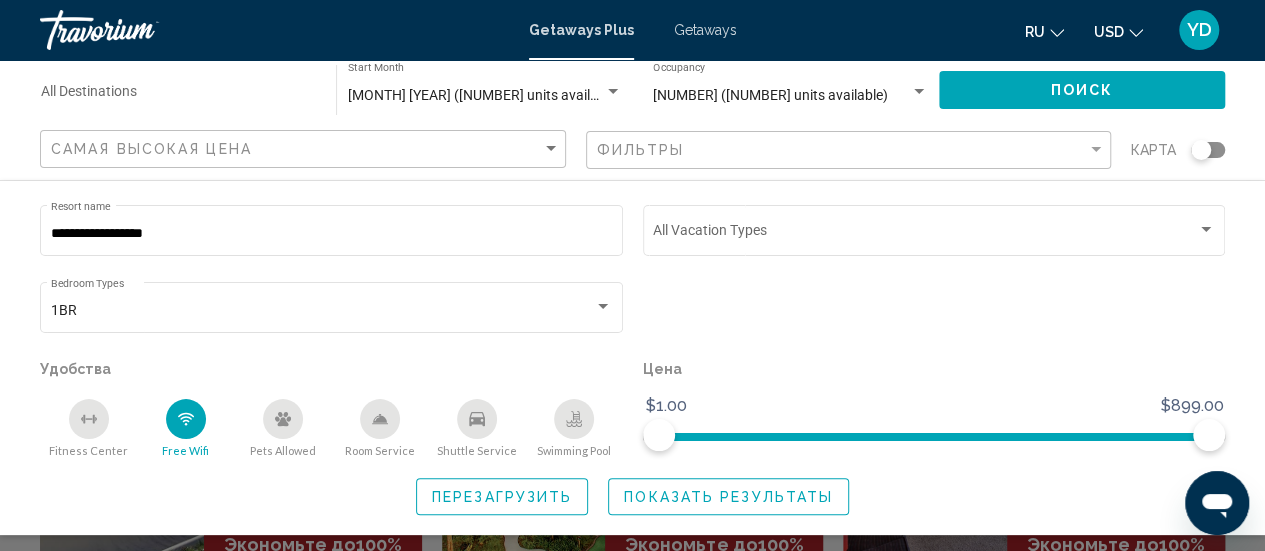 click 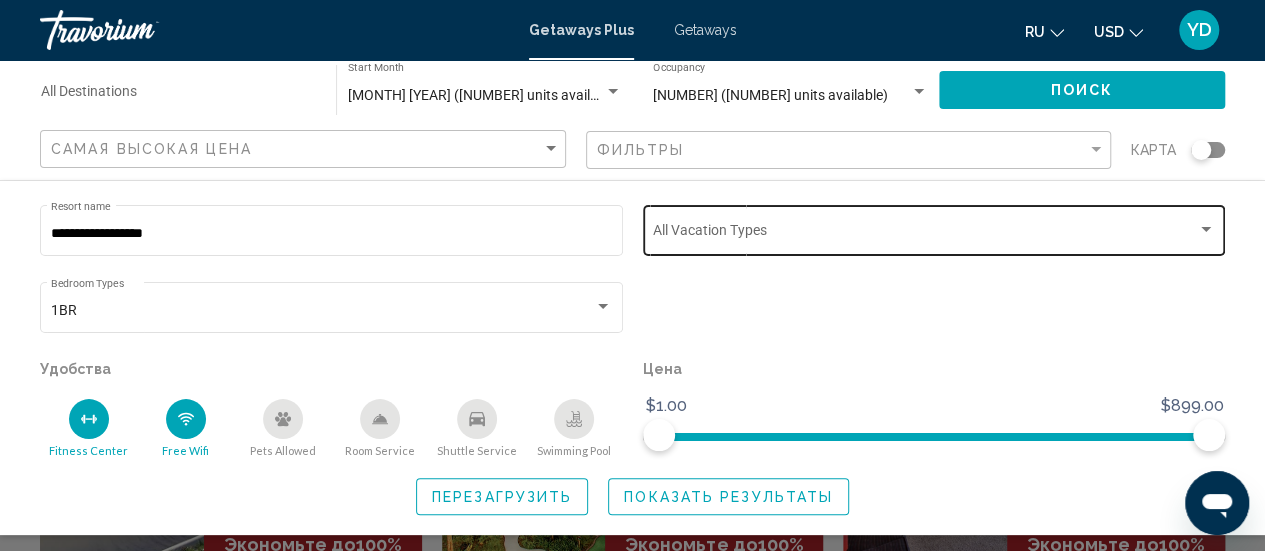 click at bounding box center (1206, 230) 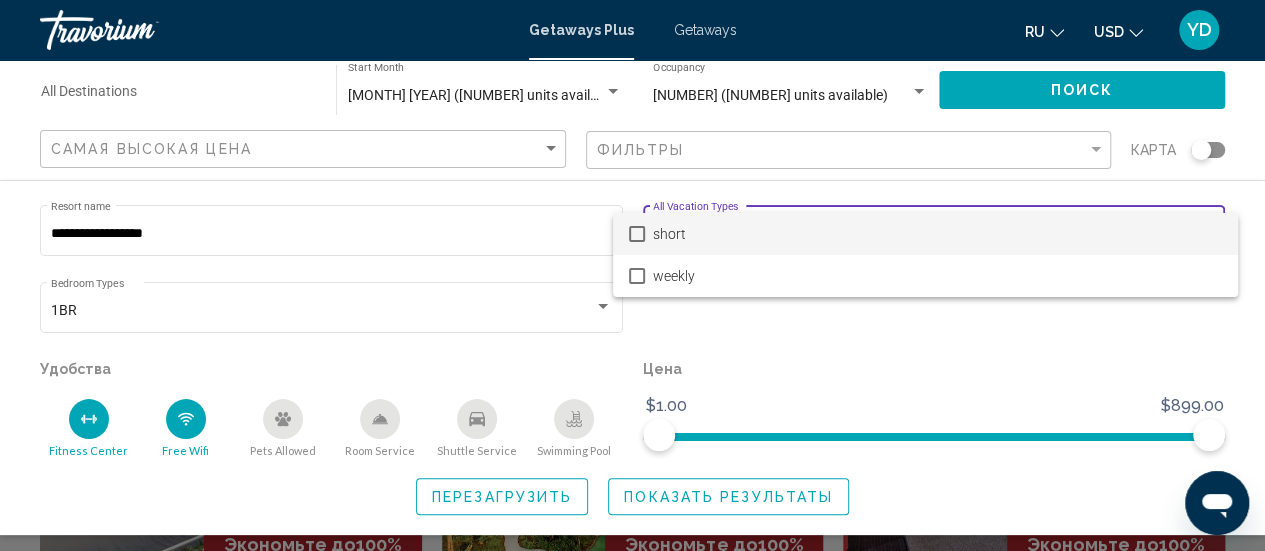 click at bounding box center (632, 275) 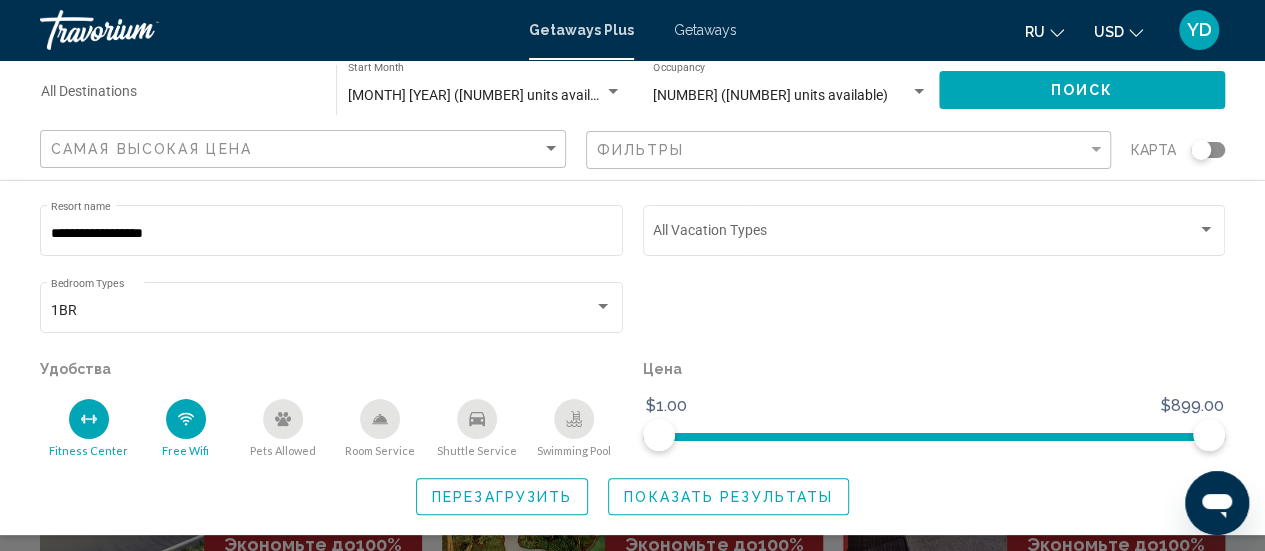 click on "Показать результаты" 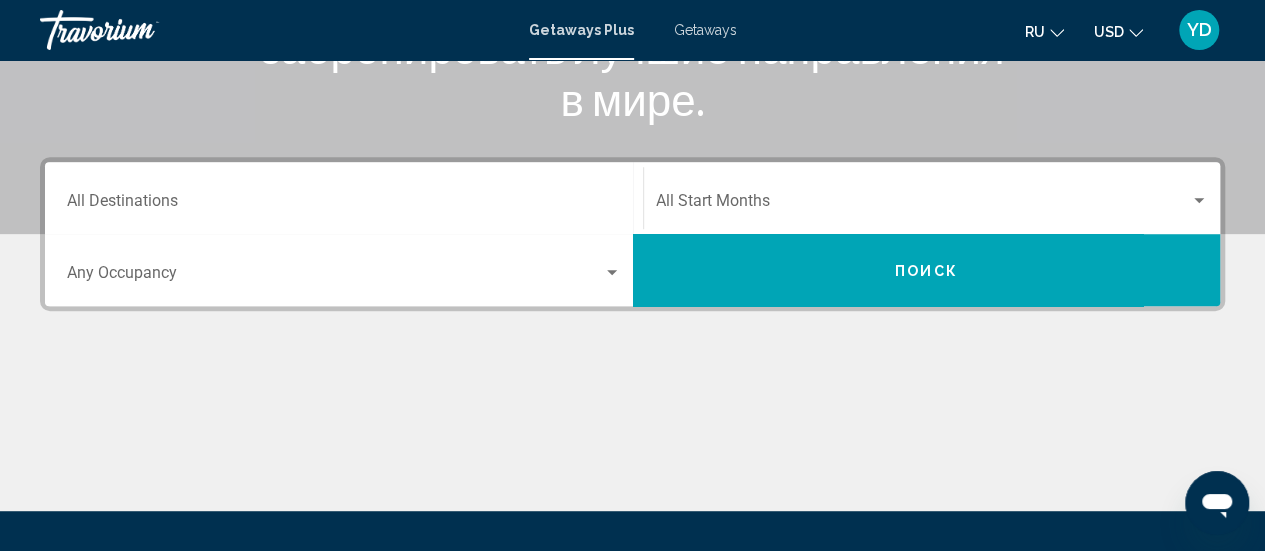 scroll, scrollTop: 368, scrollLeft: 0, axis: vertical 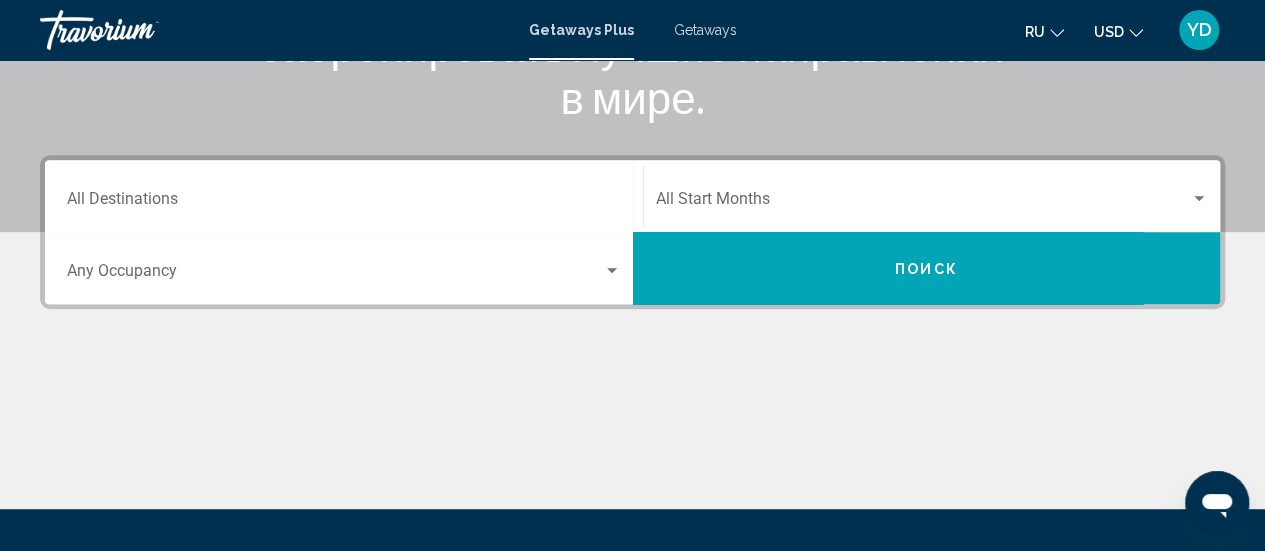 click at bounding box center [335, 275] 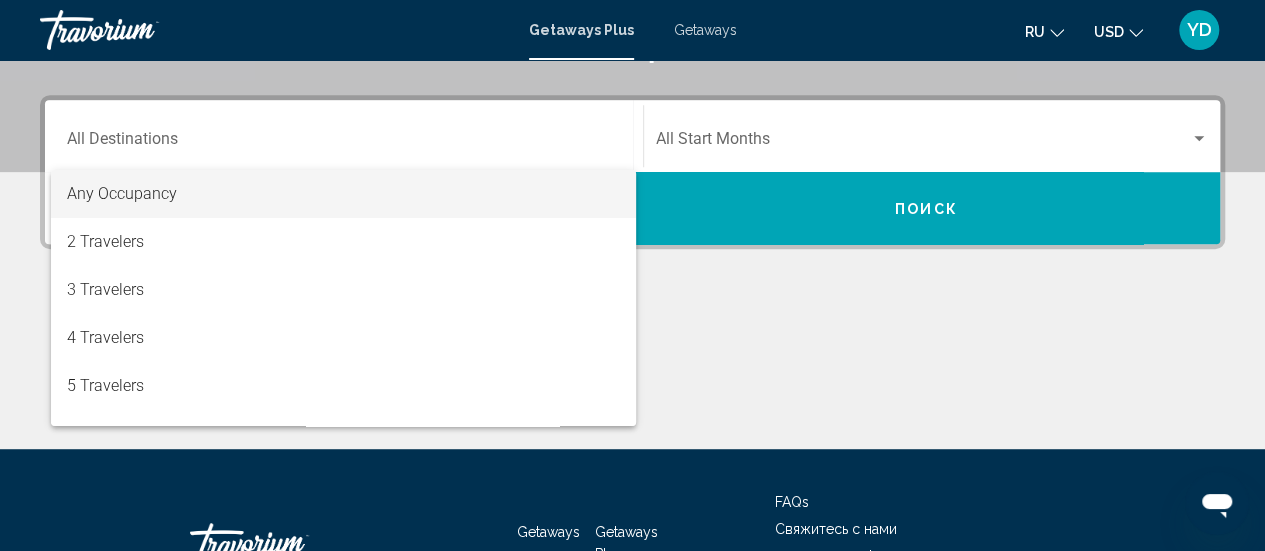 scroll, scrollTop: 458, scrollLeft: 0, axis: vertical 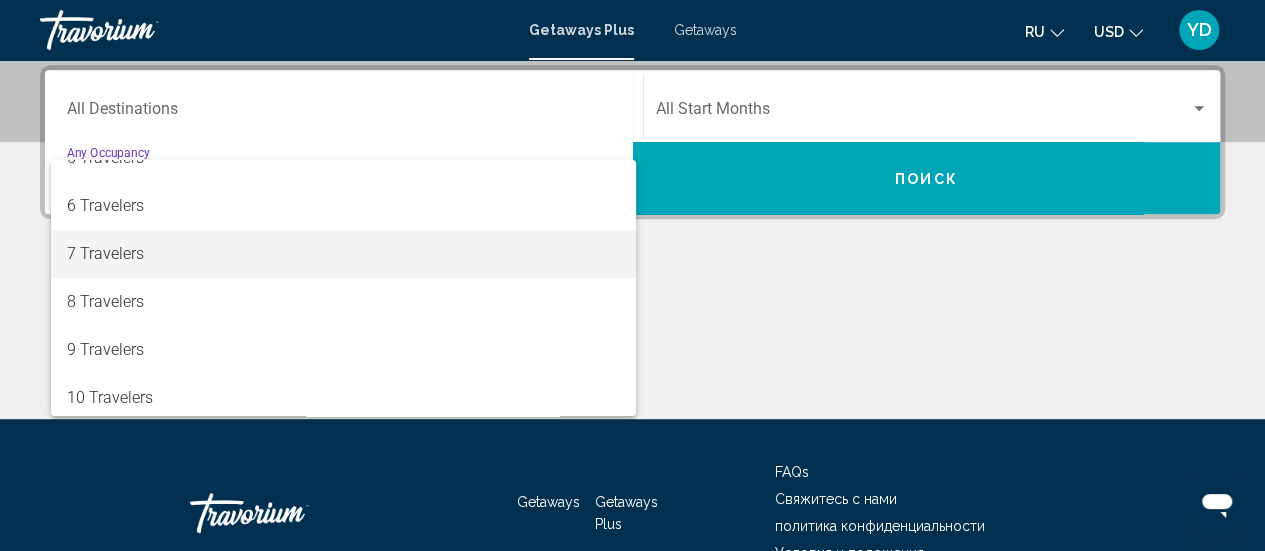 click on "7 Travelers" at bounding box center (344, 254) 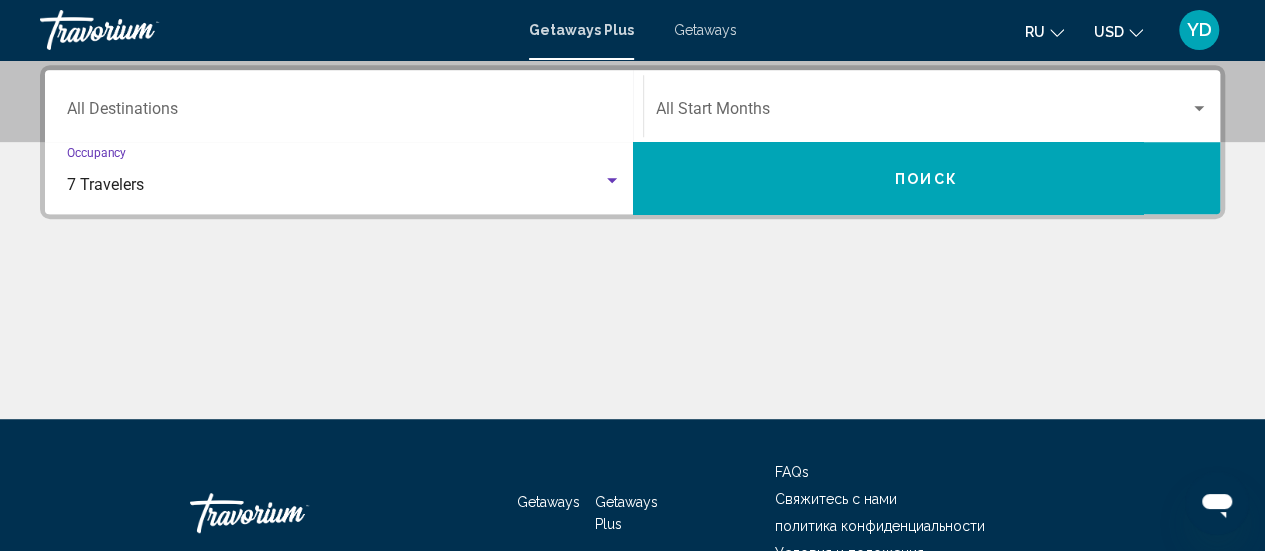 click at bounding box center (1199, 109) 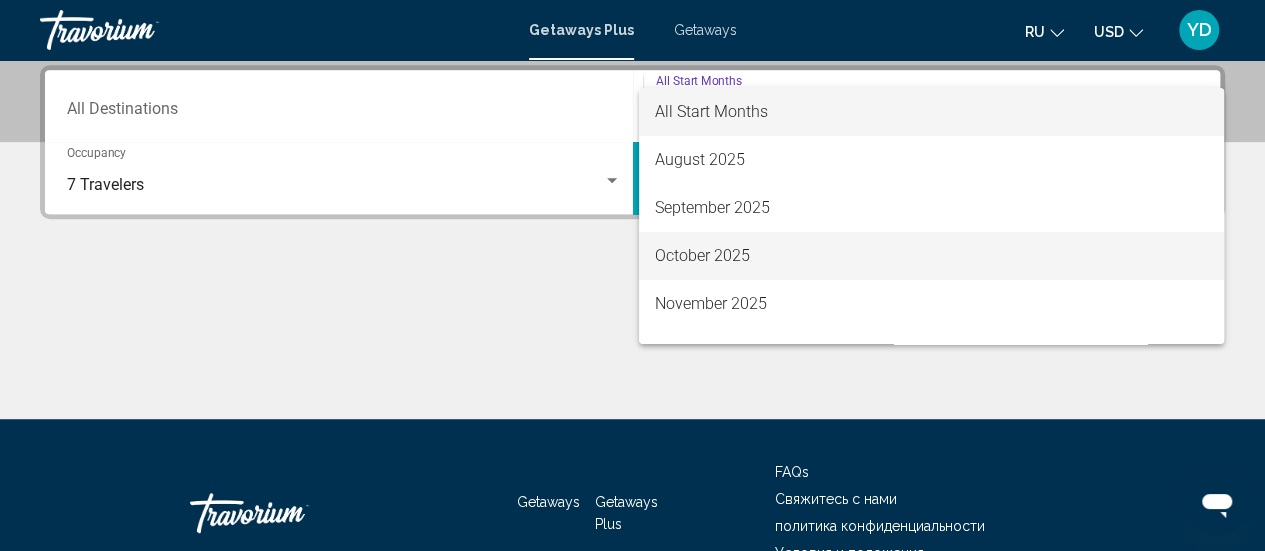 click on "October 2025" at bounding box center (931, 256) 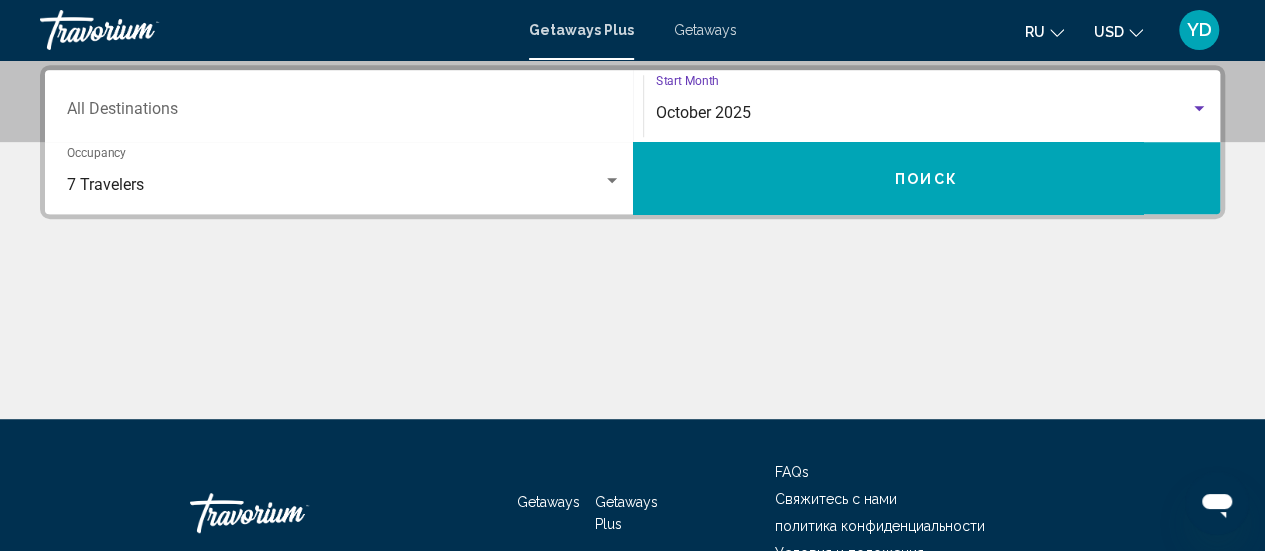 click on "Поиск" at bounding box center (927, 178) 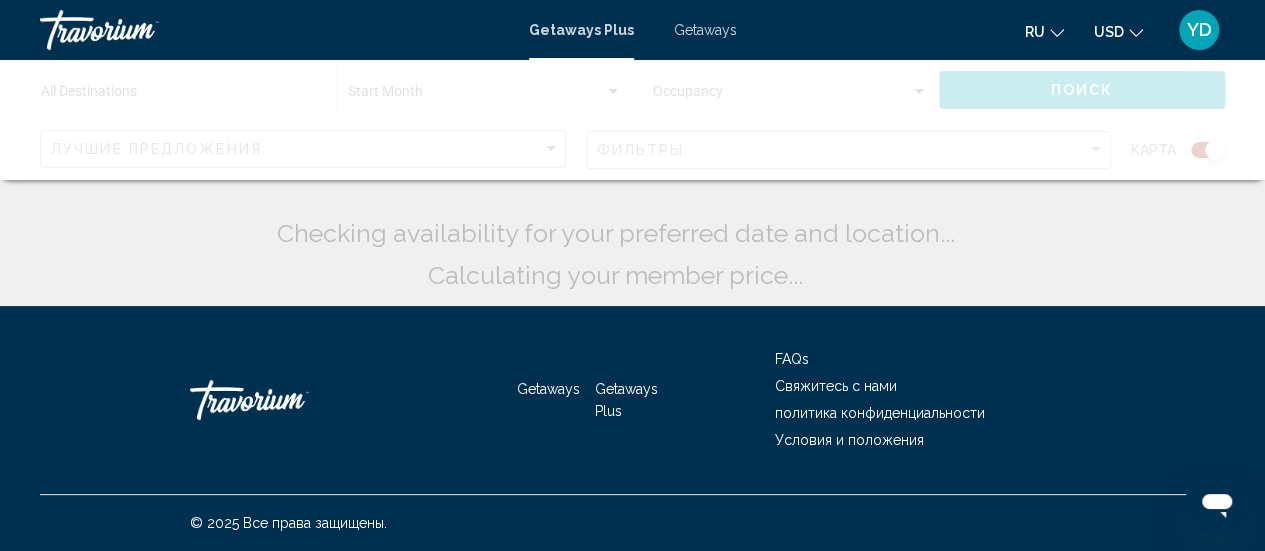 scroll, scrollTop: 0, scrollLeft: 0, axis: both 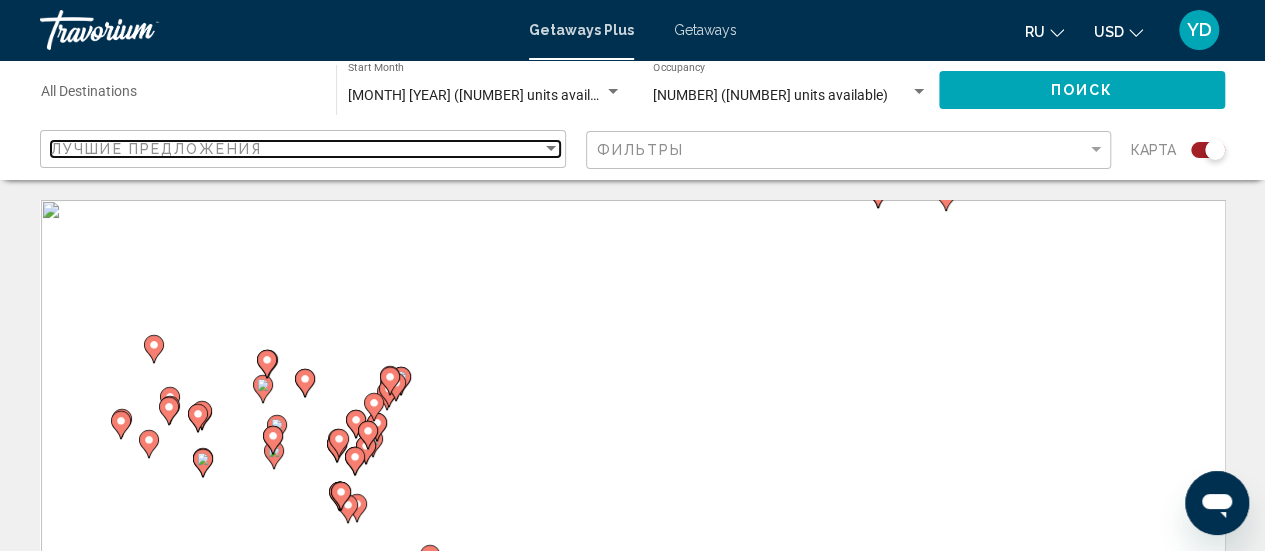 click at bounding box center [551, 148] 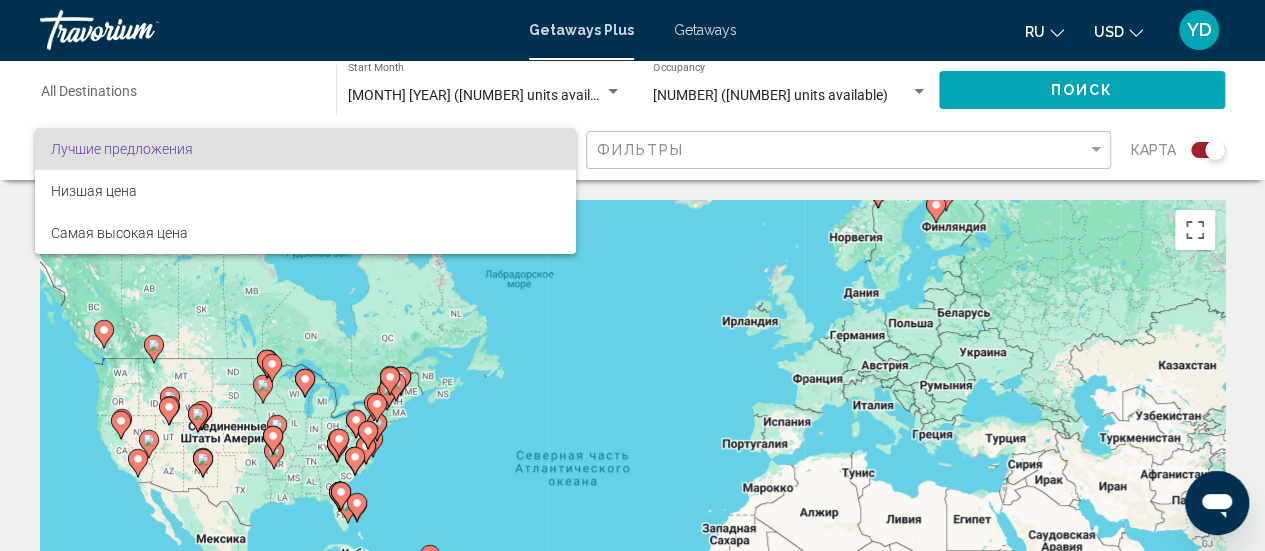 click at bounding box center (632, 275) 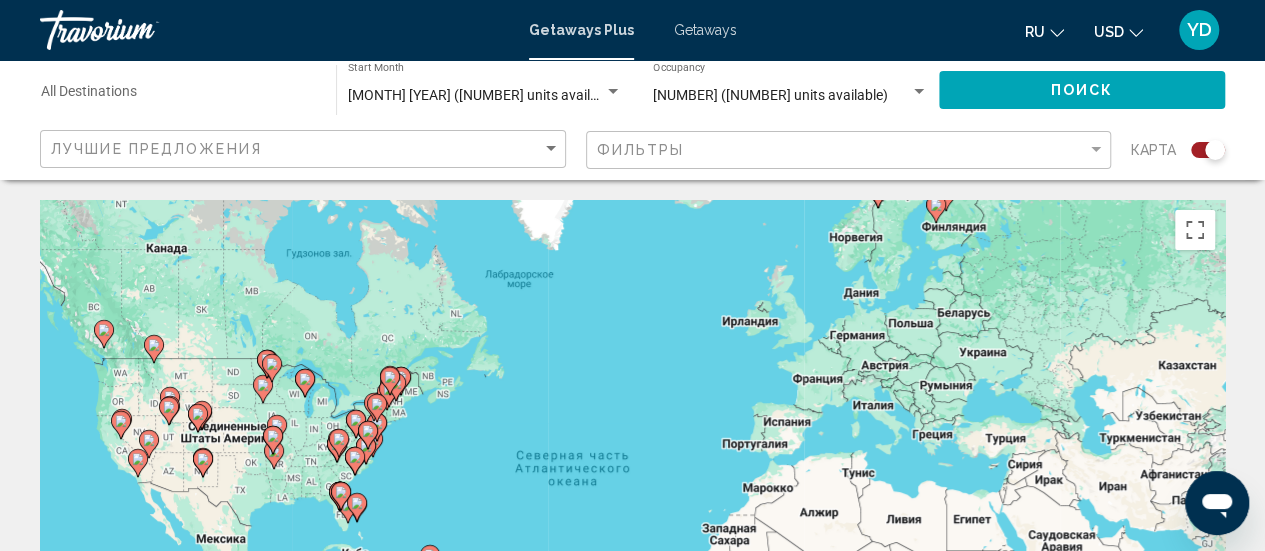 click 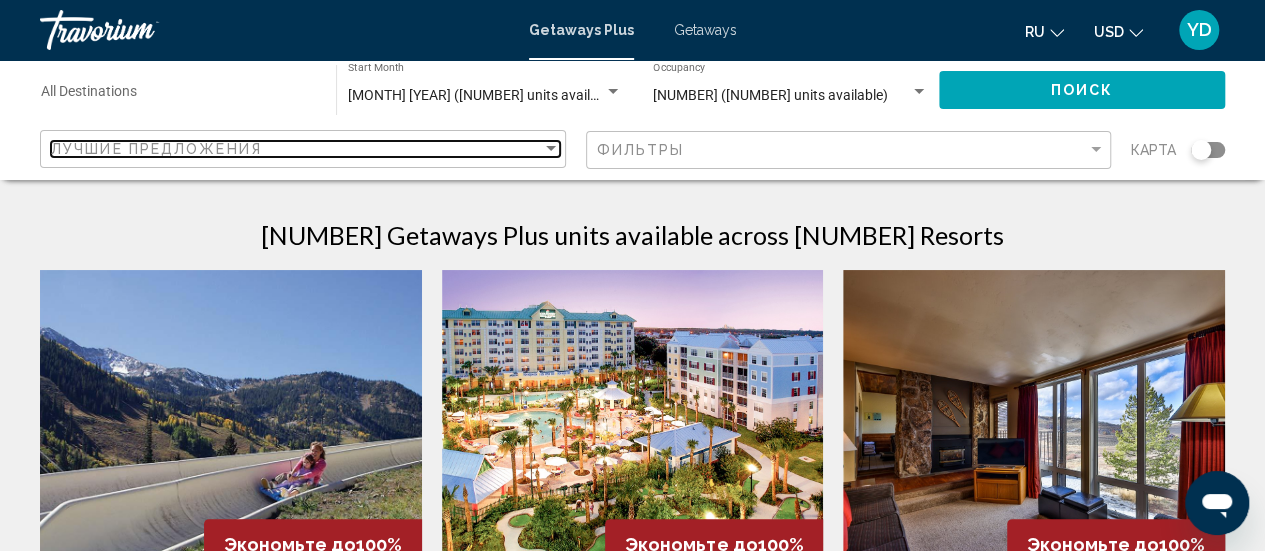 click at bounding box center [551, 148] 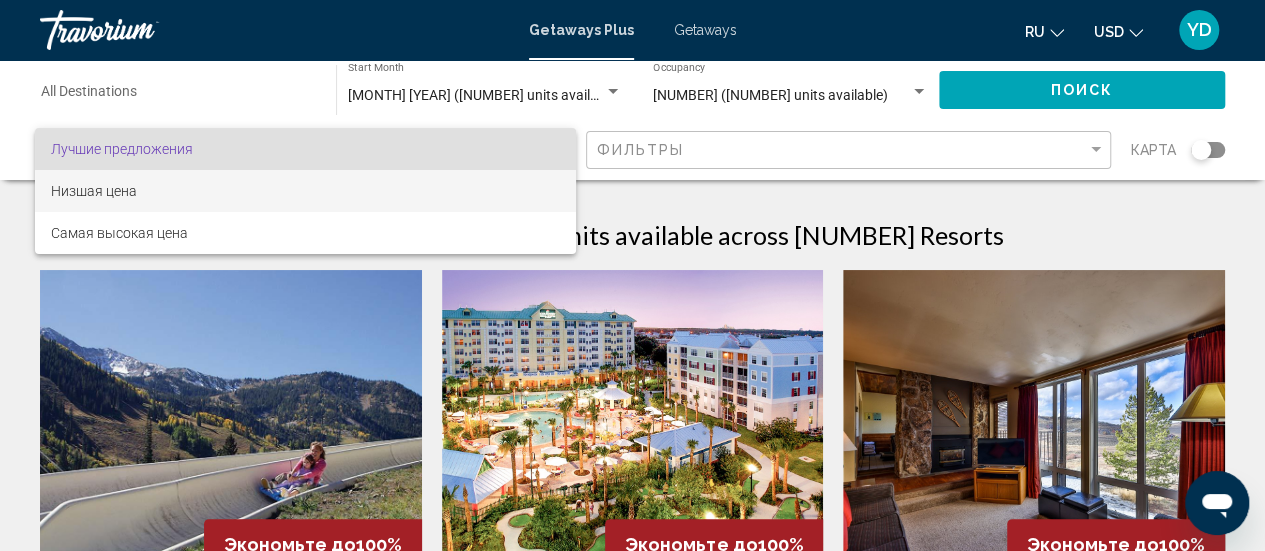 click on "Низшая цена" at bounding box center [94, 191] 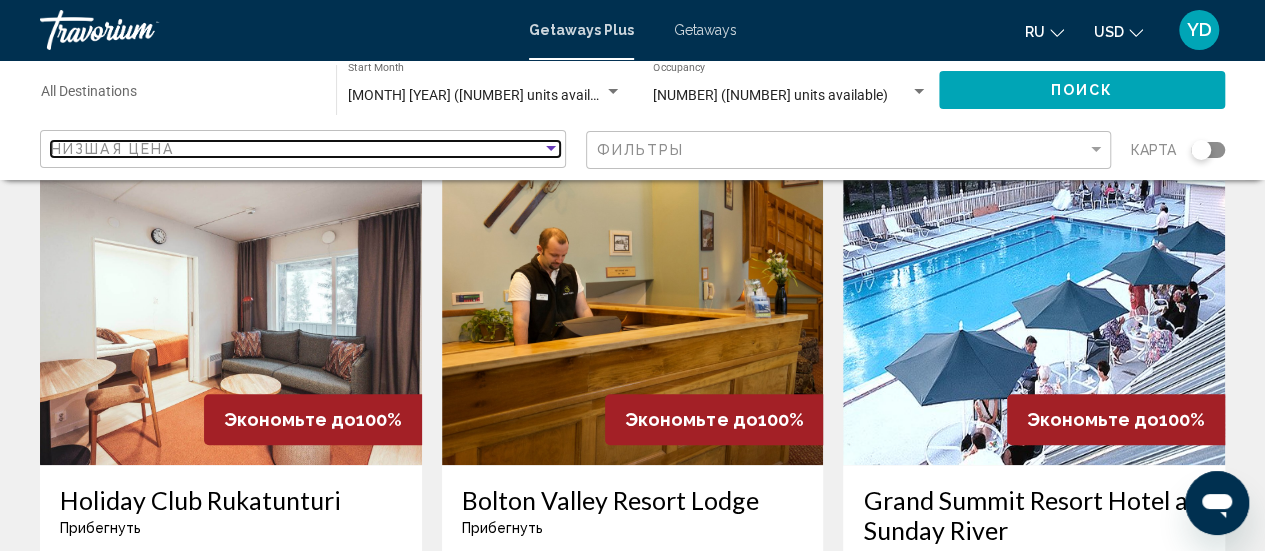 scroll, scrollTop: 838, scrollLeft: 0, axis: vertical 